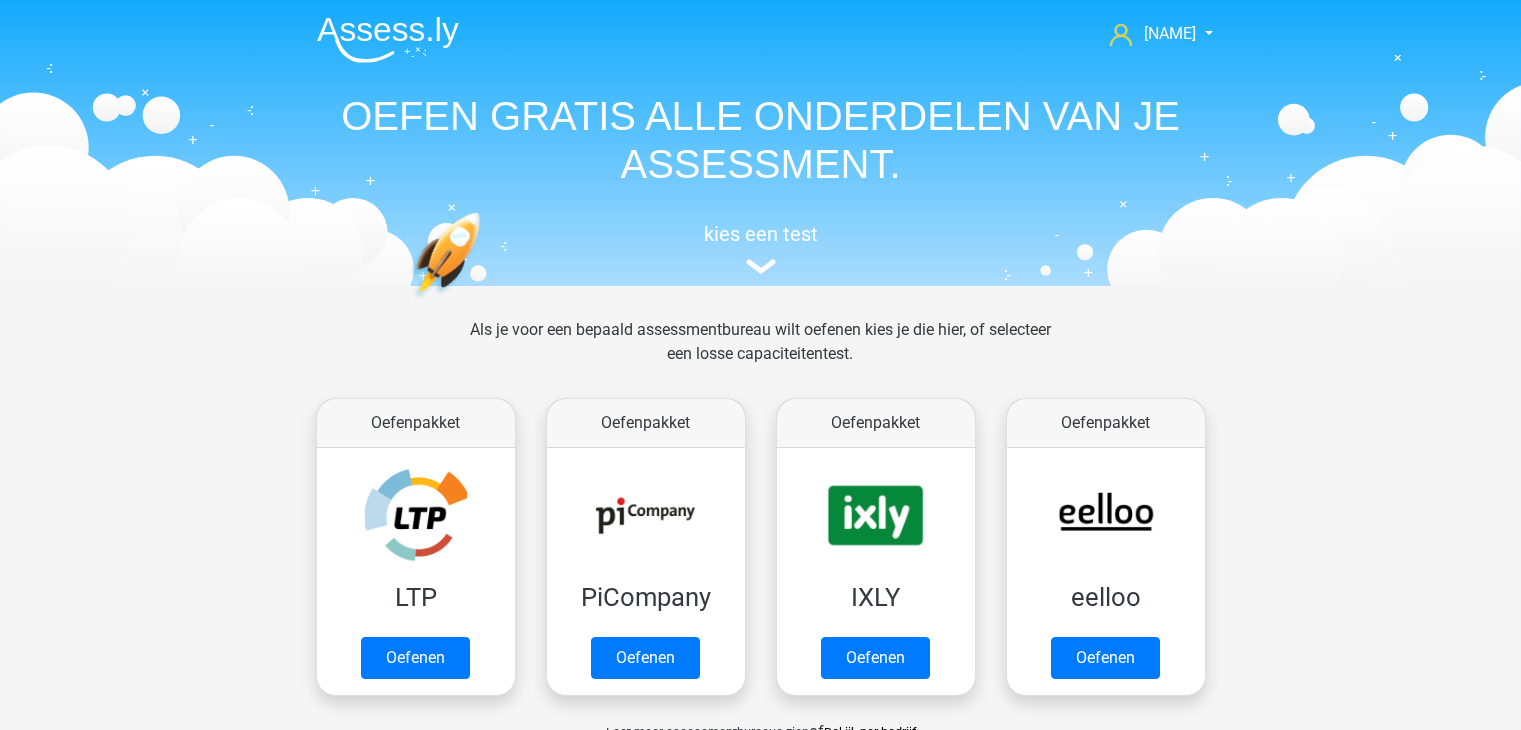 scroll, scrollTop: 0, scrollLeft: 0, axis: both 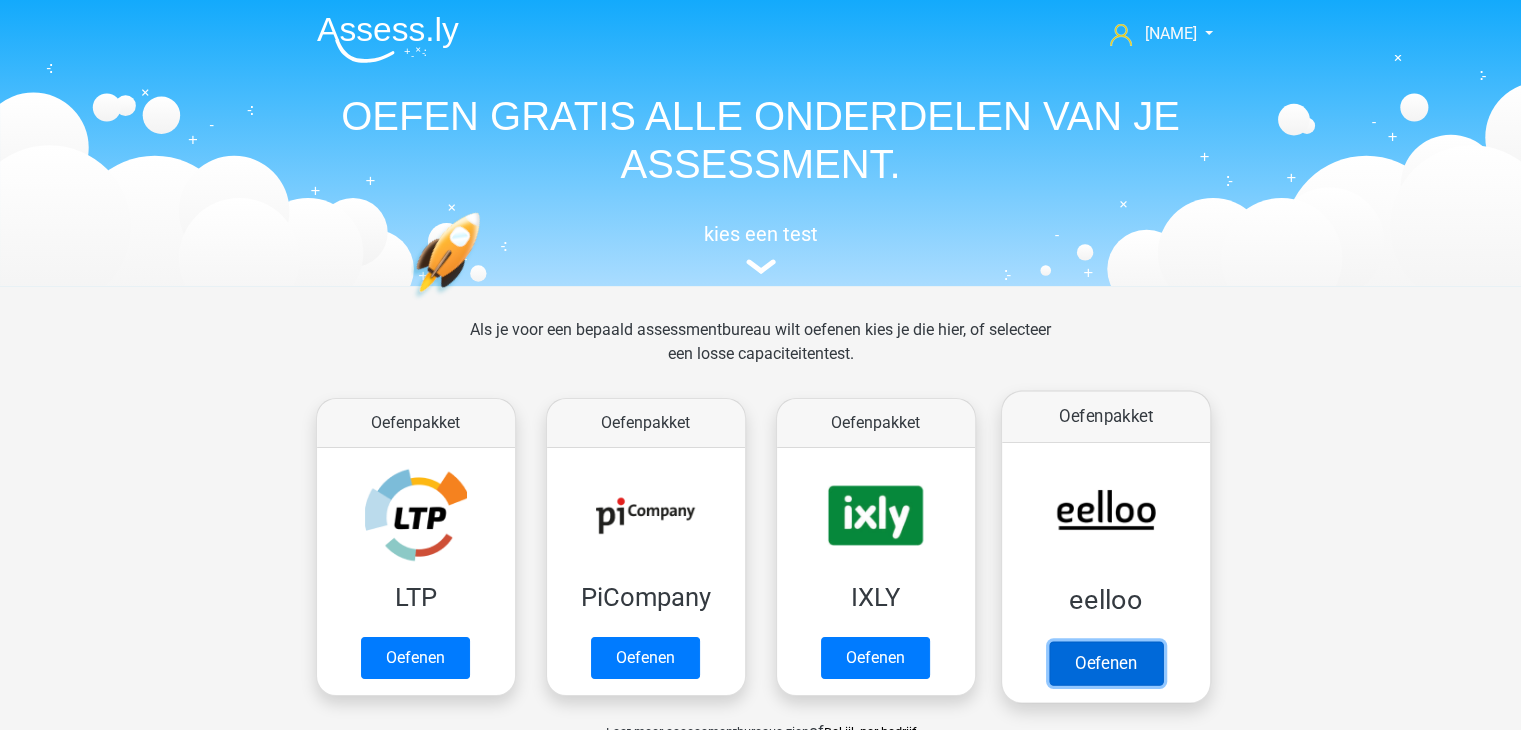 click on "Oefenen" at bounding box center [1105, 663] 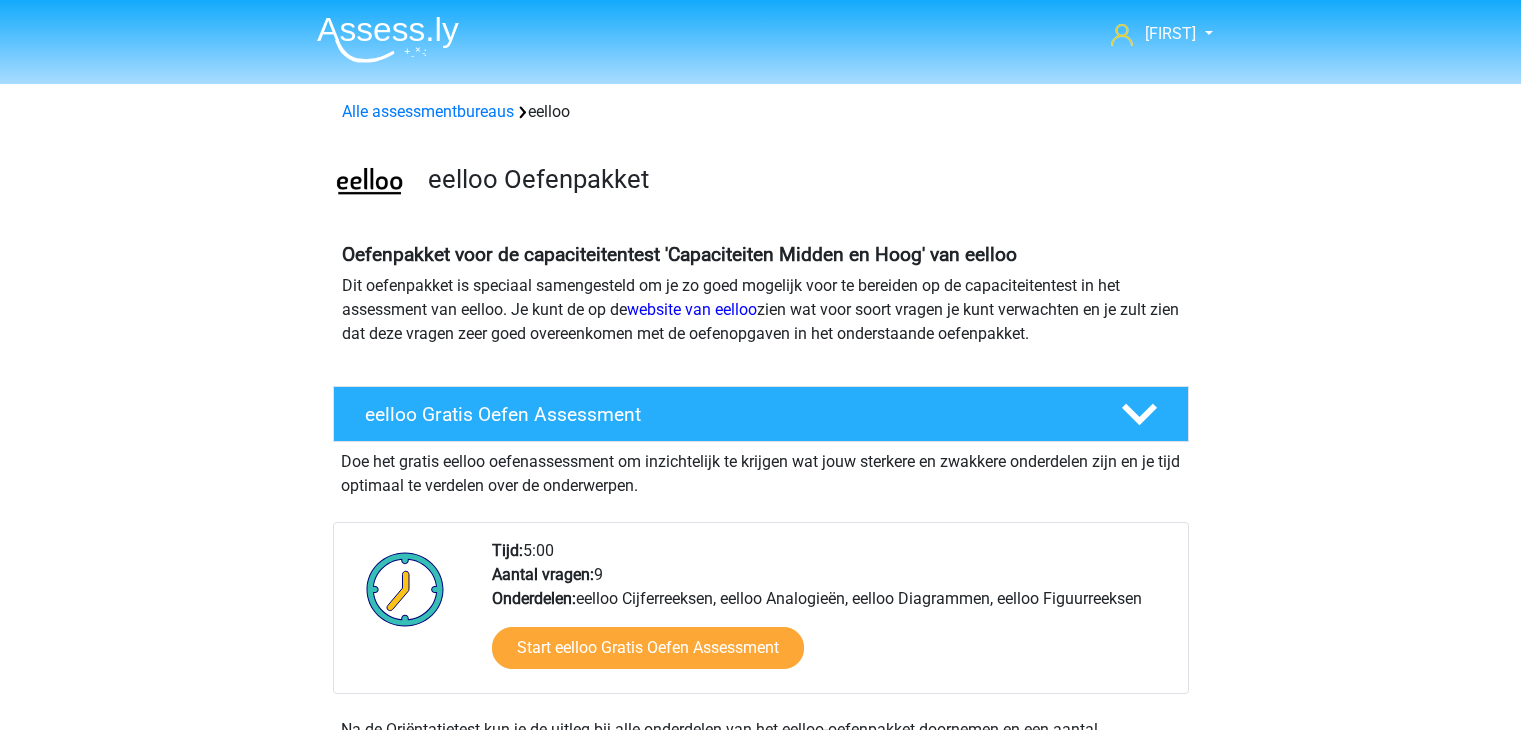 scroll, scrollTop: 0, scrollLeft: 0, axis: both 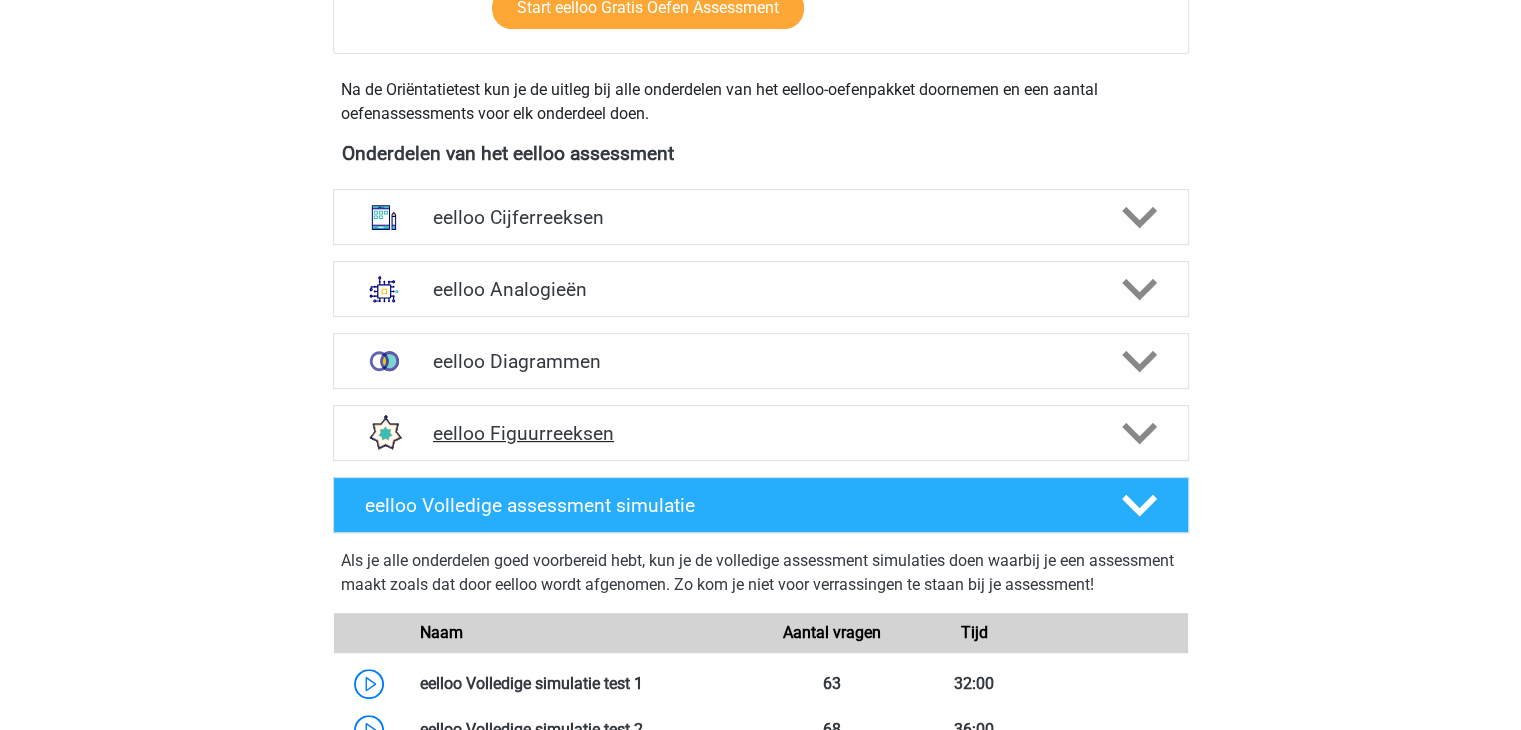 click 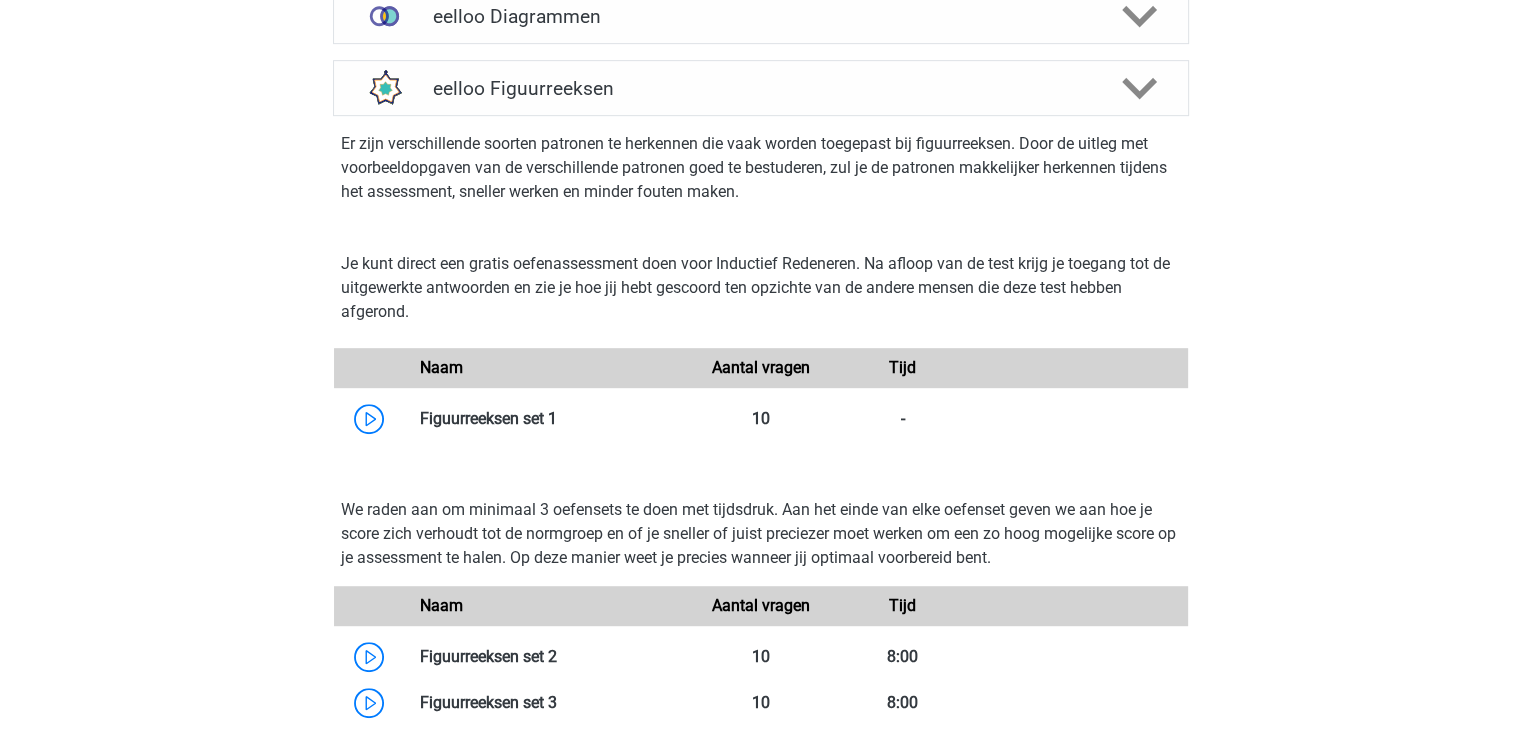 scroll, scrollTop: 1080, scrollLeft: 0, axis: vertical 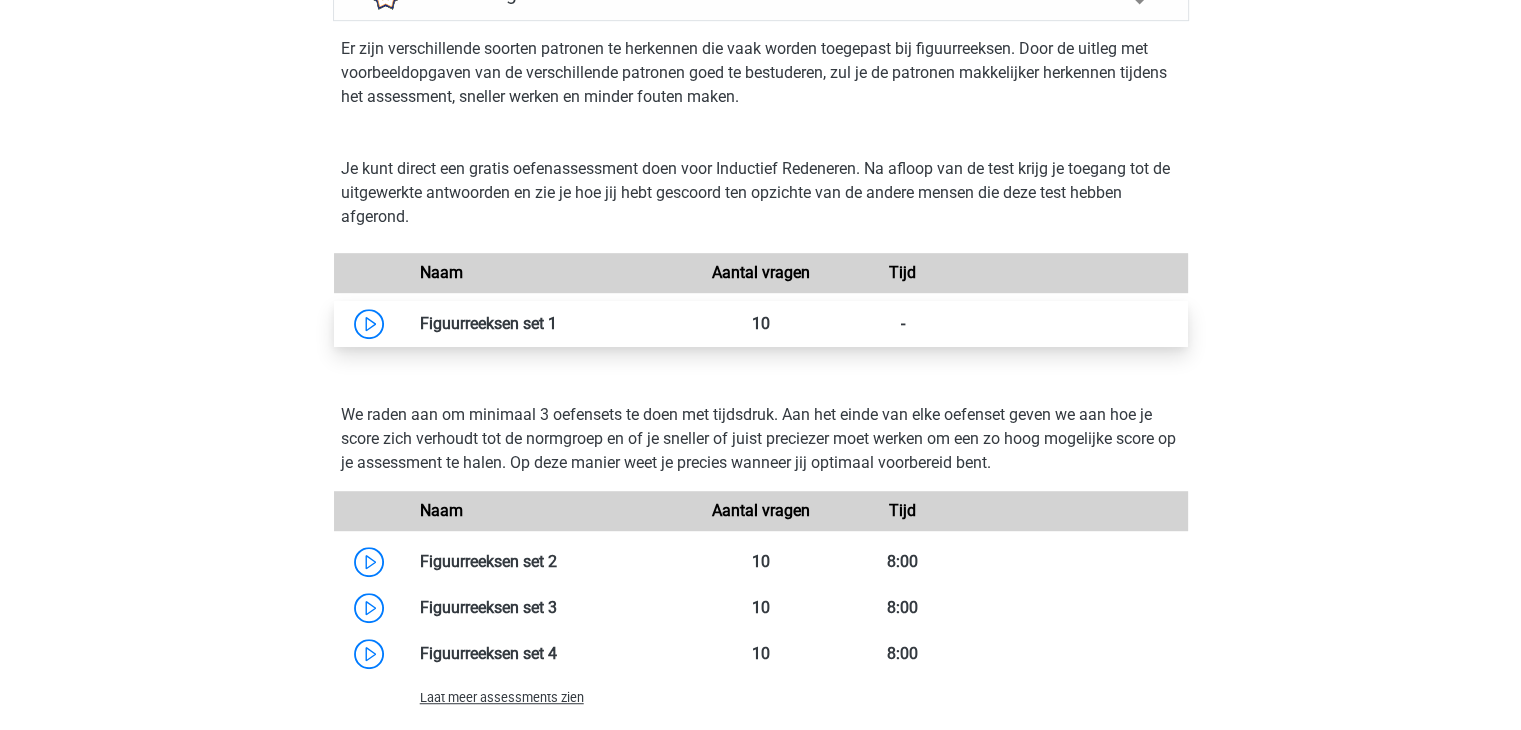 click at bounding box center [557, 323] 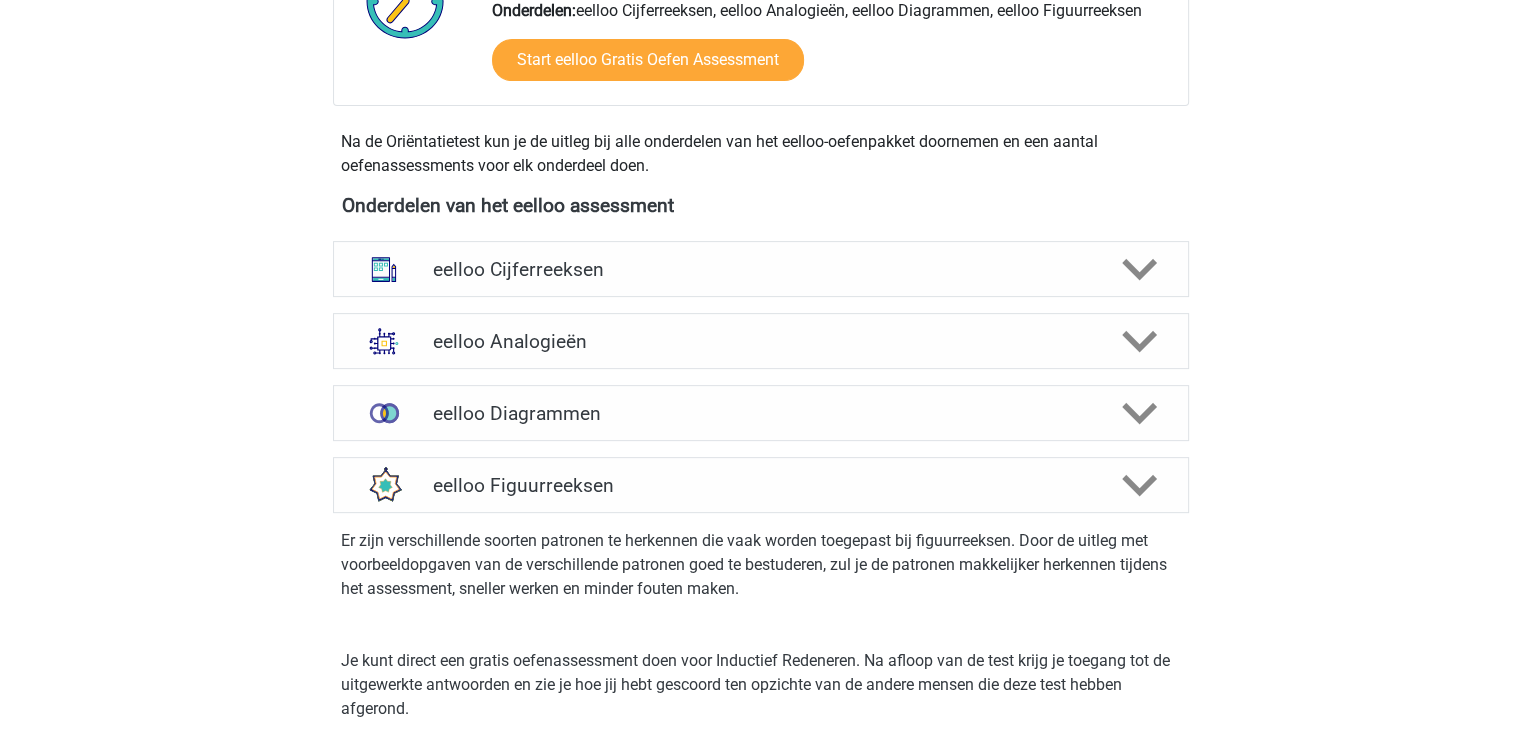 scroll, scrollTop: 598, scrollLeft: 0, axis: vertical 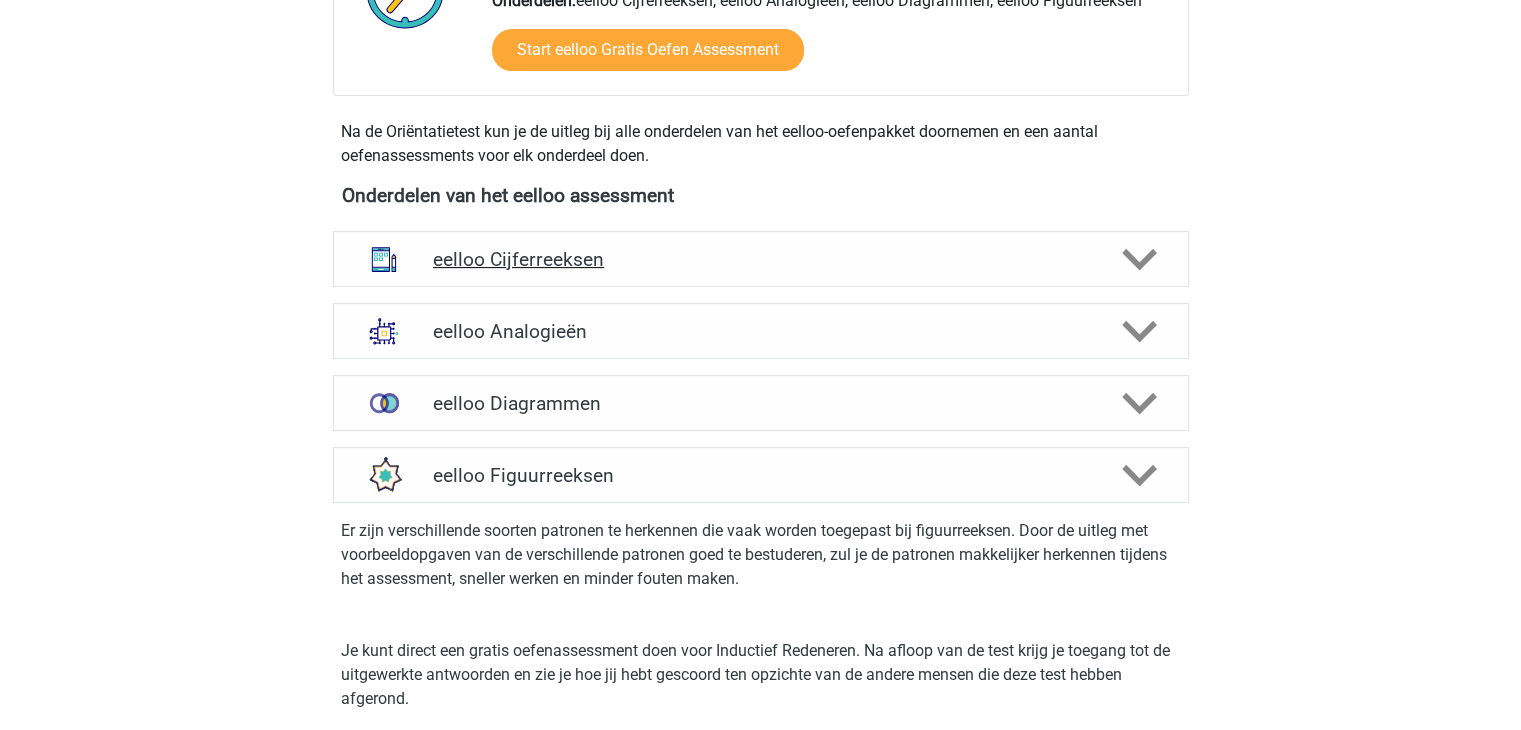 click on "eelloo Cijferreeksen" at bounding box center [760, 259] 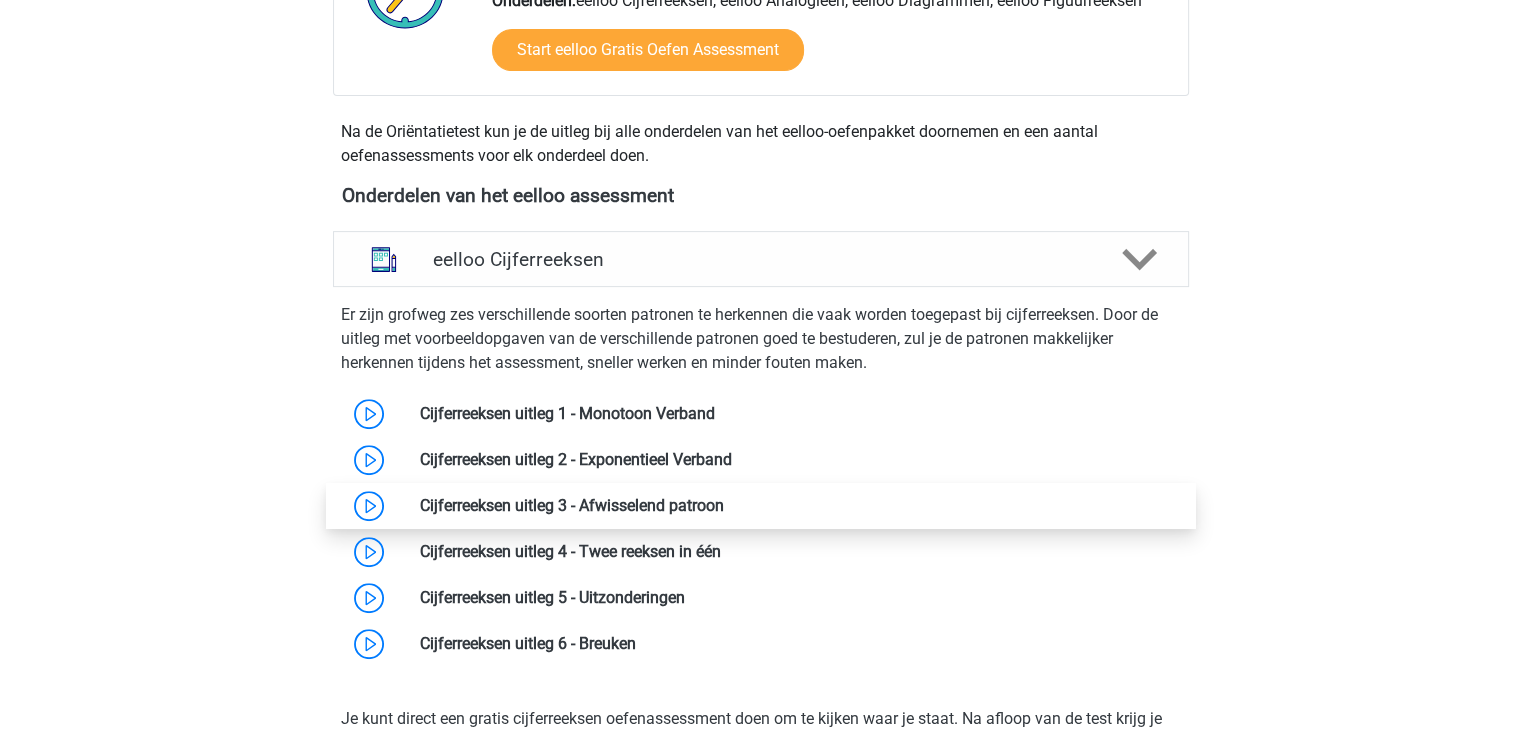 click at bounding box center [724, 505] 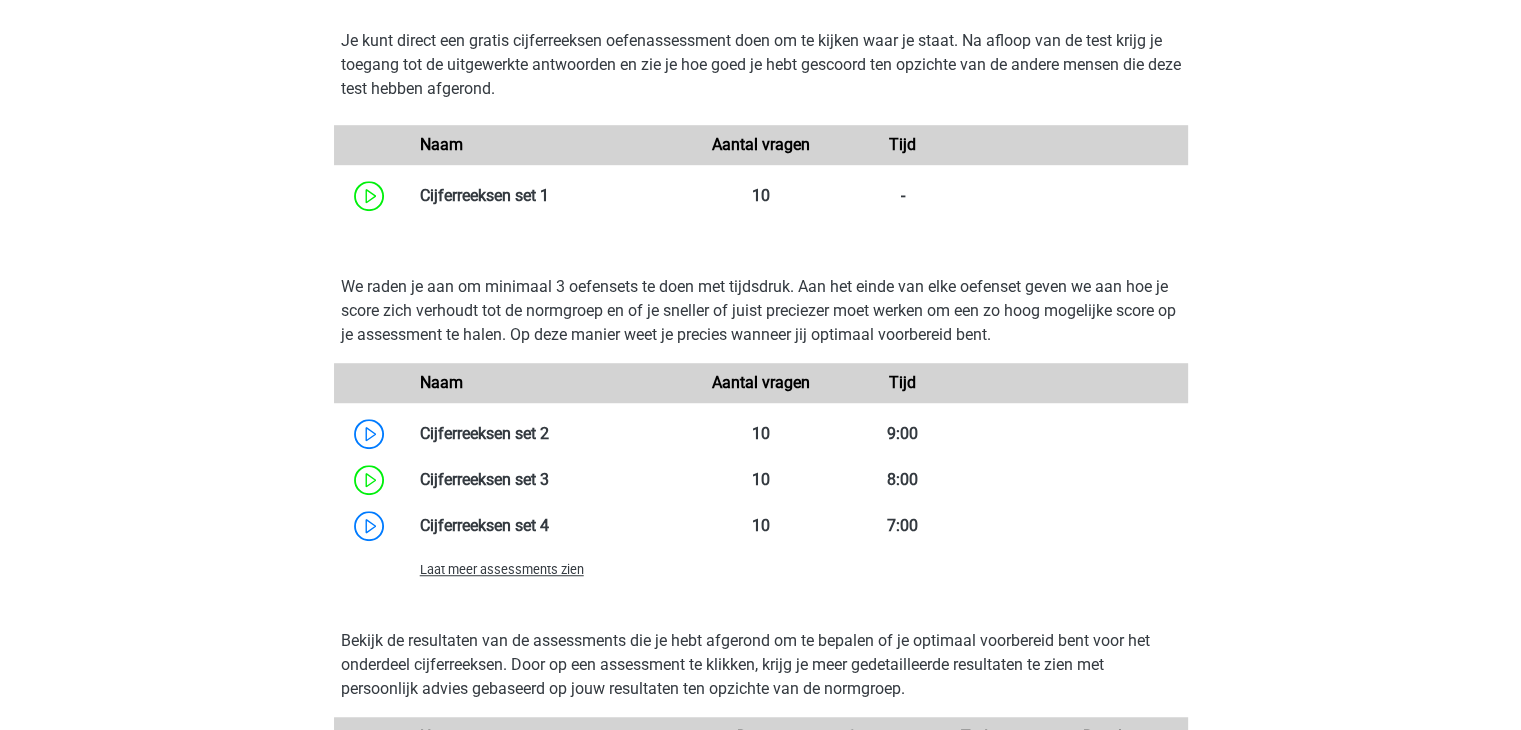 scroll, scrollTop: 1339, scrollLeft: 0, axis: vertical 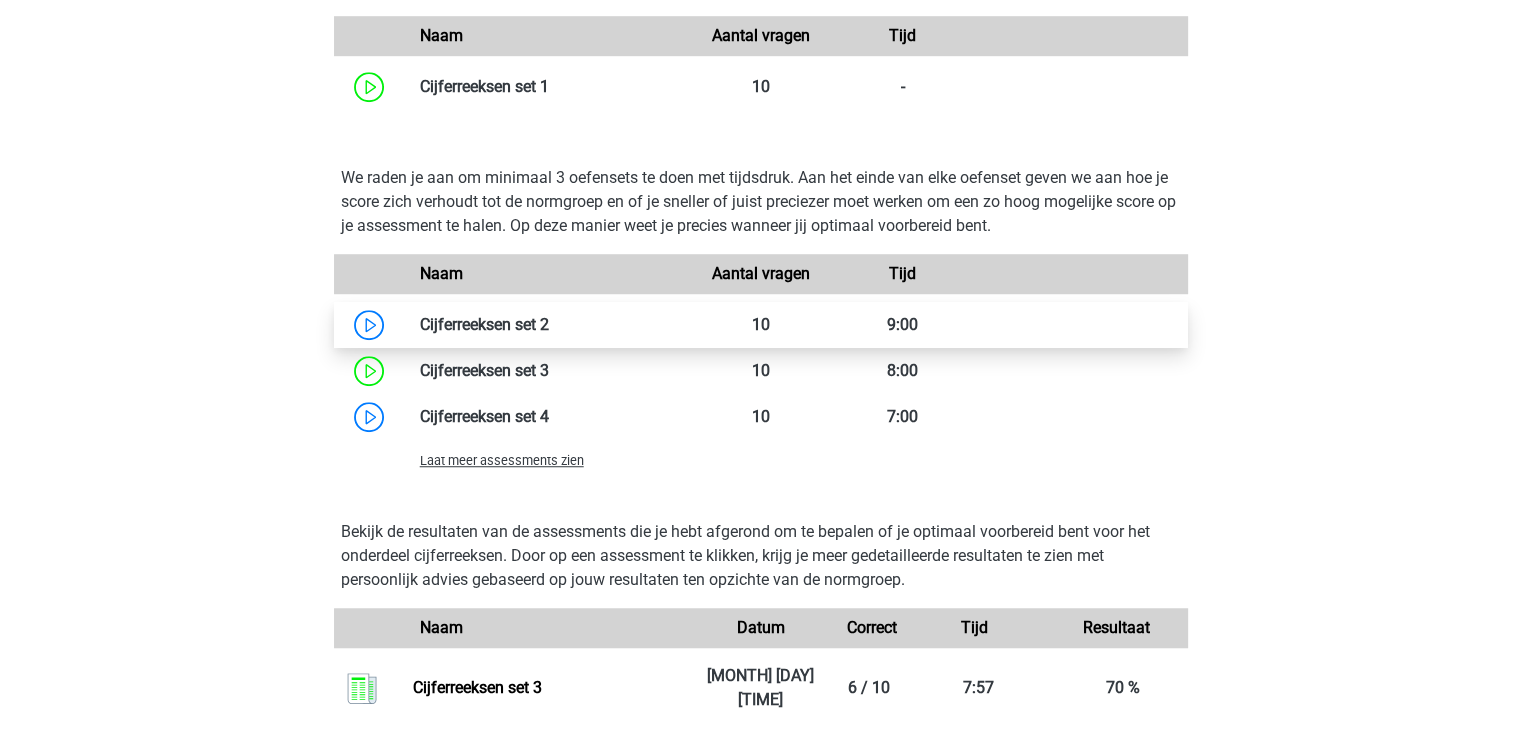 click at bounding box center (549, 324) 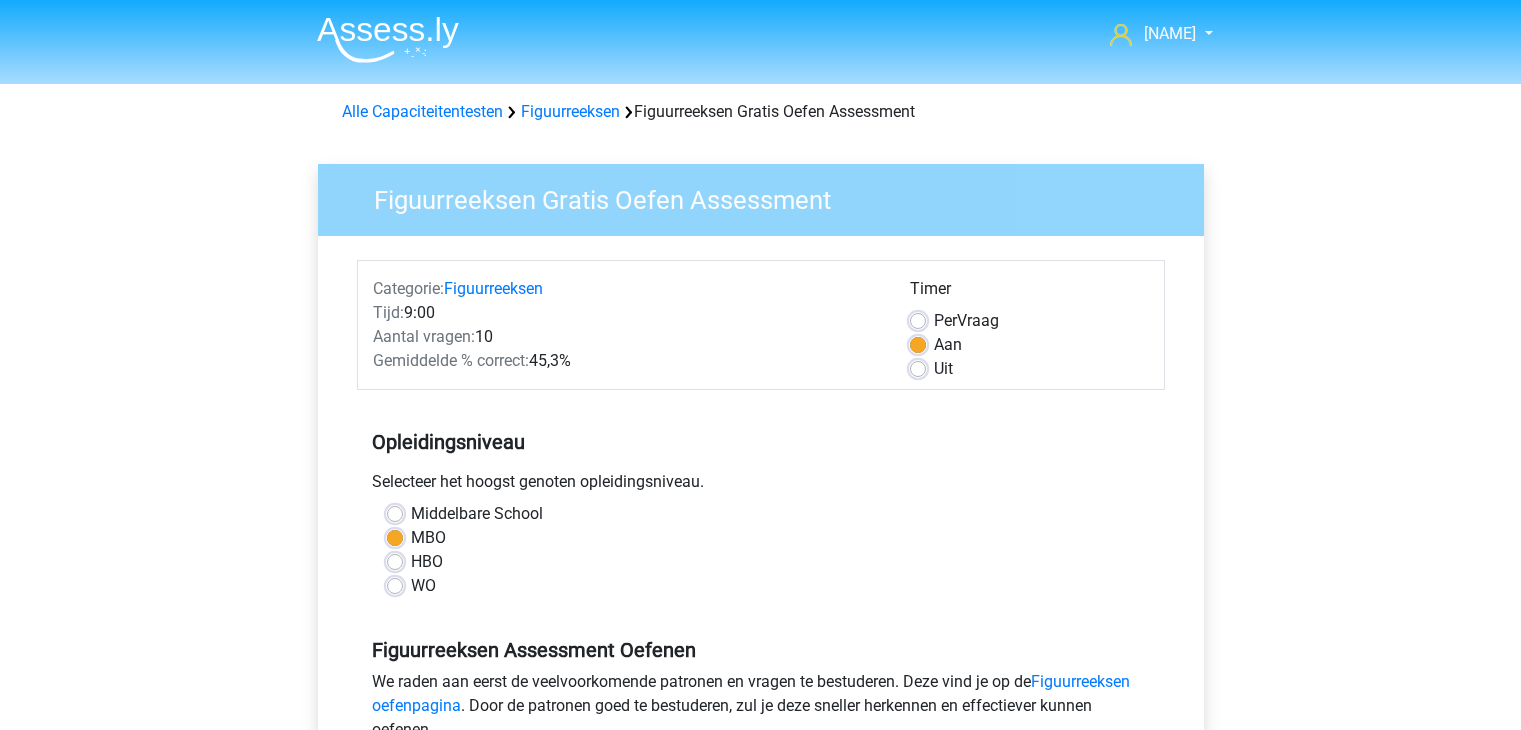 scroll, scrollTop: 0, scrollLeft: 0, axis: both 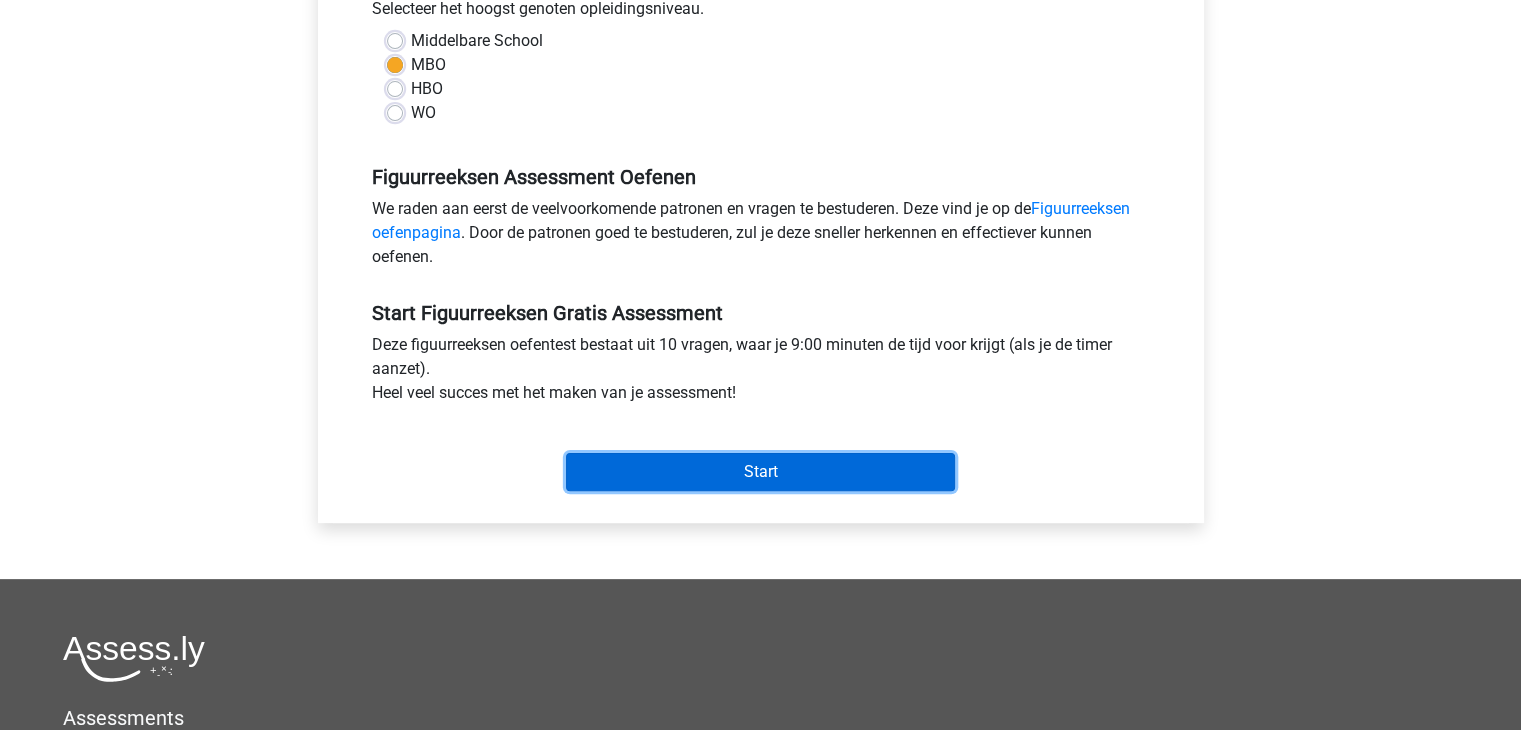click on "Start" at bounding box center (760, 472) 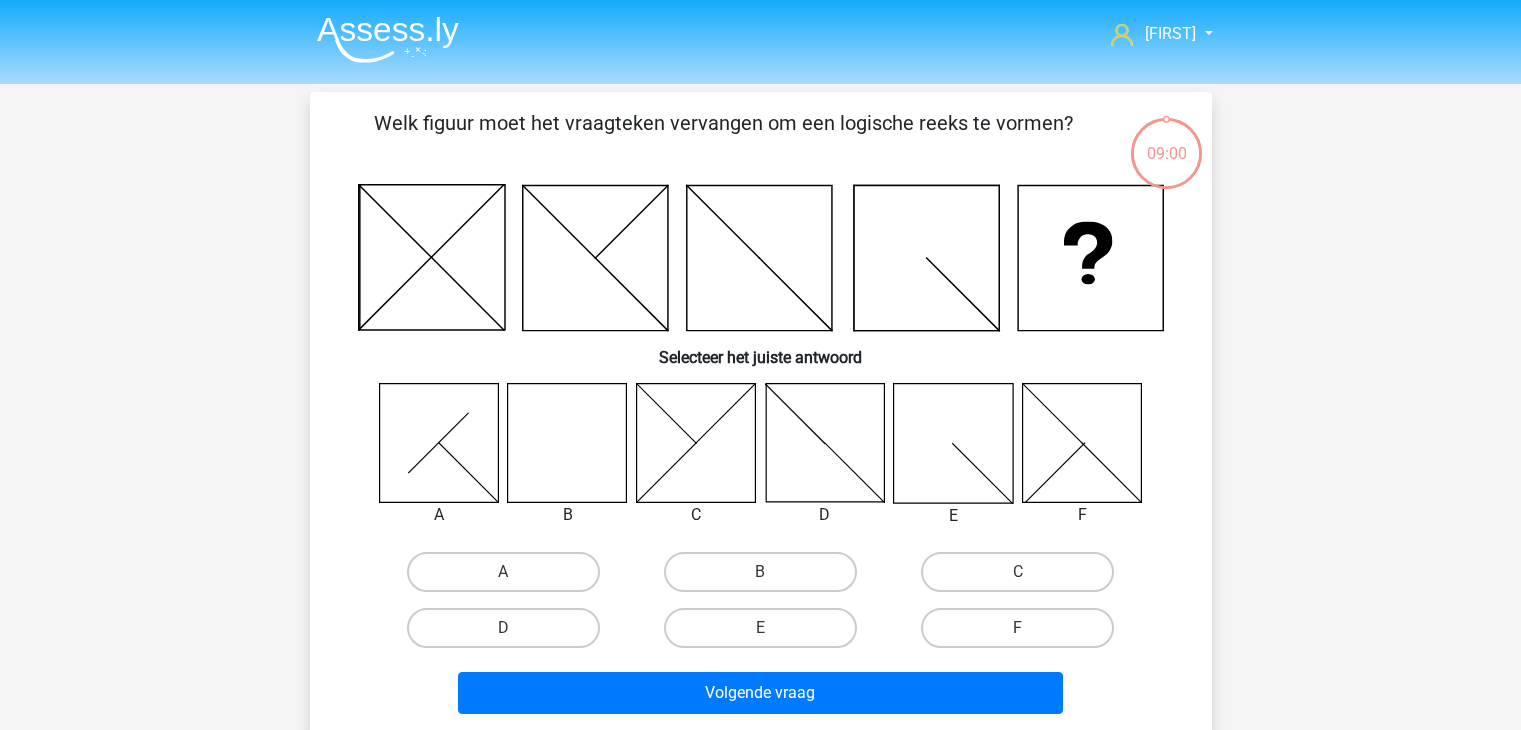 scroll, scrollTop: 0, scrollLeft: 0, axis: both 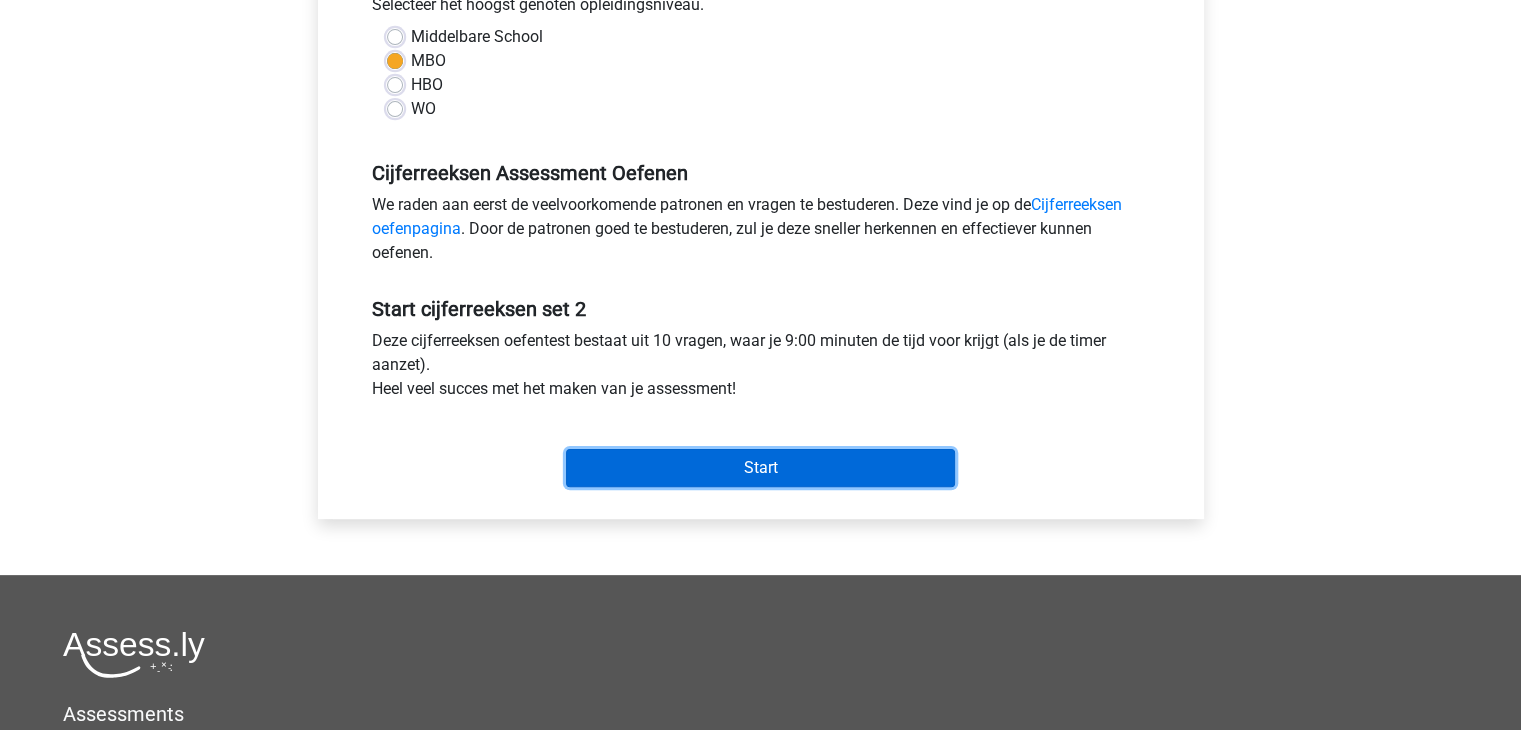 click on "Start" at bounding box center (760, 468) 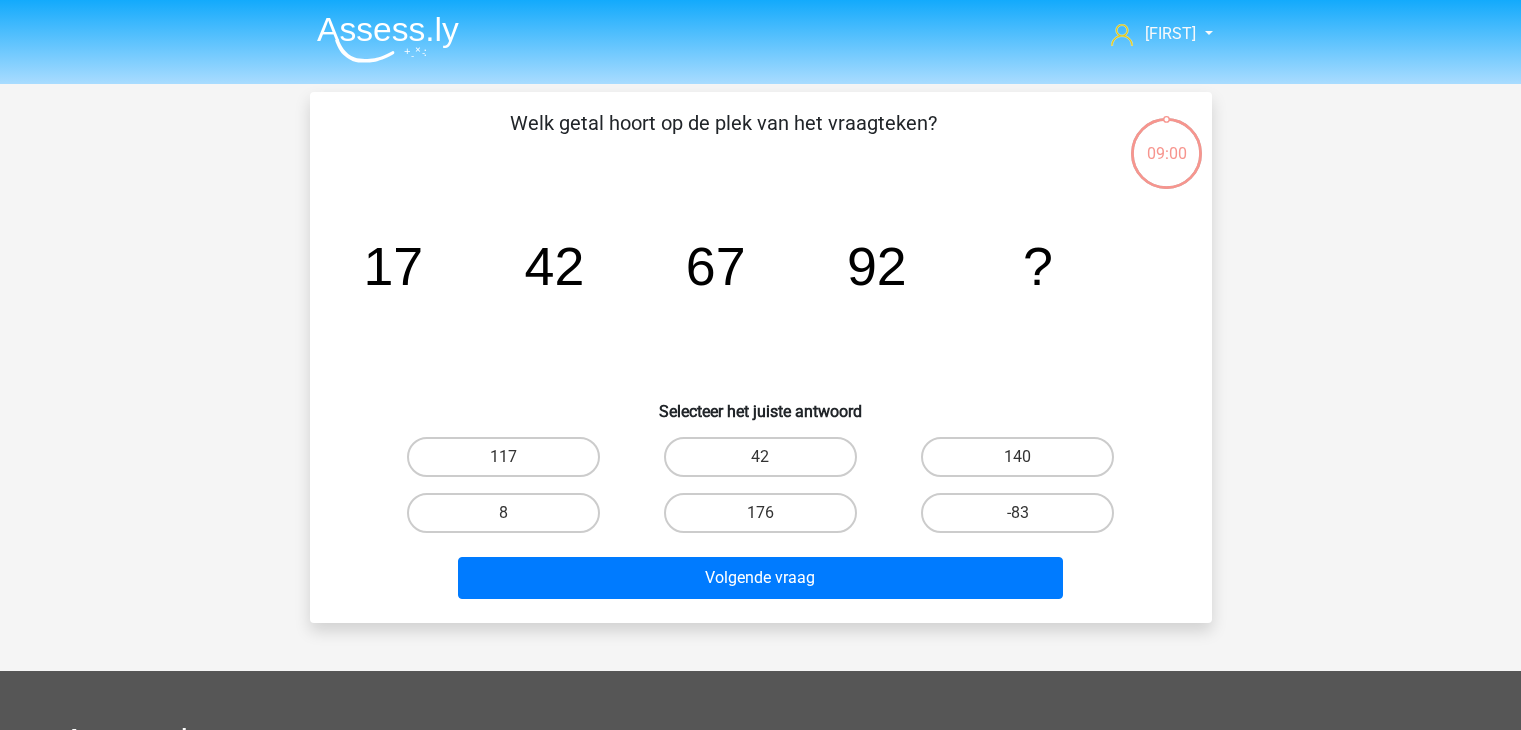 scroll, scrollTop: 0, scrollLeft: 0, axis: both 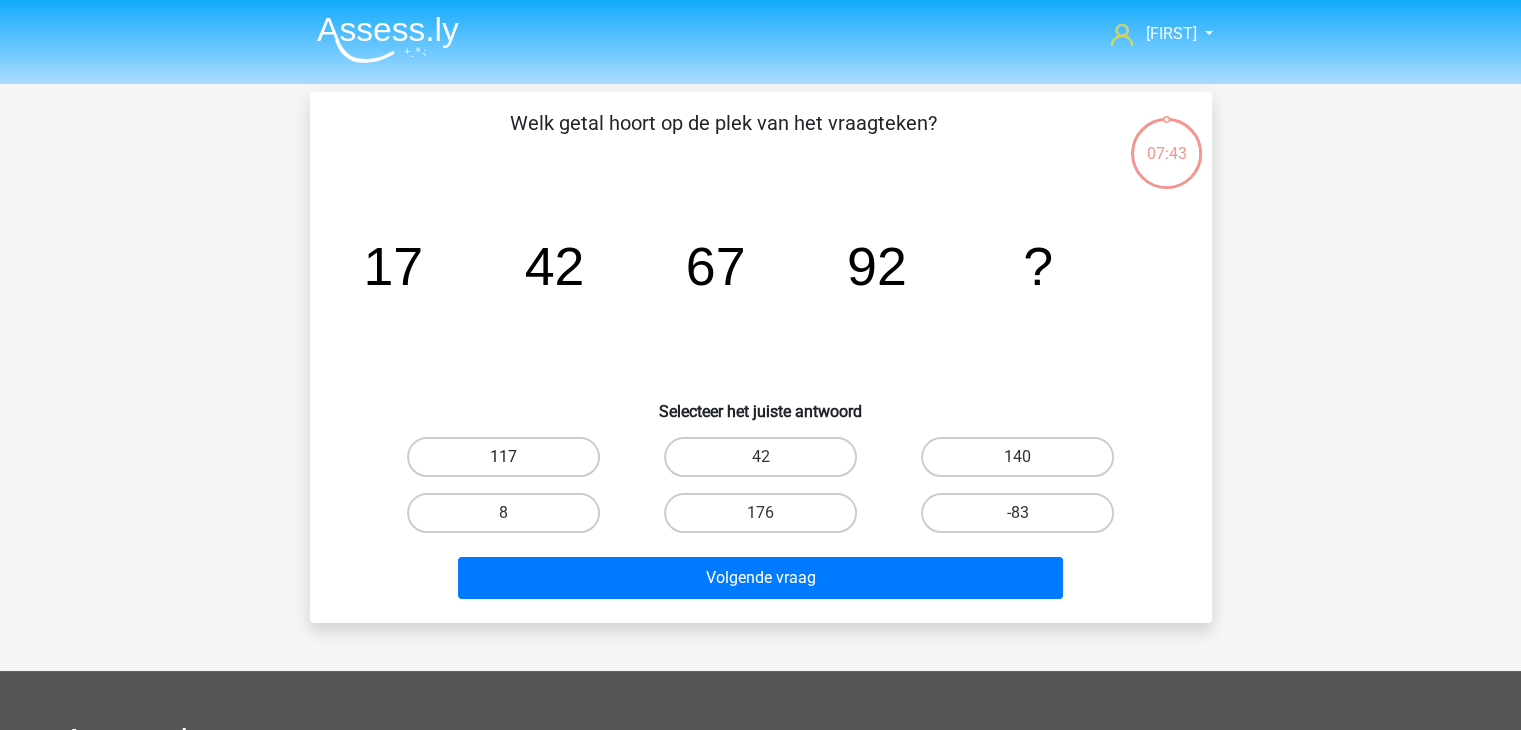 click on "117" at bounding box center [503, 457] 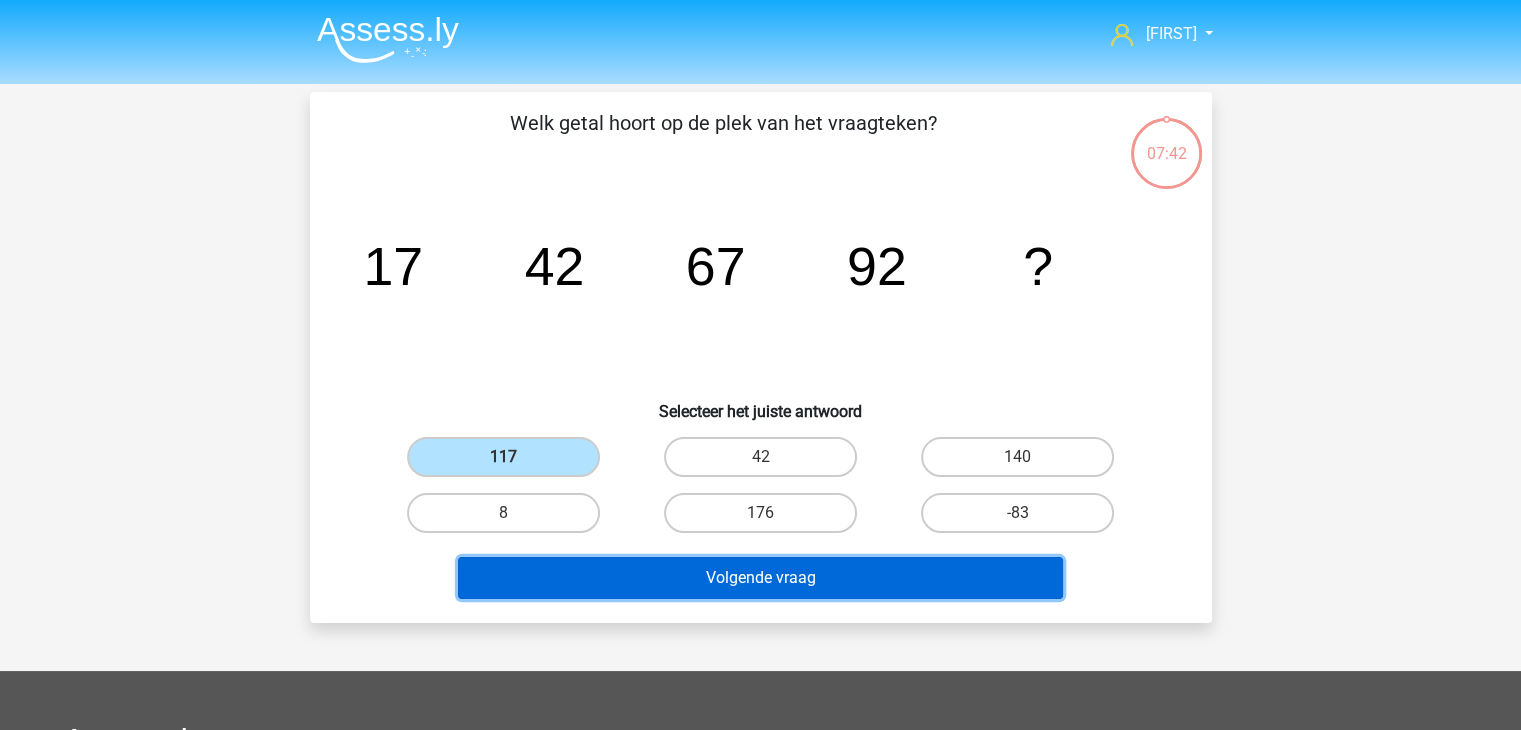 click on "Volgende vraag" at bounding box center (760, 578) 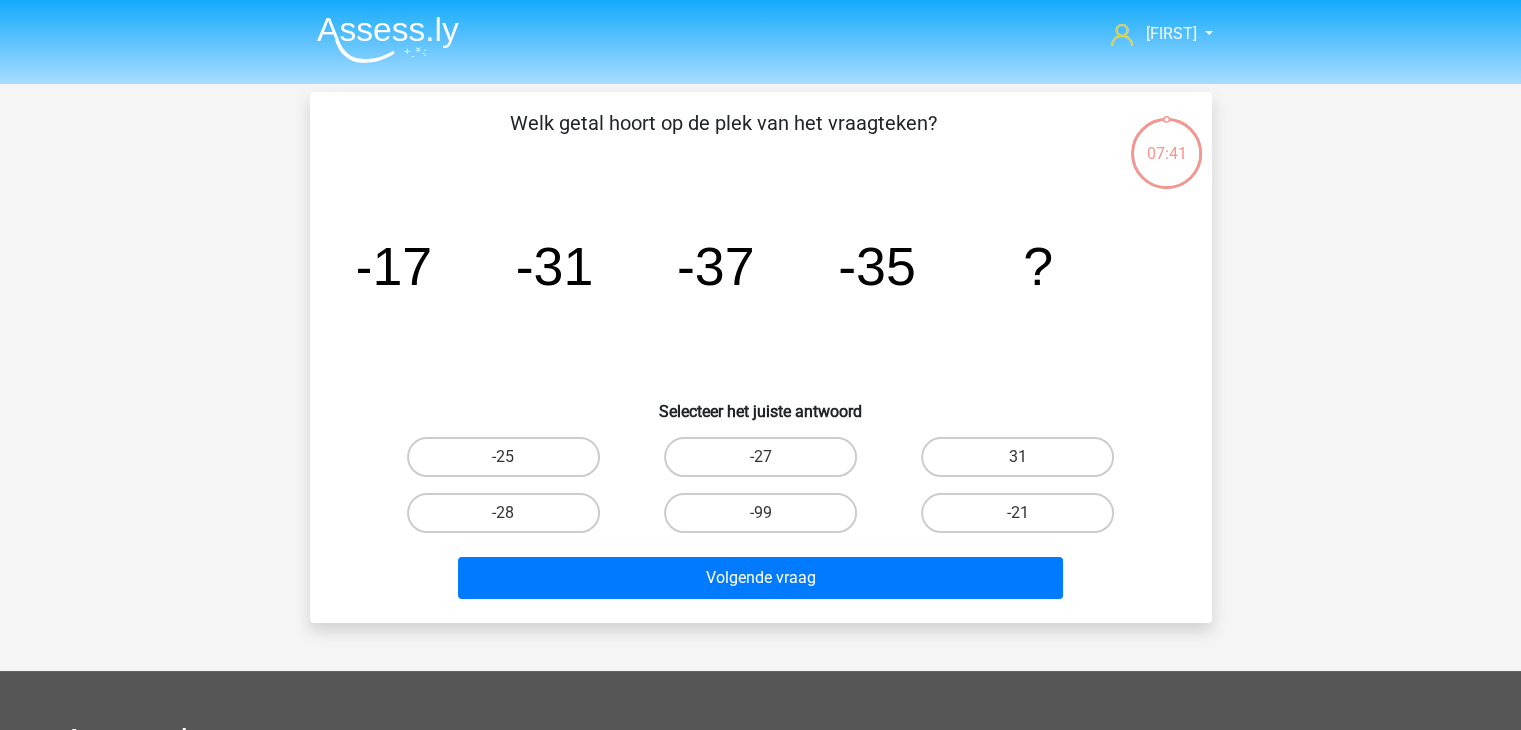 scroll, scrollTop: 92, scrollLeft: 0, axis: vertical 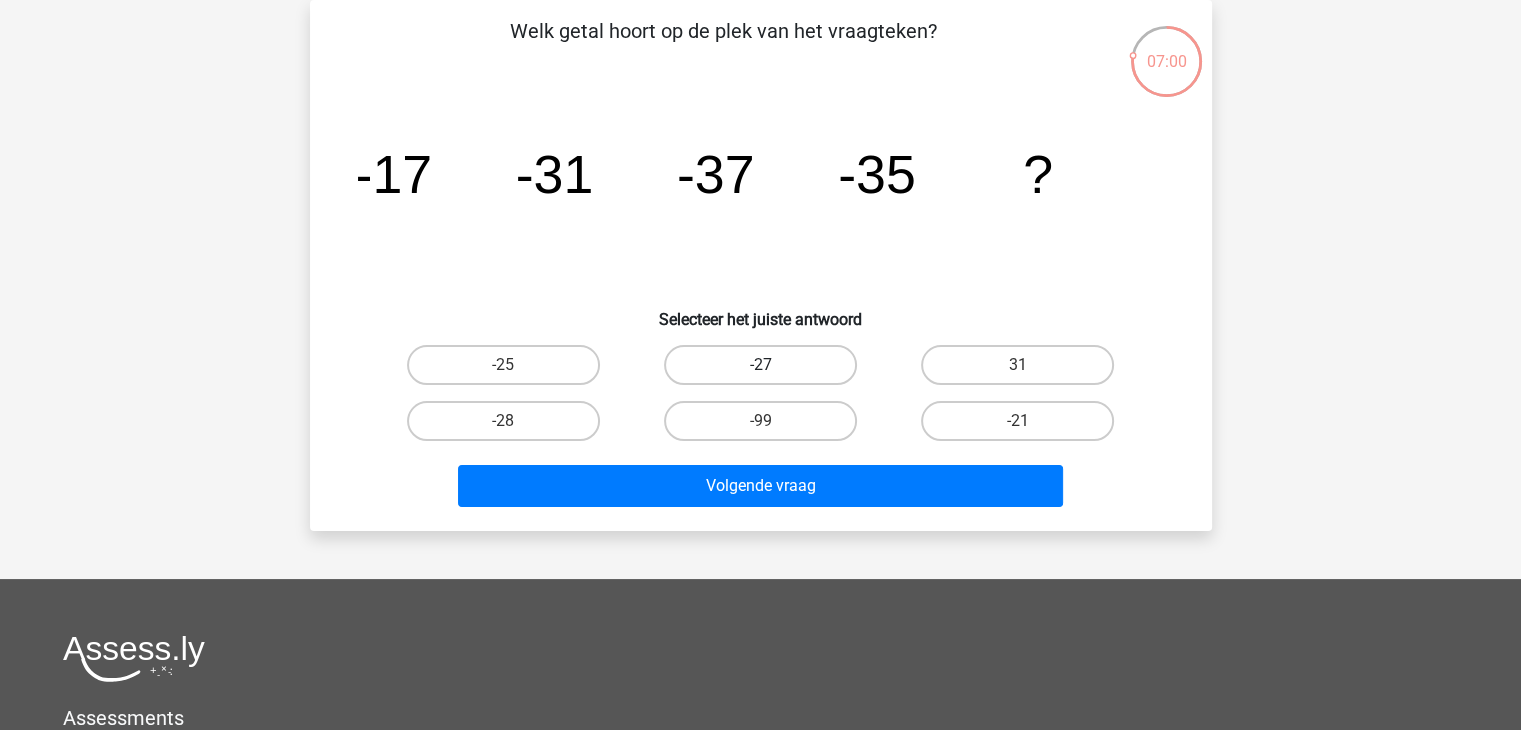 click on "-27" at bounding box center (760, 365) 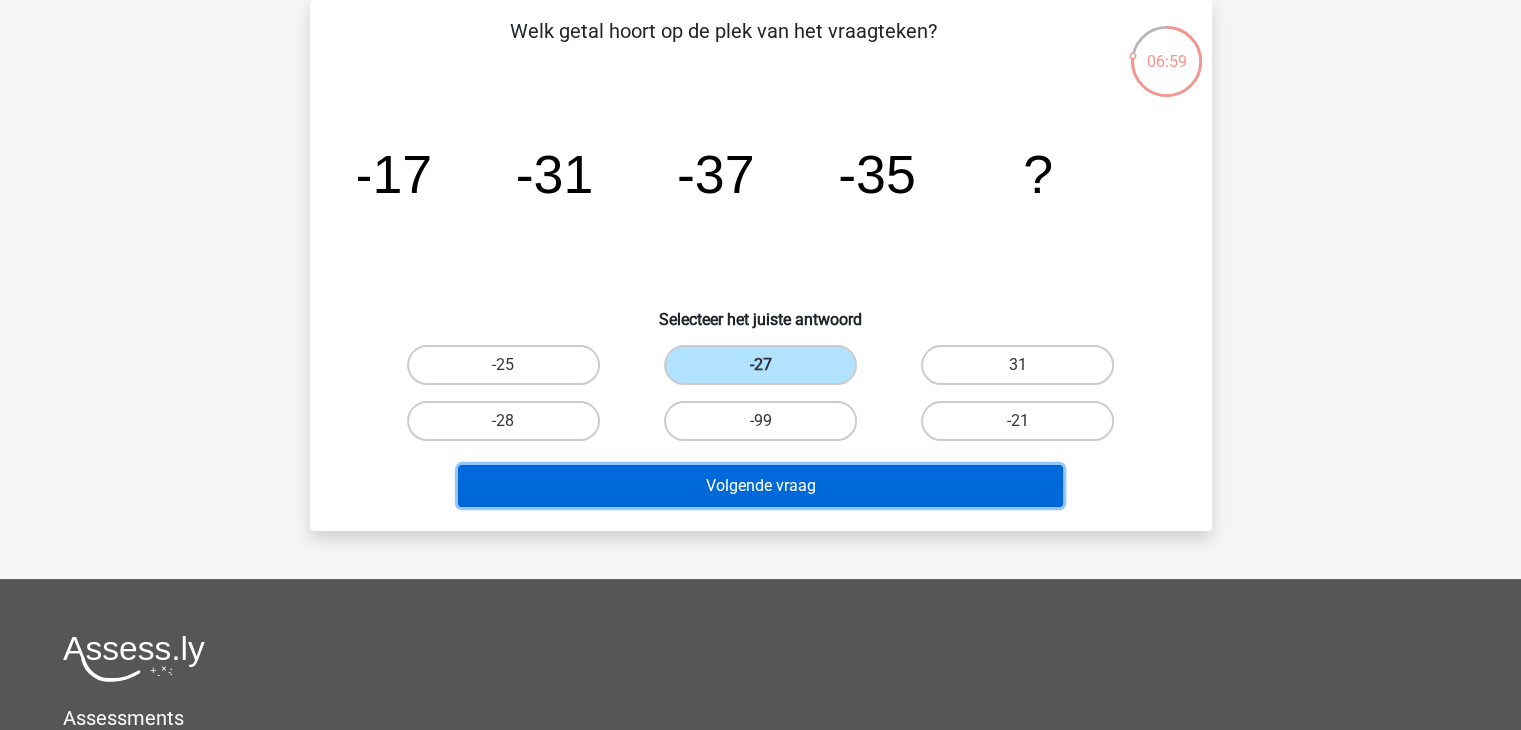 click on "Volgende vraag" at bounding box center [760, 486] 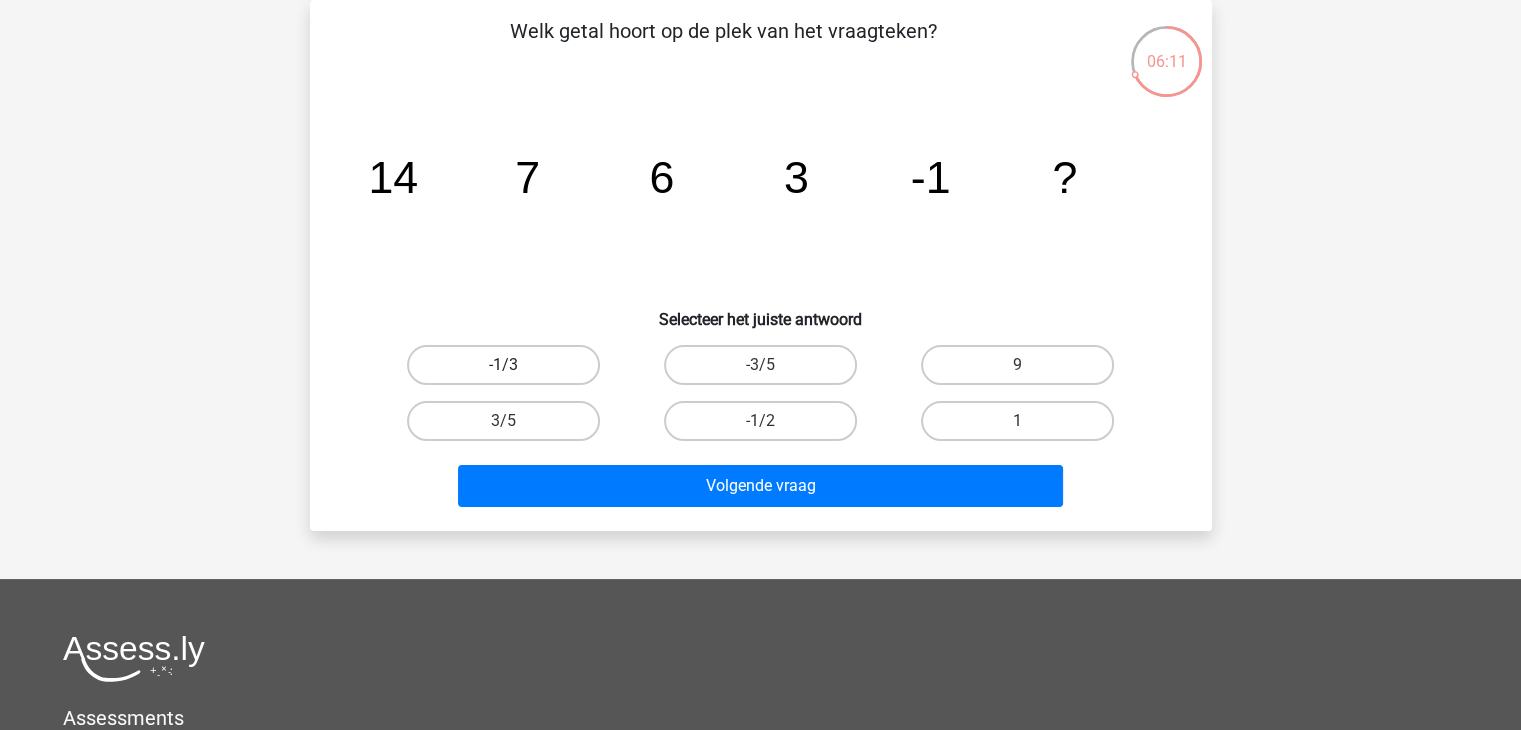 click on "-1/3" at bounding box center [503, 365] 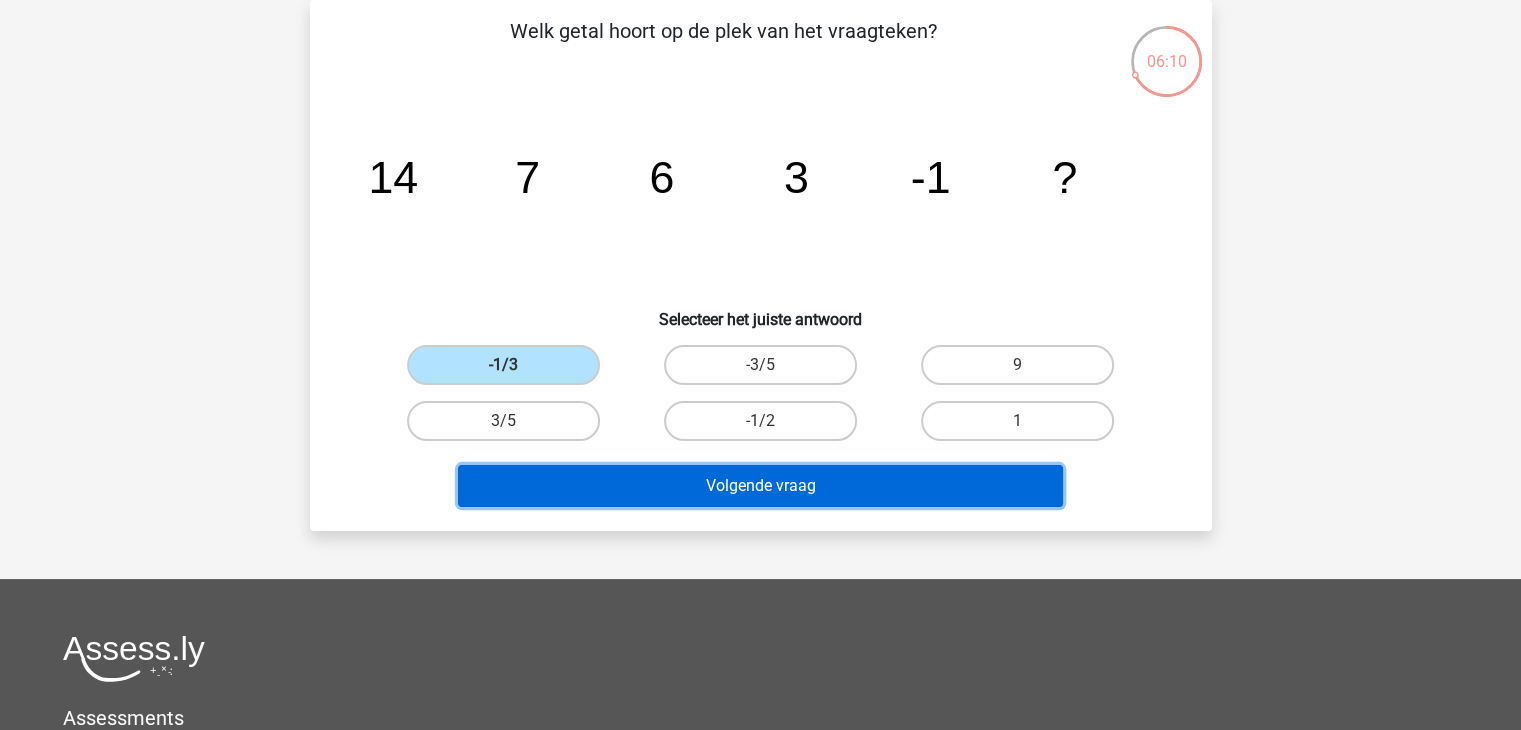 click on "Volgende vraag" at bounding box center (760, 486) 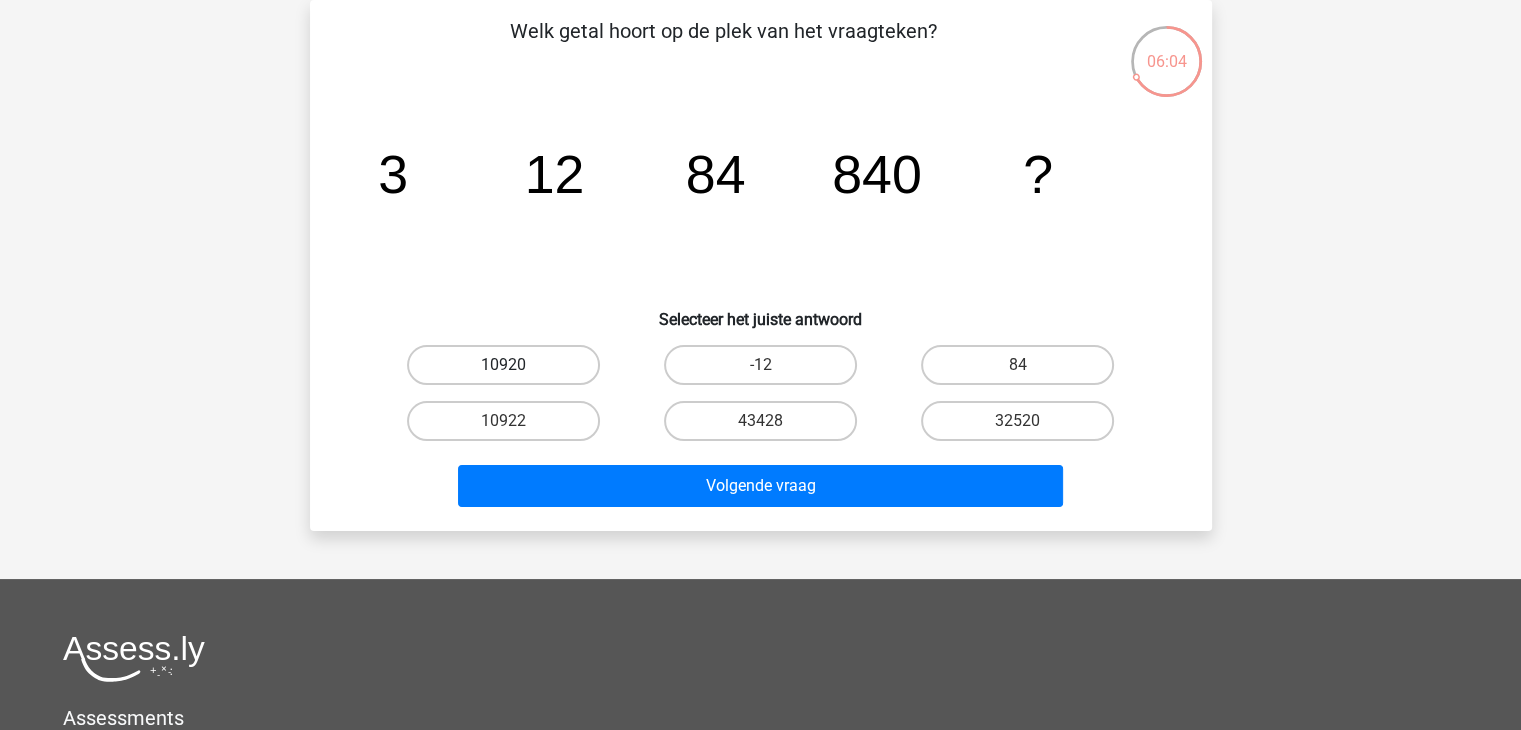 click on "10920" at bounding box center (503, 365) 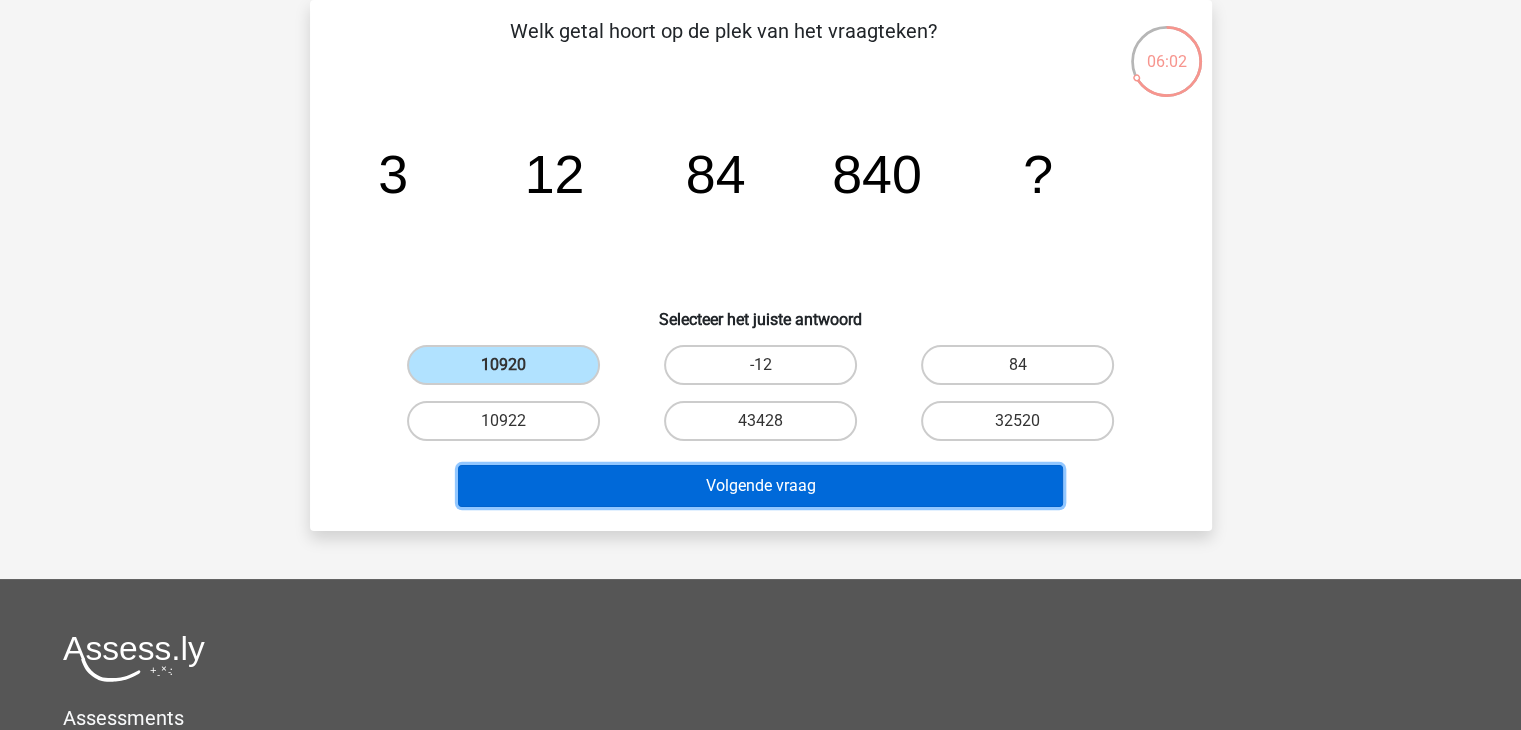 click on "Volgende vraag" at bounding box center [760, 486] 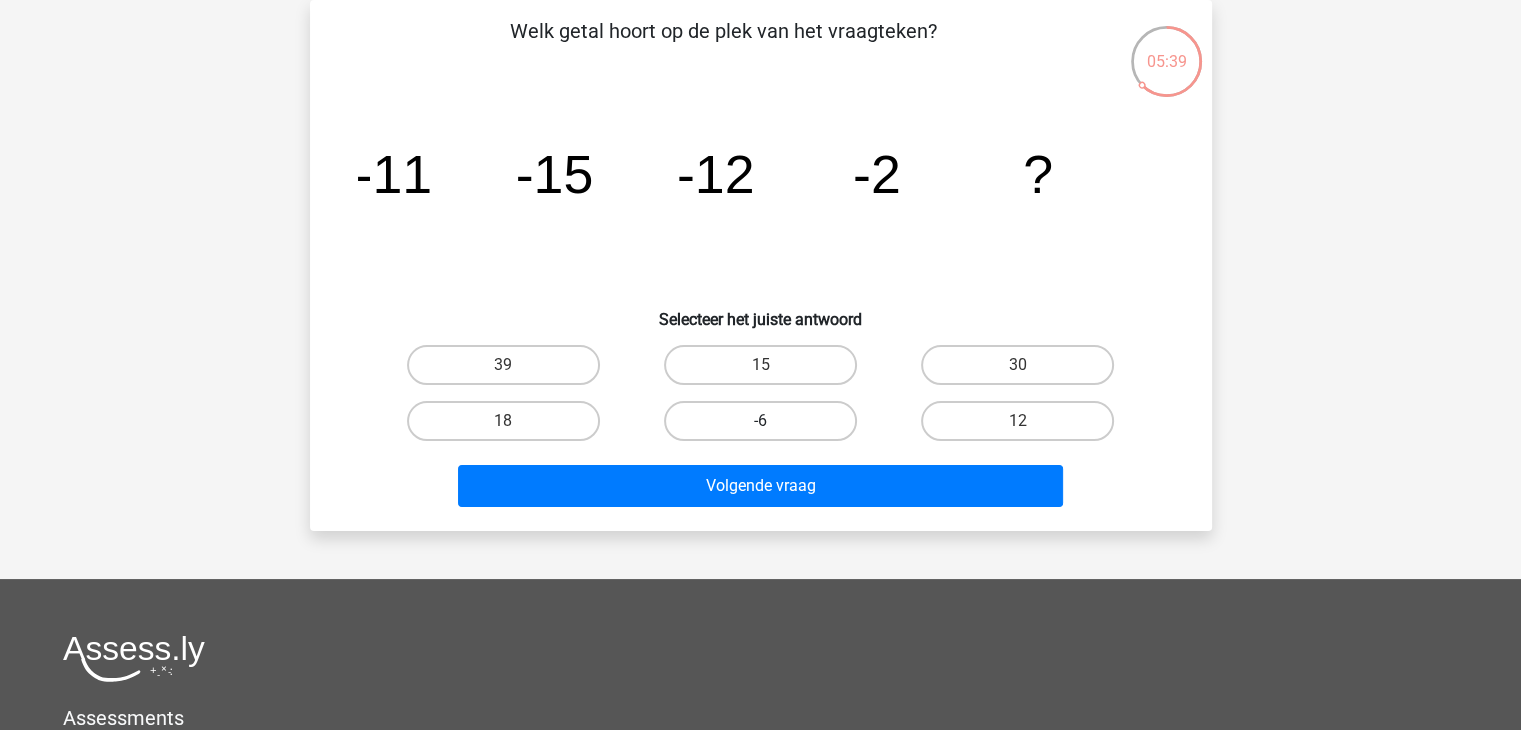 click on "-6" at bounding box center (760, 421) 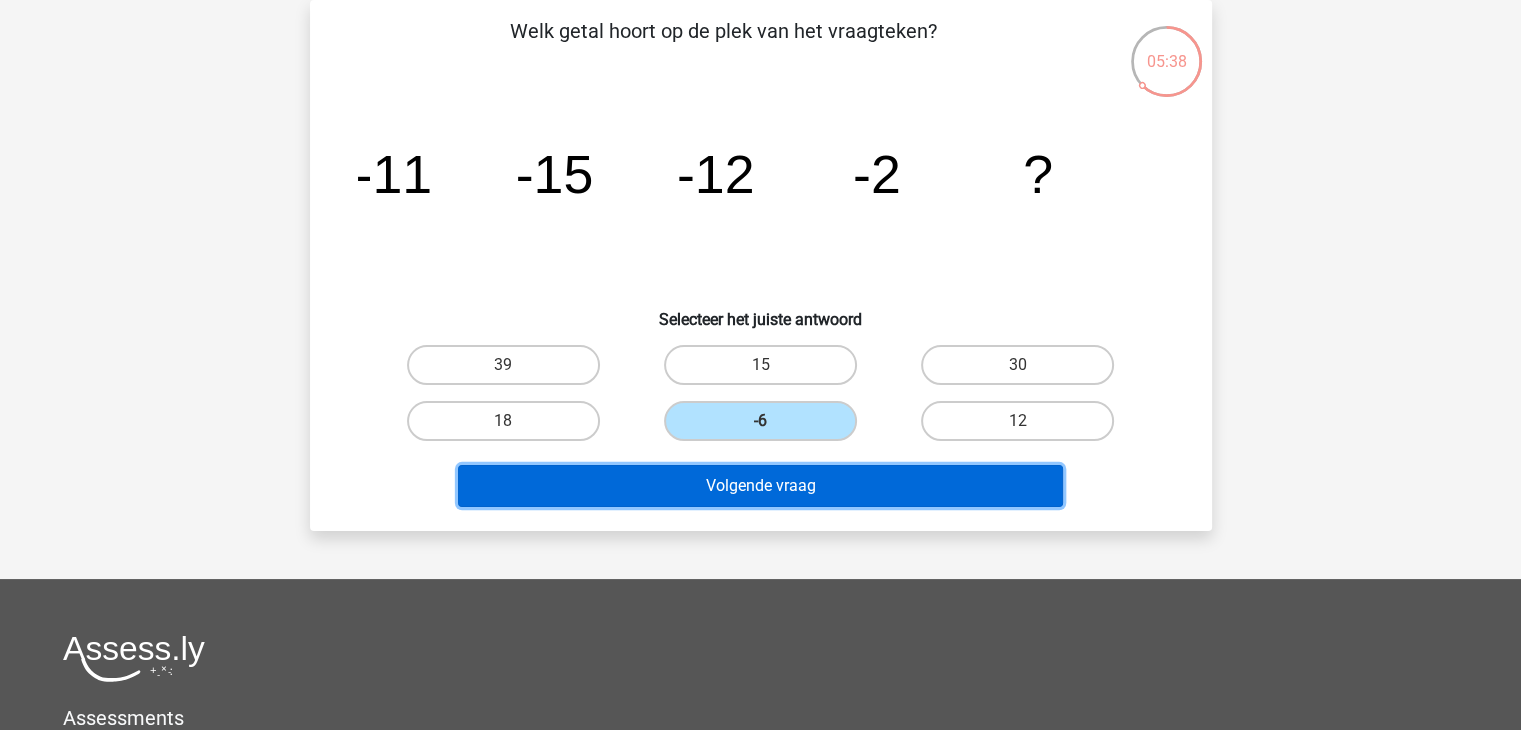 click on "Volgende vraag" at bounding box center (760, 486) 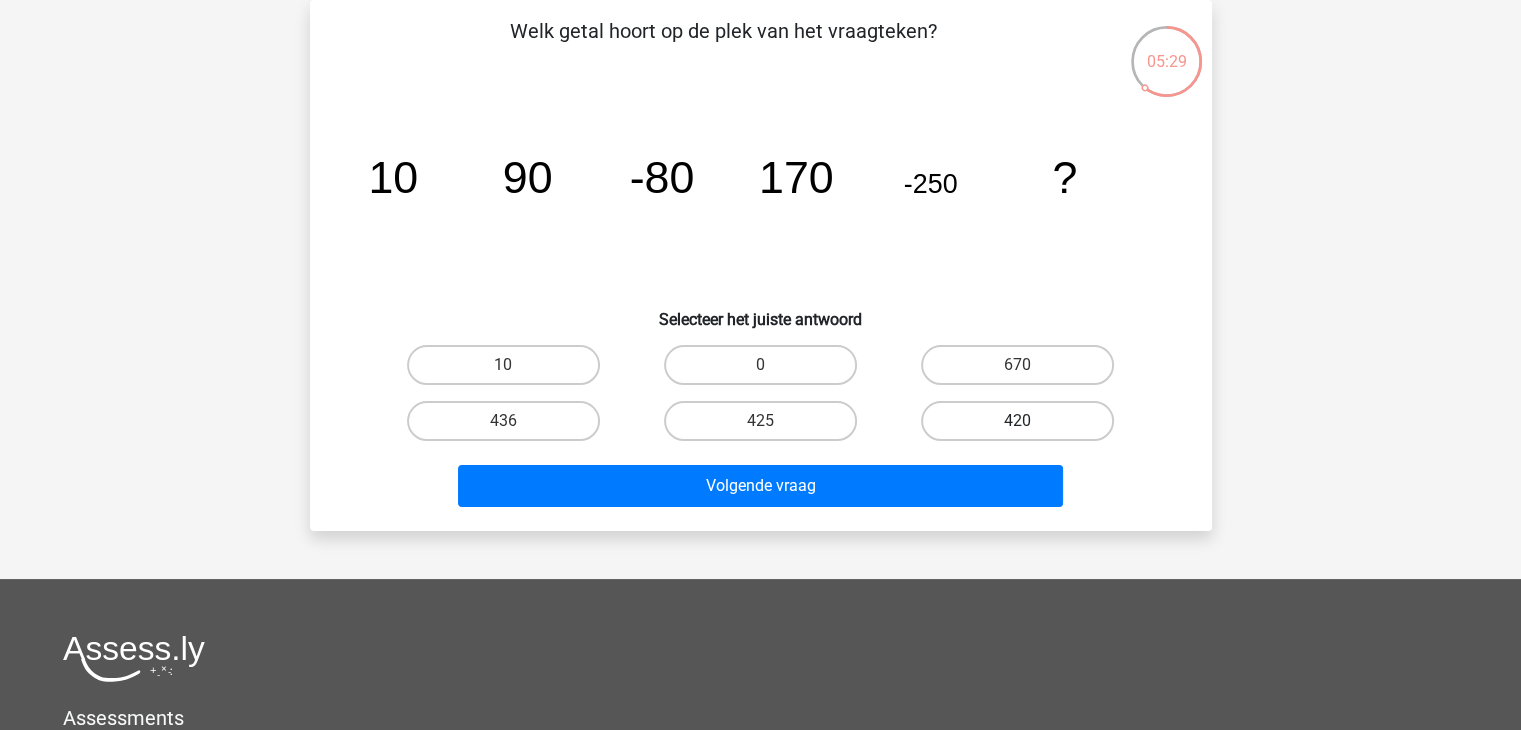 click on "420" at bounding box center (1017, 421) 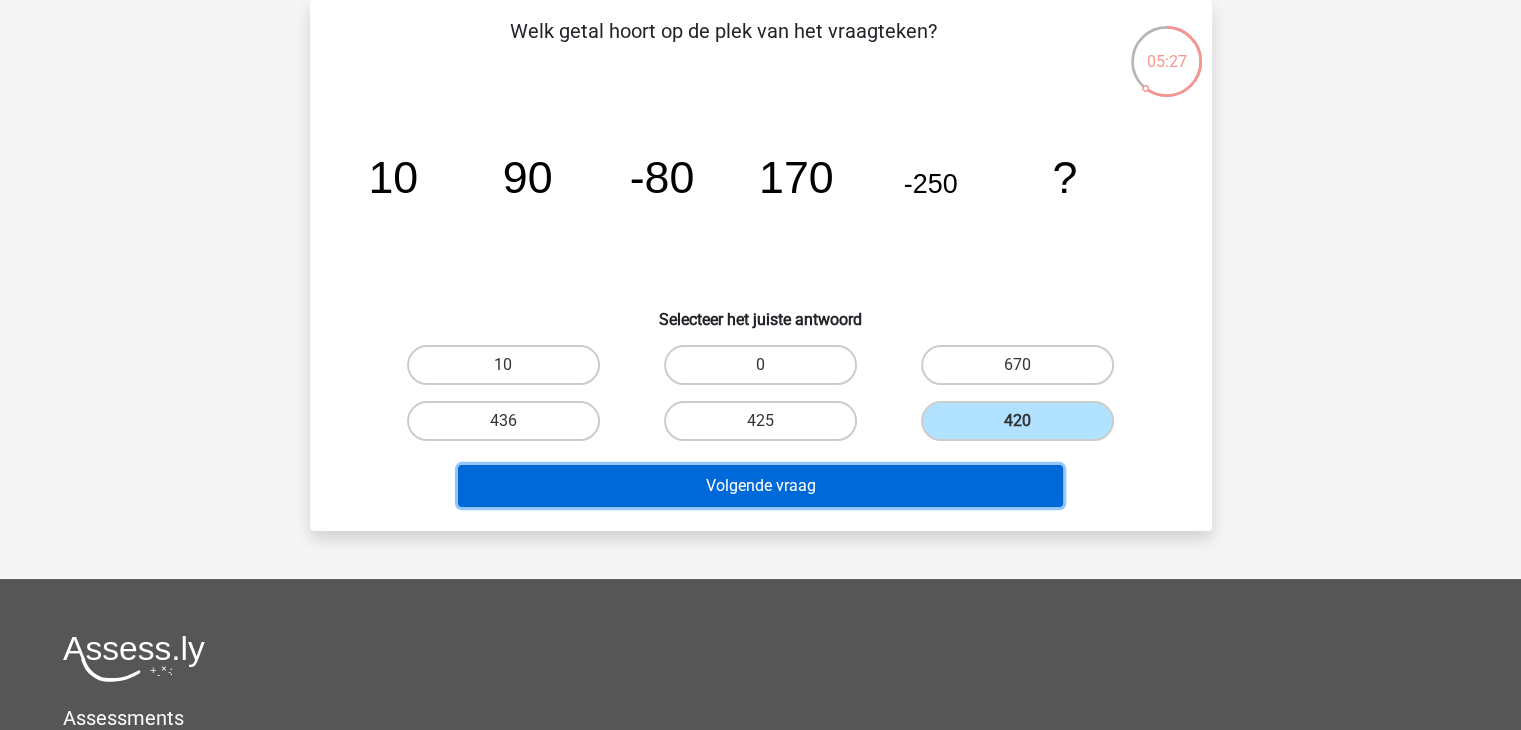 click on "Volgende vraag" at bounding box center [760, 486] 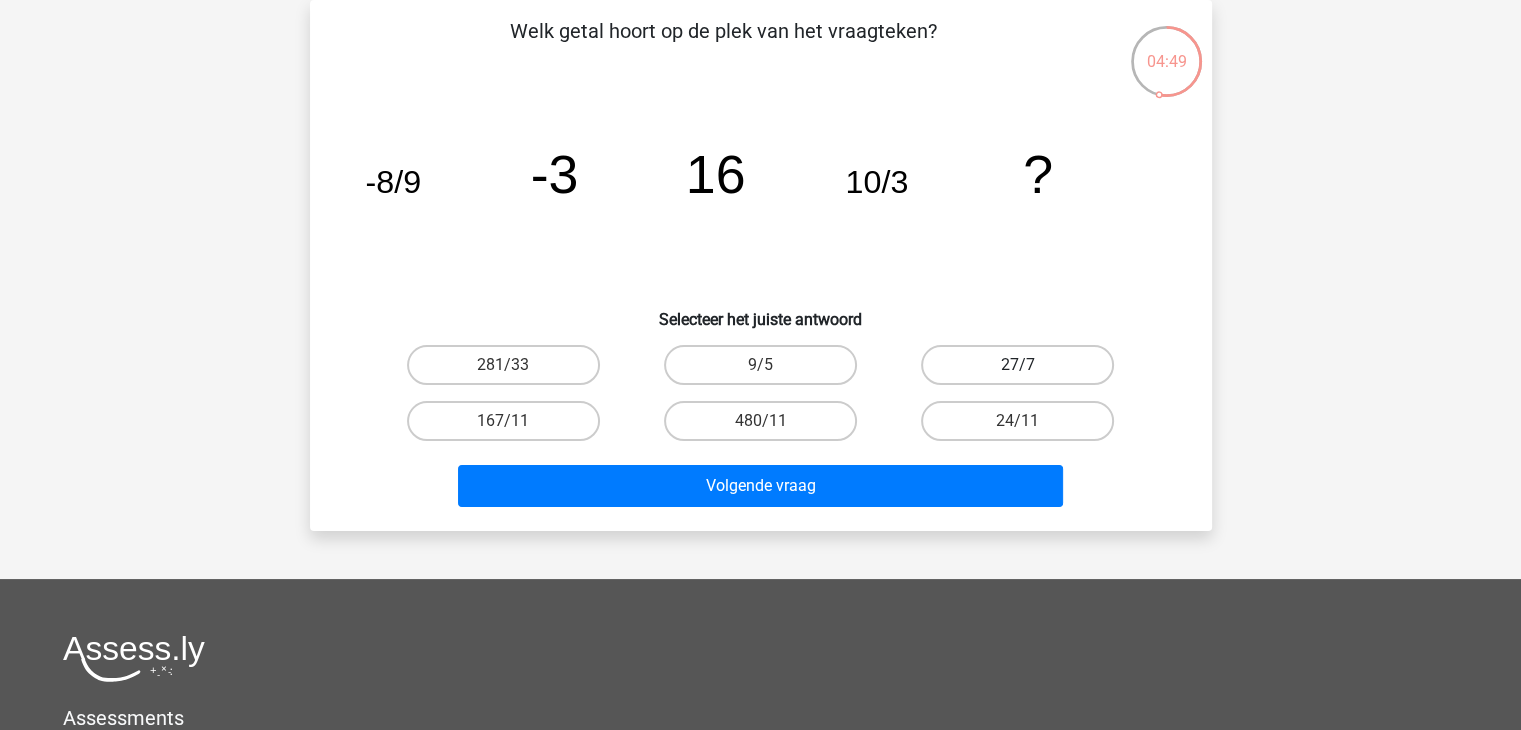 click on "27/7" at bounding box center [1017, 365] 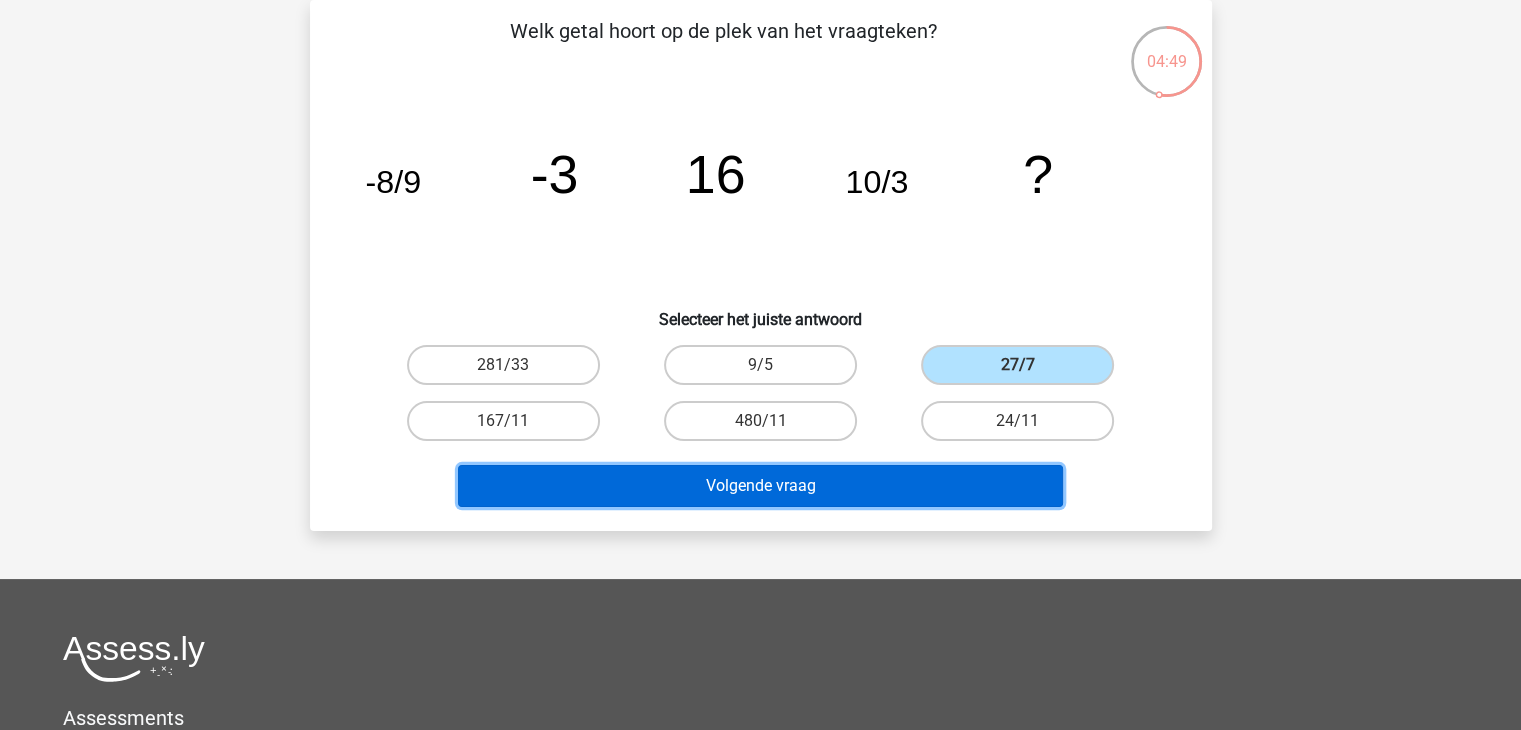 click on "Volgende vraag" at bounding box center (760, 486) 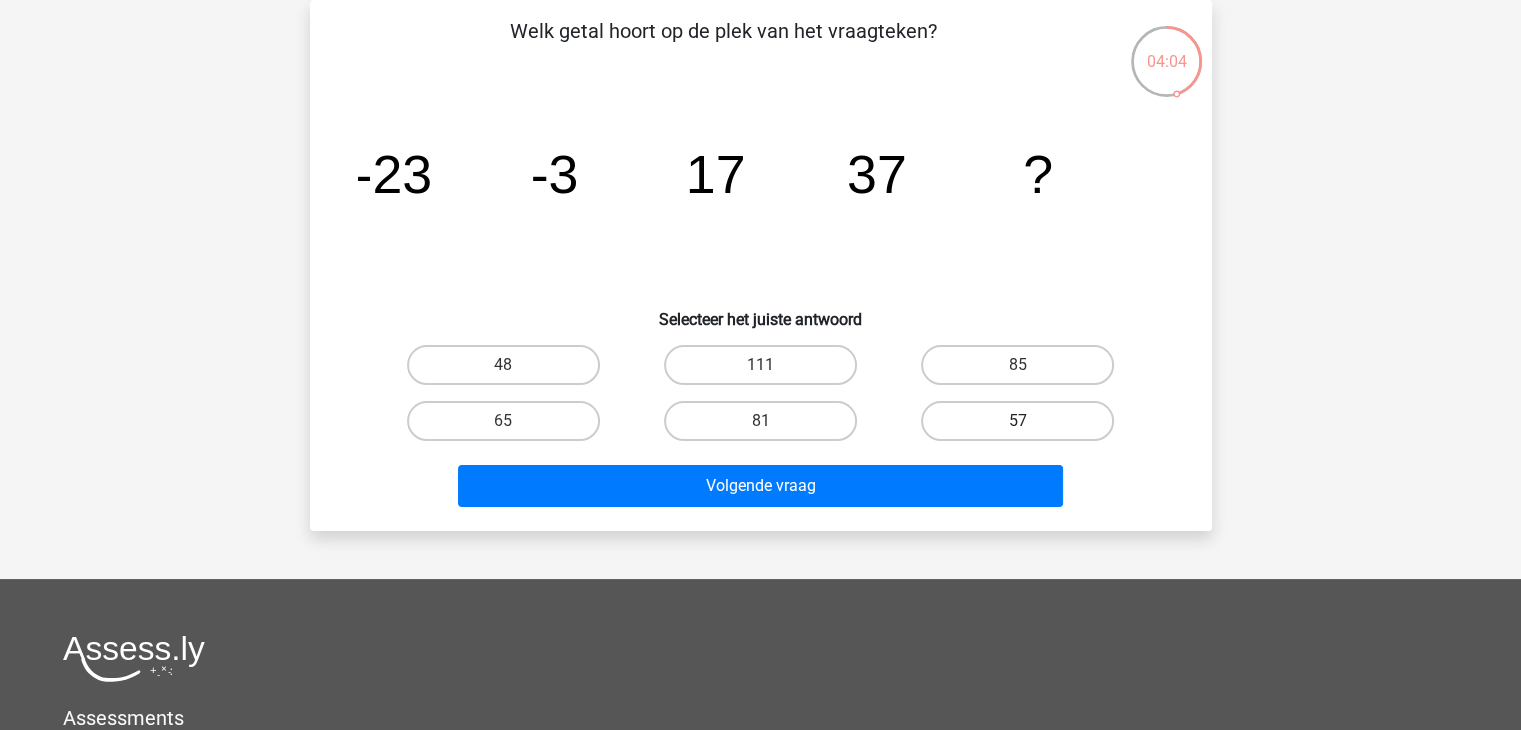 click on "57" at bounding box center [1017, 421] 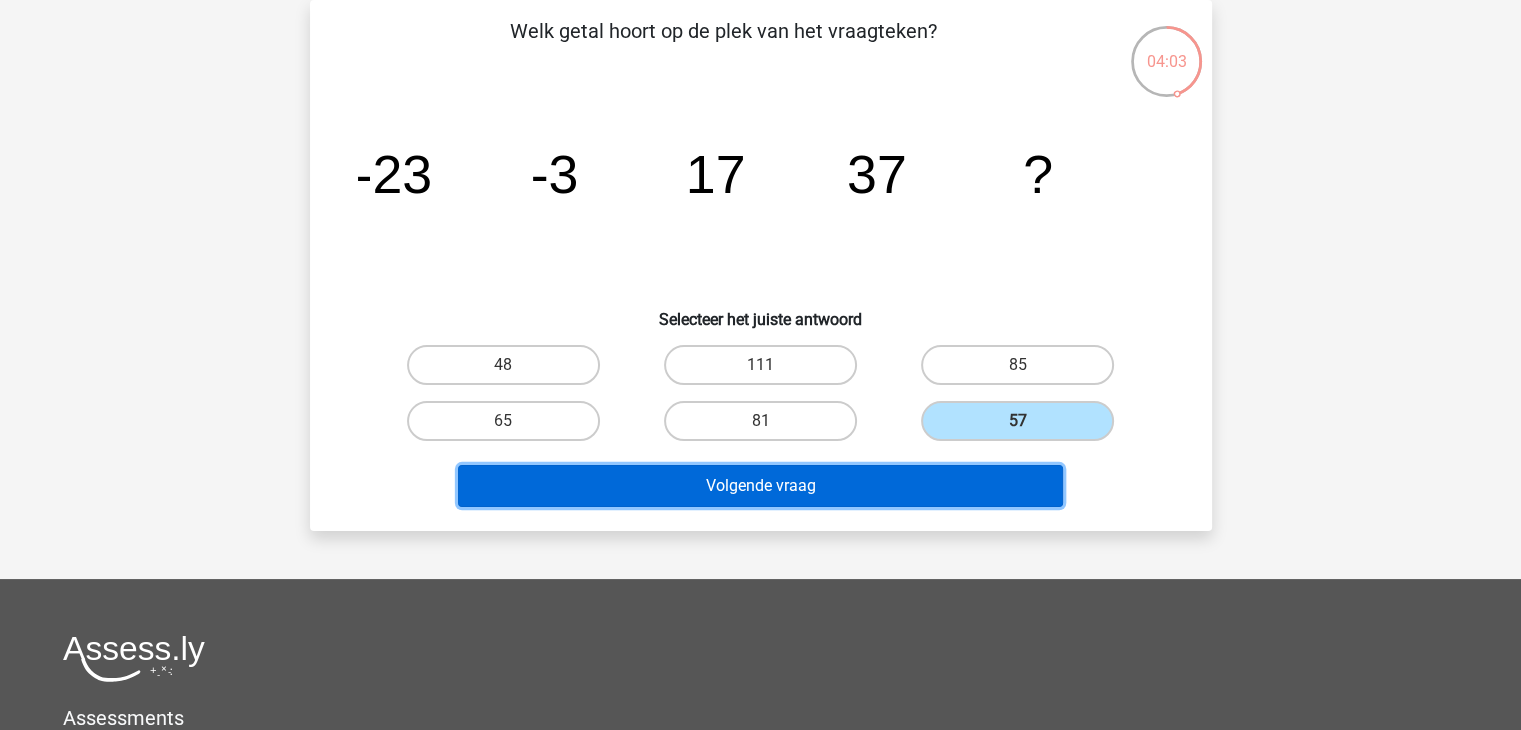 click on "Volgende vraag" at bounding box center [760, 486] 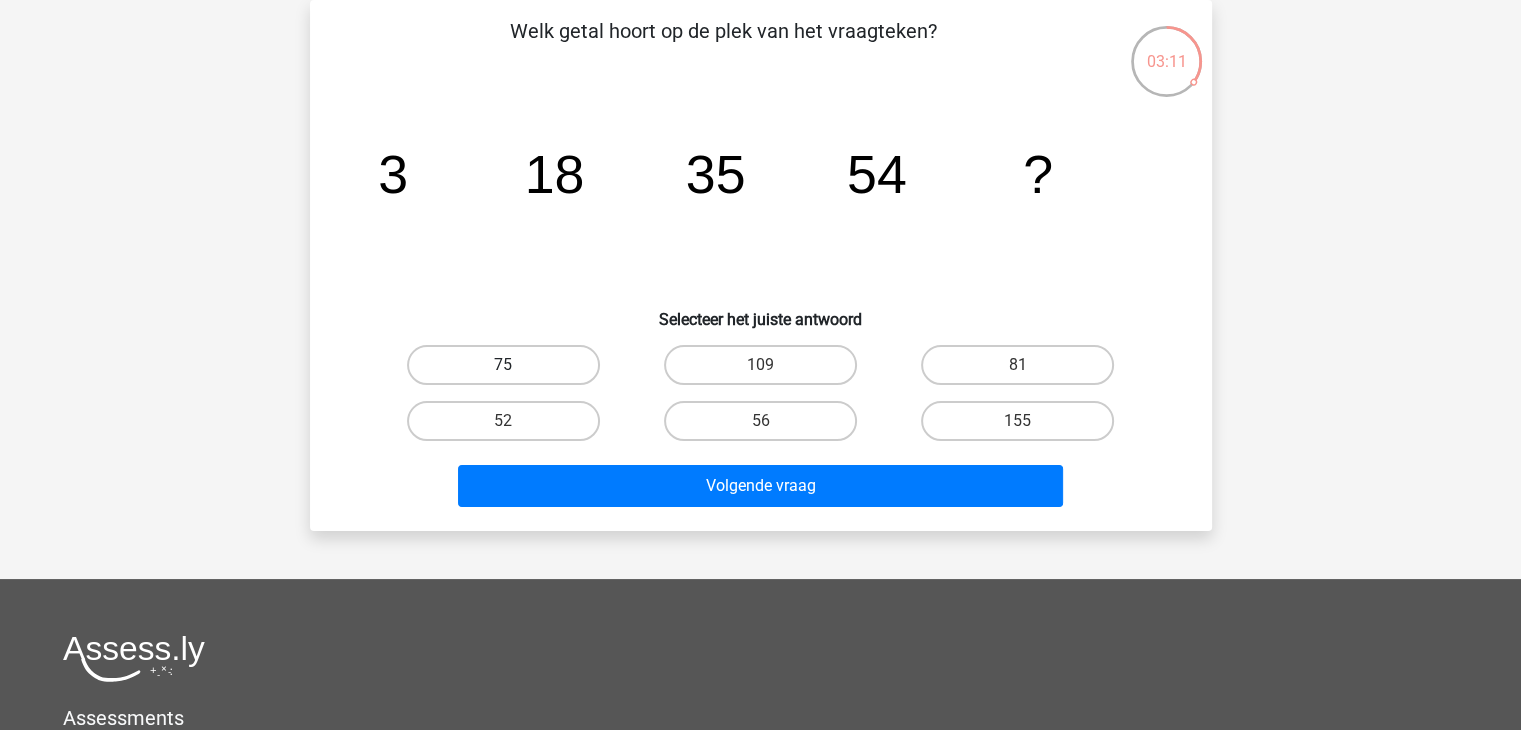 click on "75" at bounding box center [503, 365] 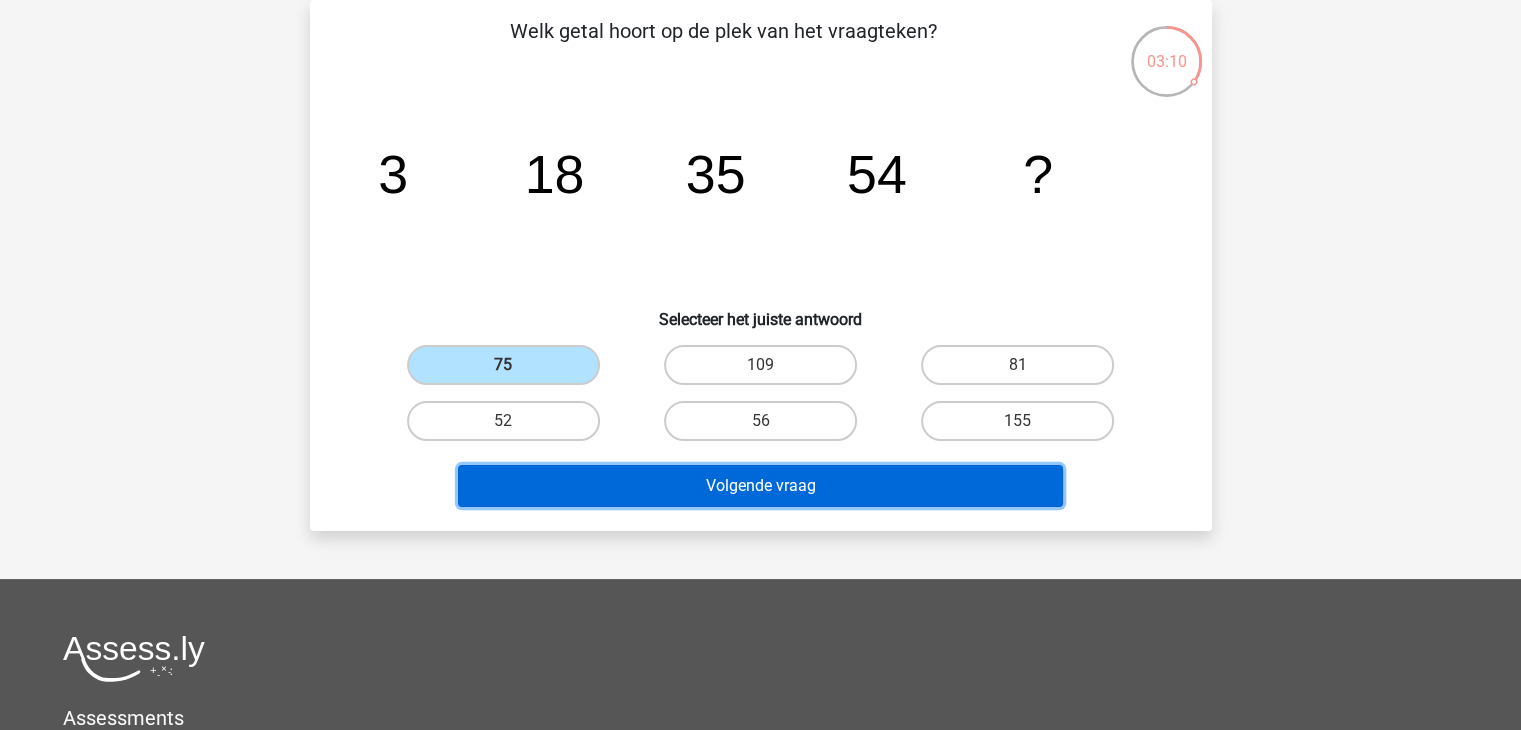 click on "Volgende vraag" at bounding box center [760, 486] 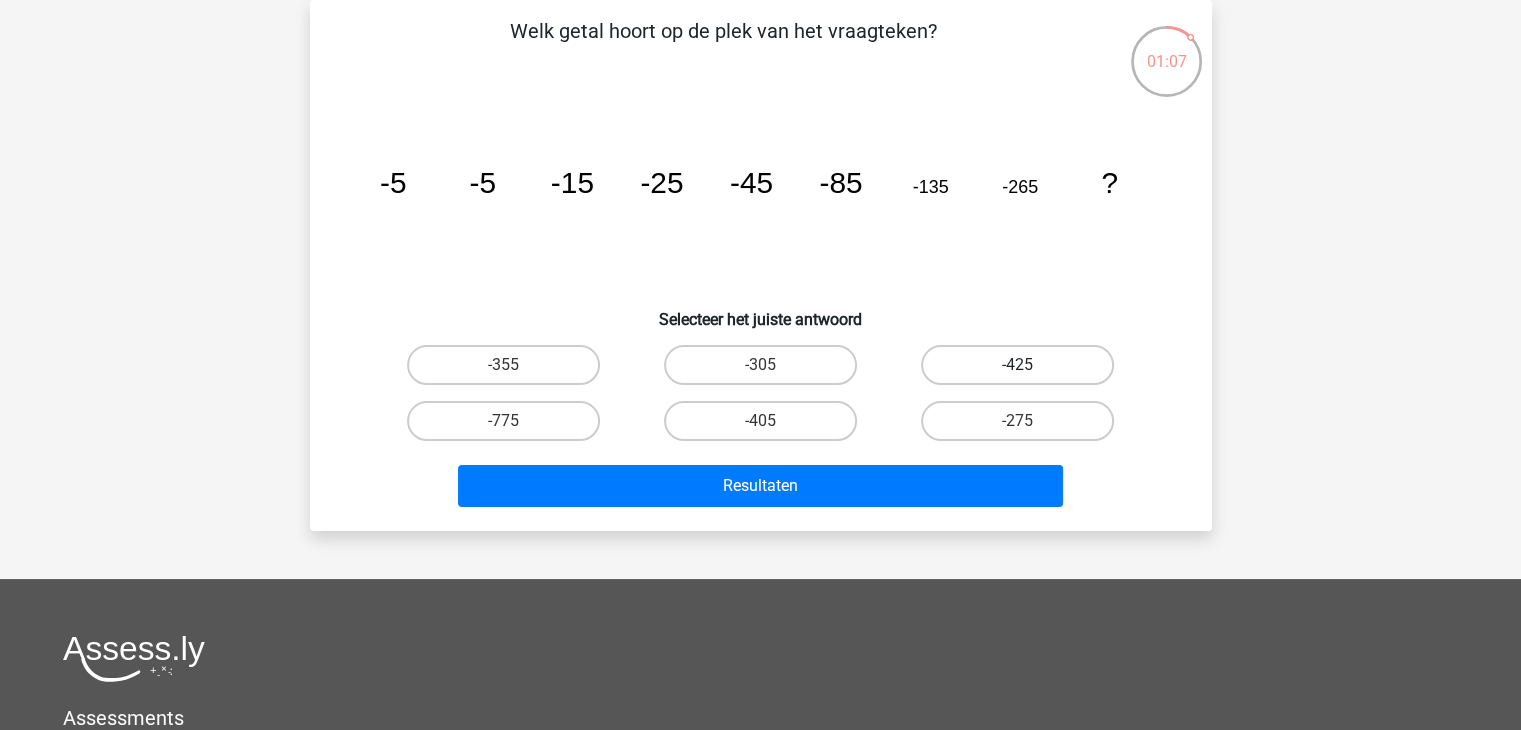 click on "-425" at bounding box center [1017, 365] 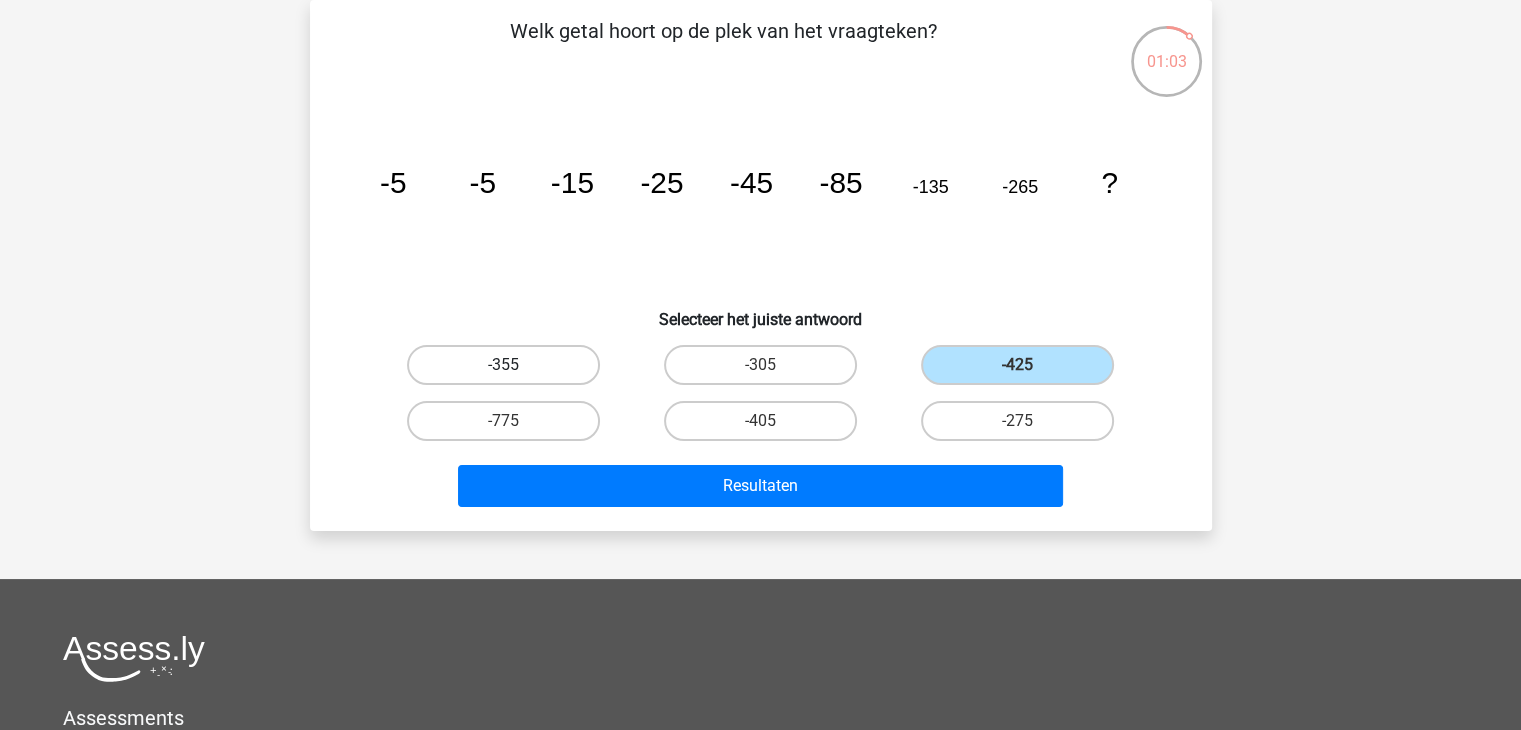 click on "-355" at bounding box center [503, 365] 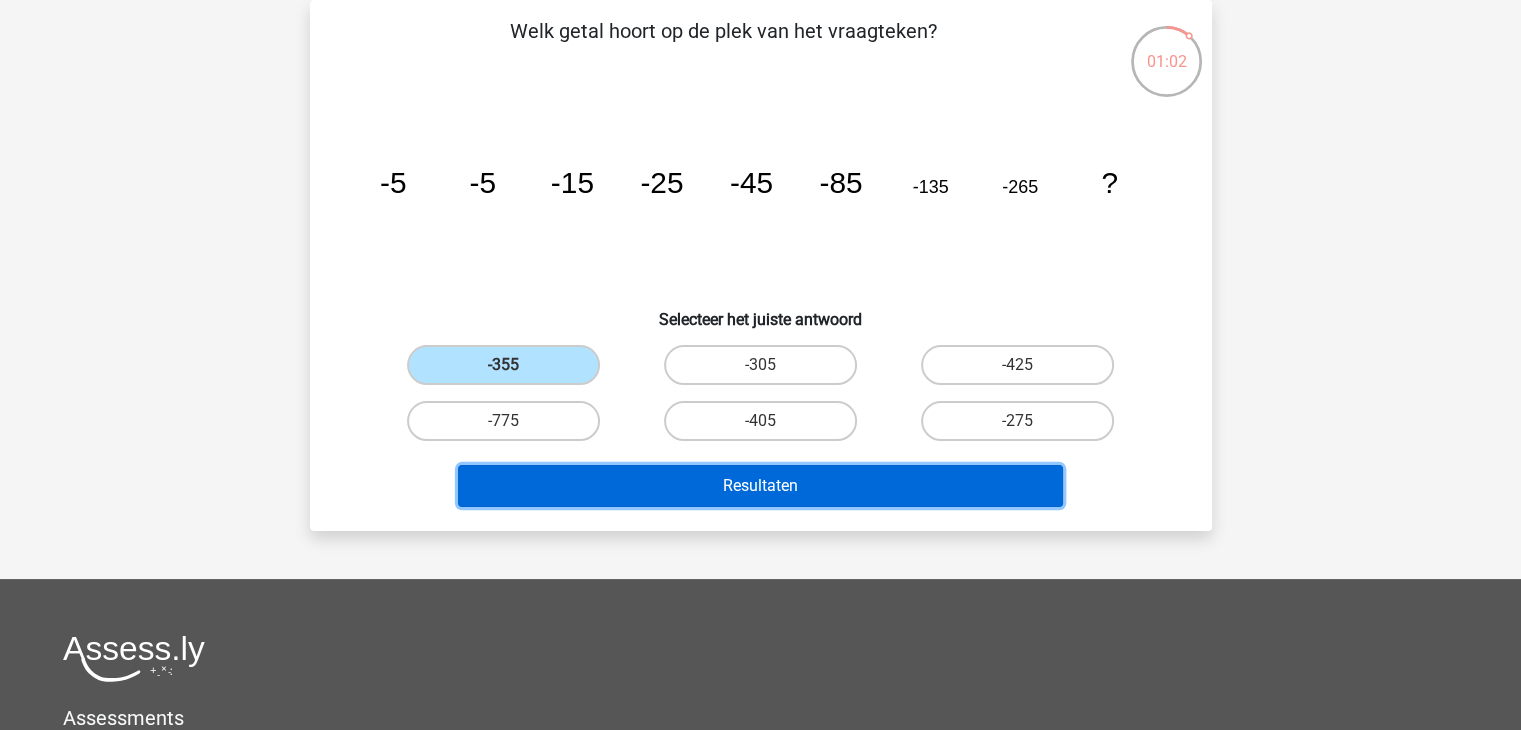 click on "Resultaten" at bounding box center [760, 486] 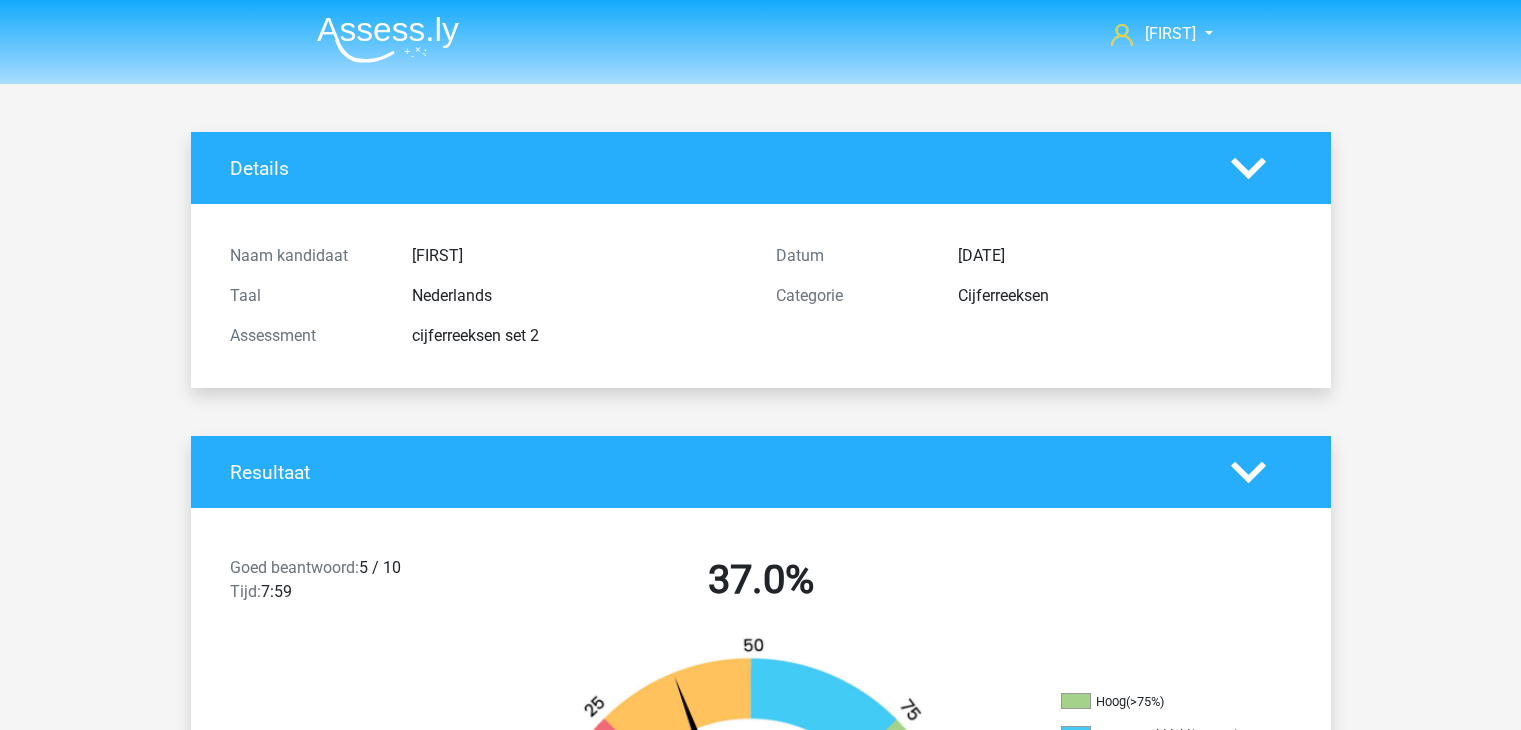 scroll, scrollTop: 0, scrollLeft: 0, axis: both 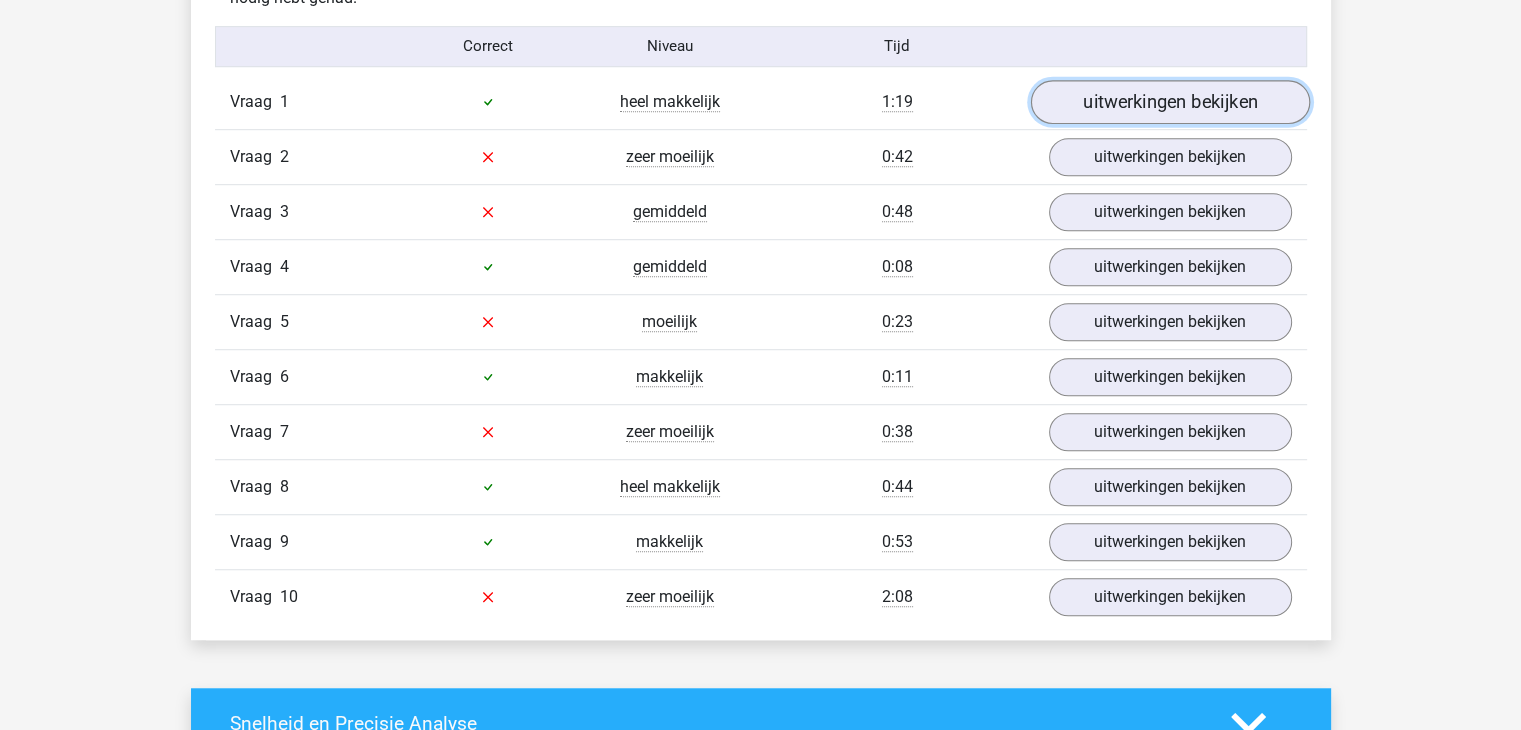 click on "uitwerkingen bekijken" at bounding box center (1169, 102) 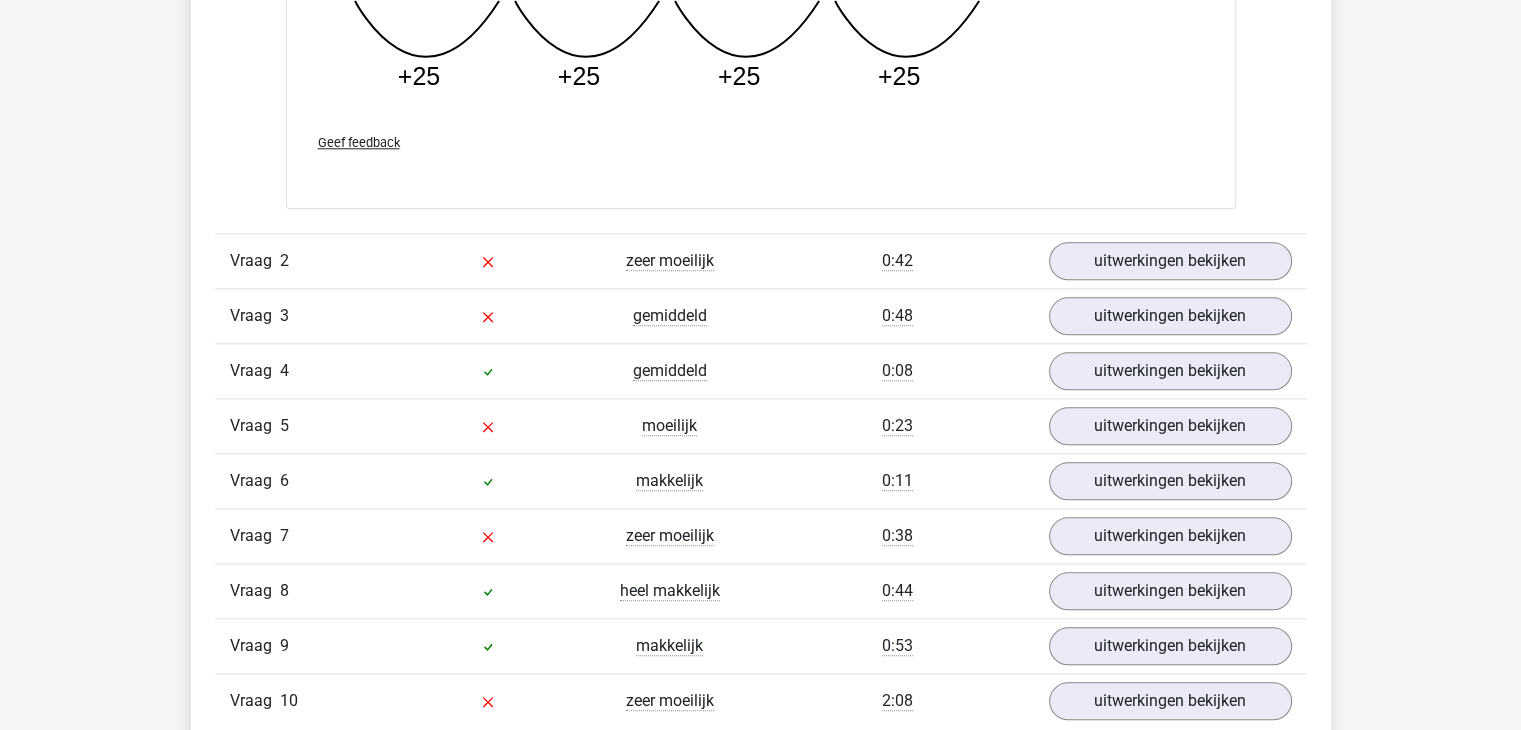 scroll, scrollTop: 2088, scrollLeft: 0, axis: vertical 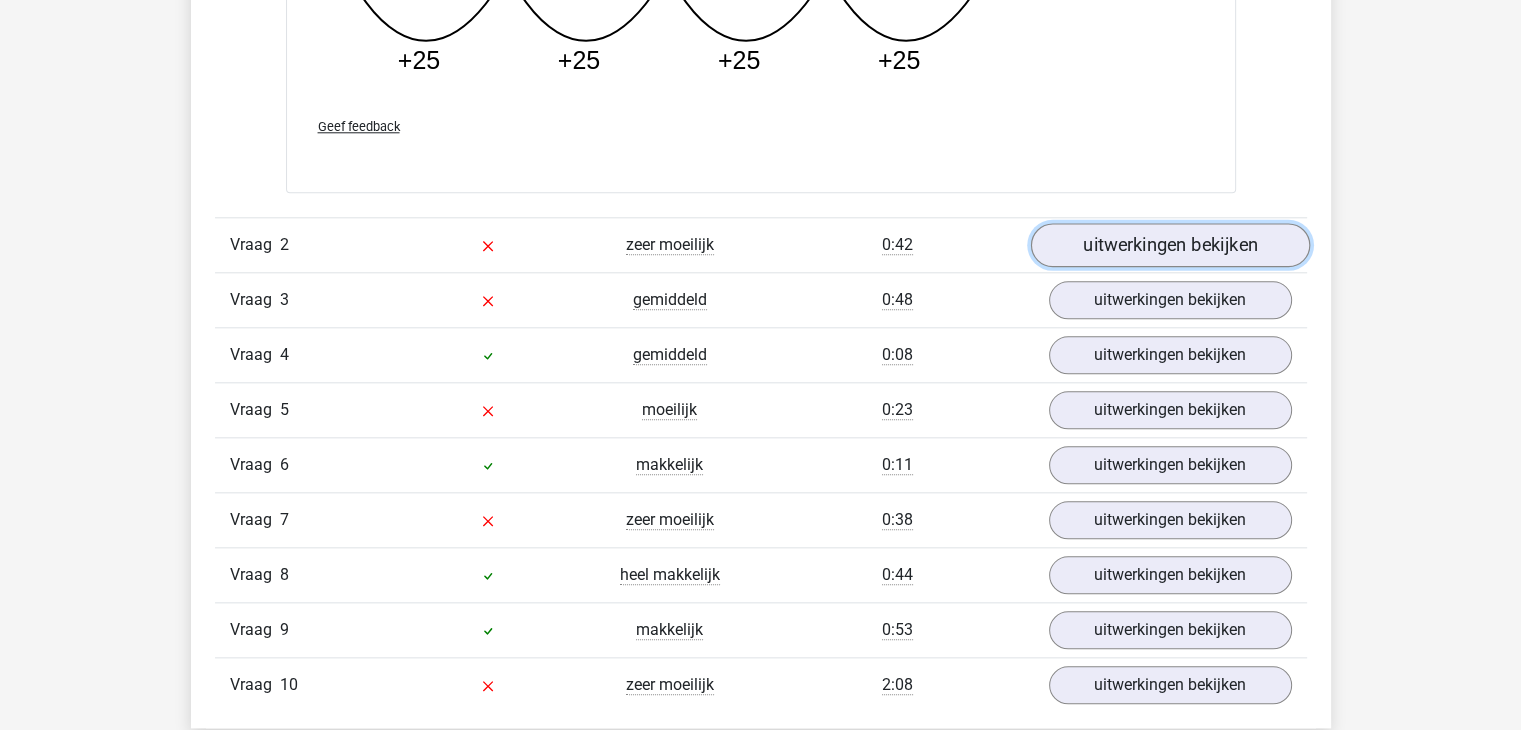 click on "uitwerkingen bekijken" at bounding box center [1169, 245] 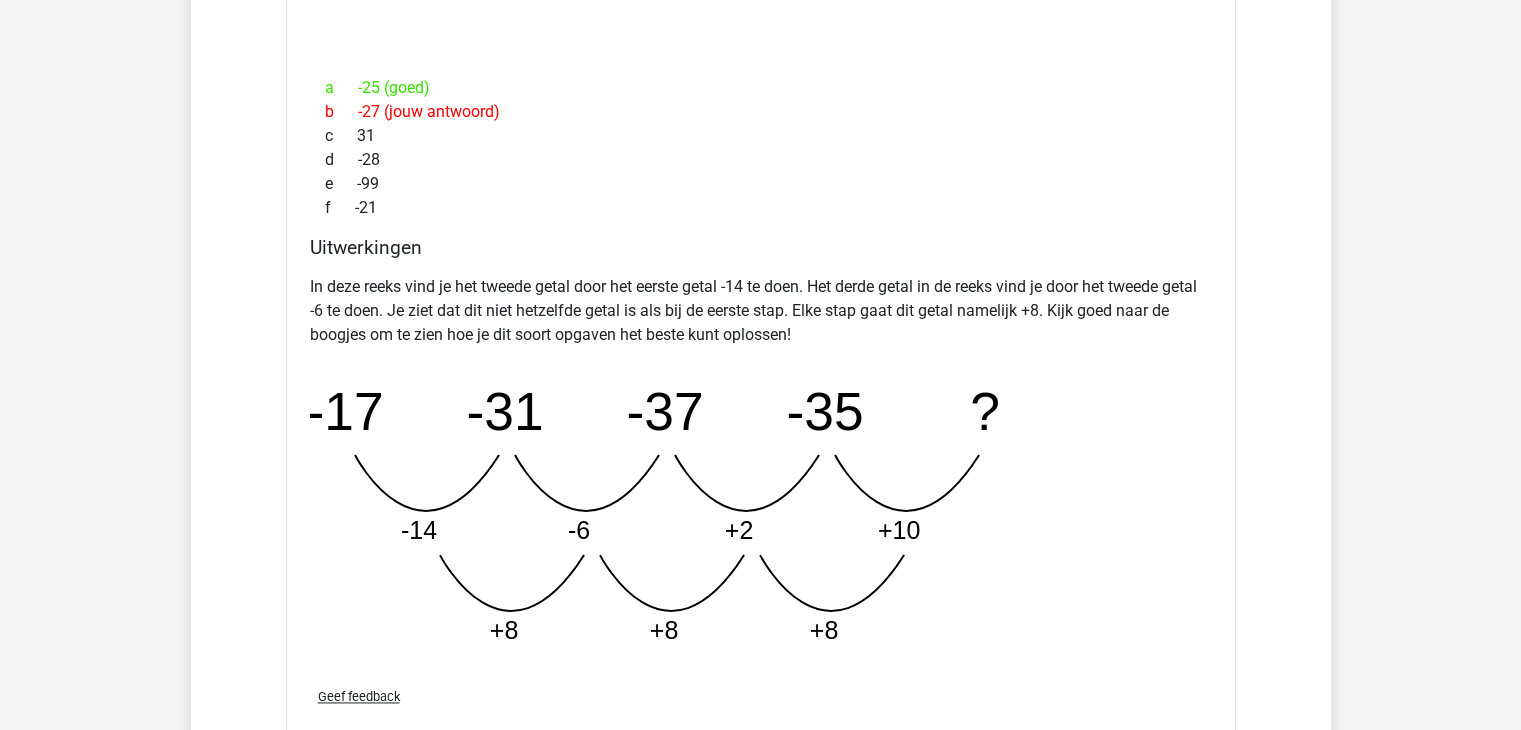 scroll, scrollTop: 2614, scrollLeft: 0, axis: vertical 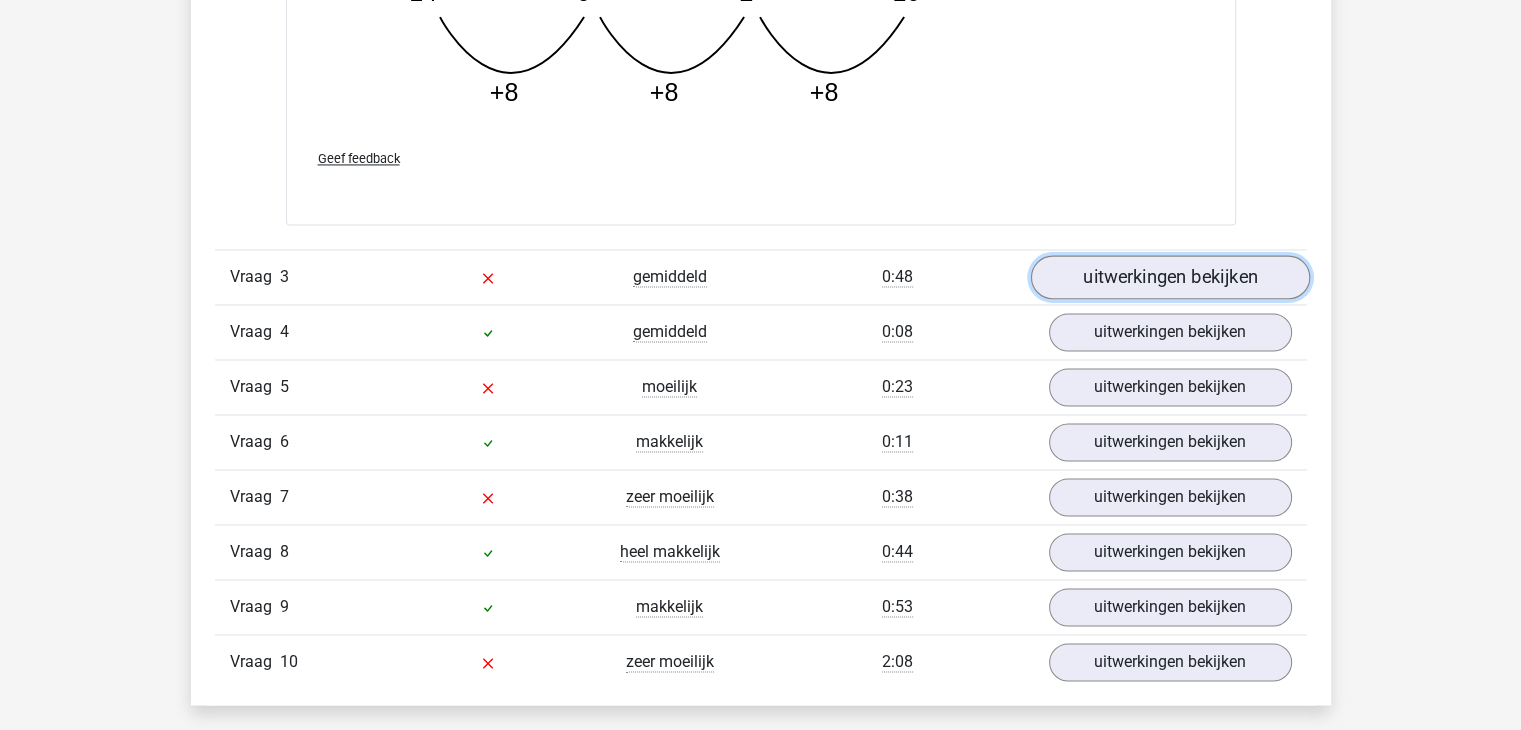 click on "uitwerkingen bekijken" at bounding box center [1169, 277] 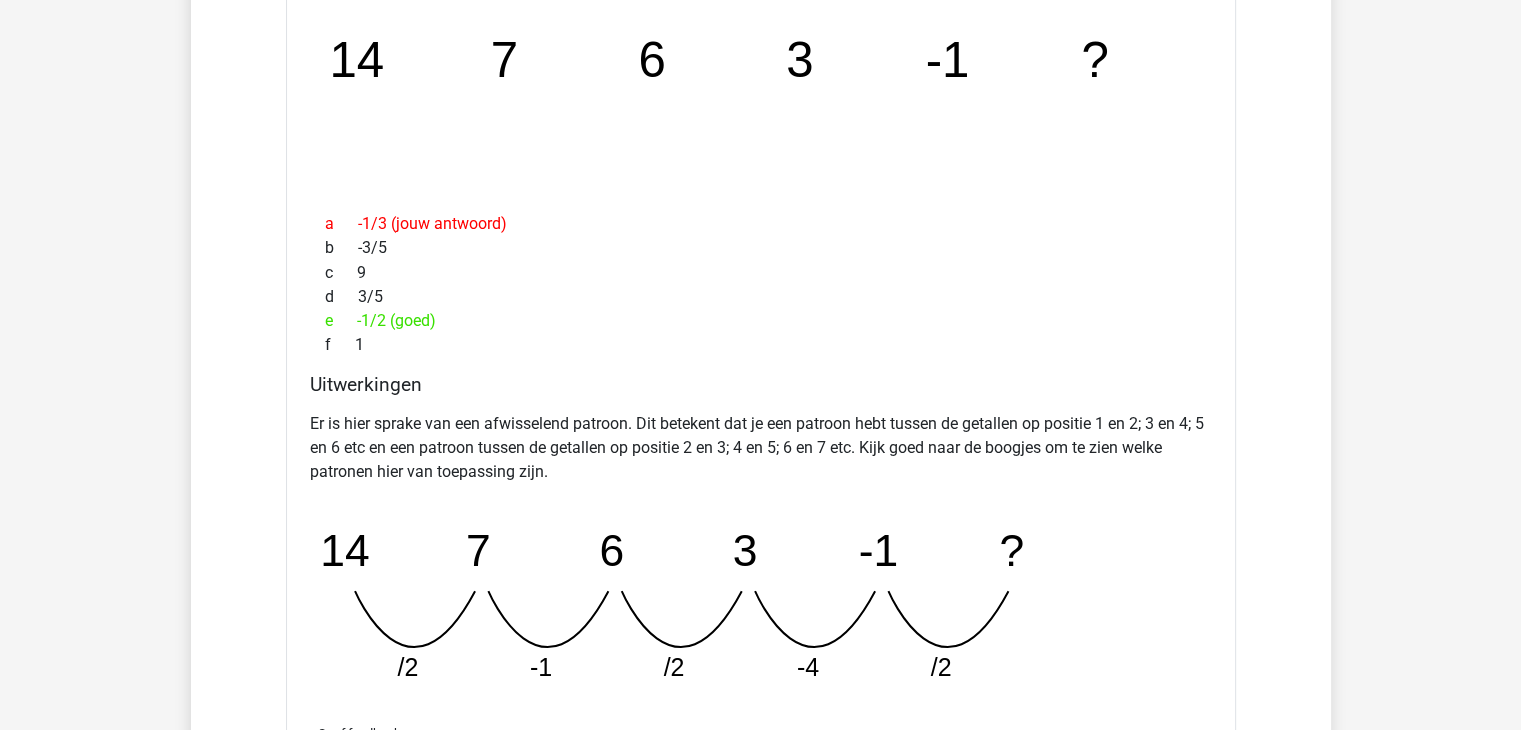 scroll, scrollTop: 3528, scrollLeft: 0, axis: vertical 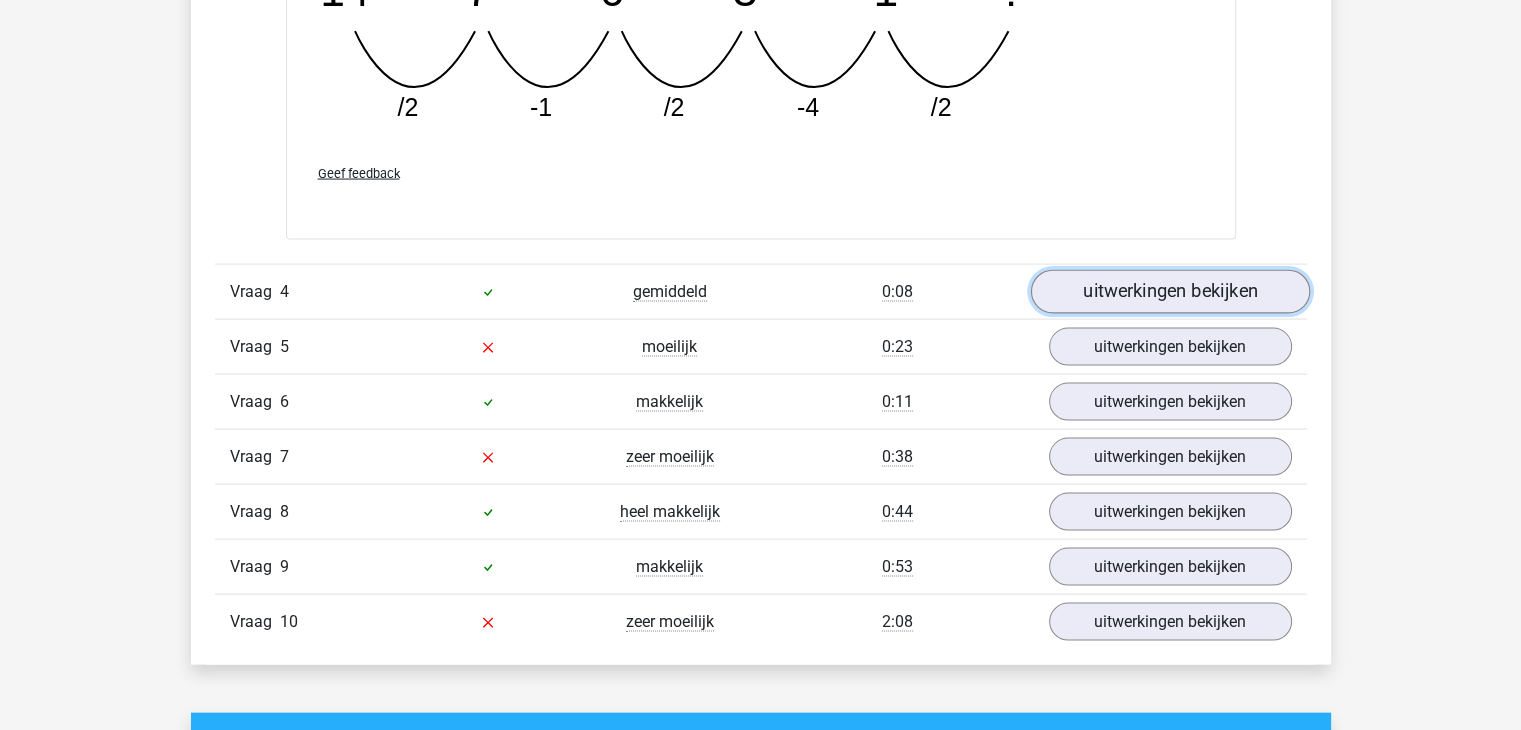 click on "uitwerkingen bekijken" at bounding box center (1169, 292) 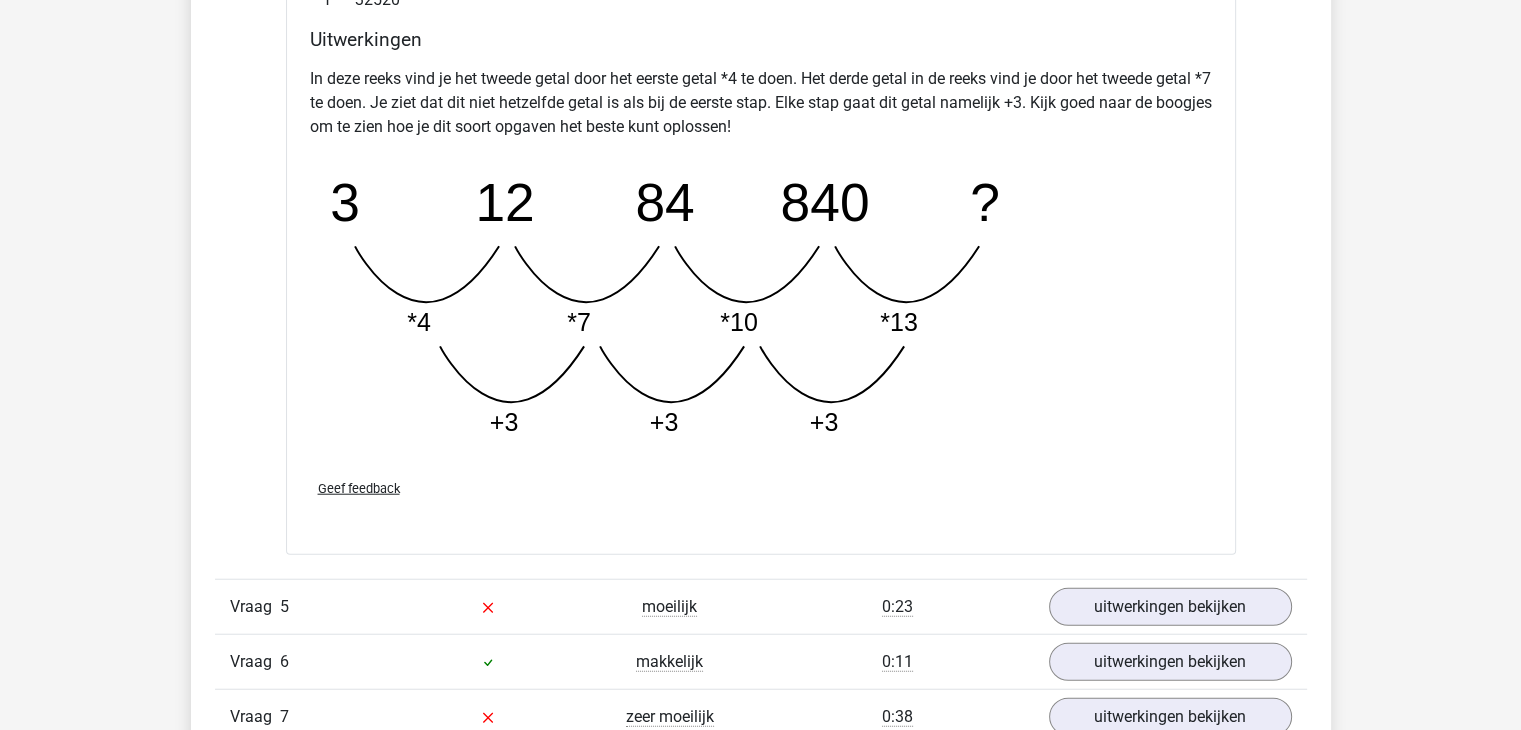 scroll, scrollTop: 4864, scrollLeft: 0, axis: vertical 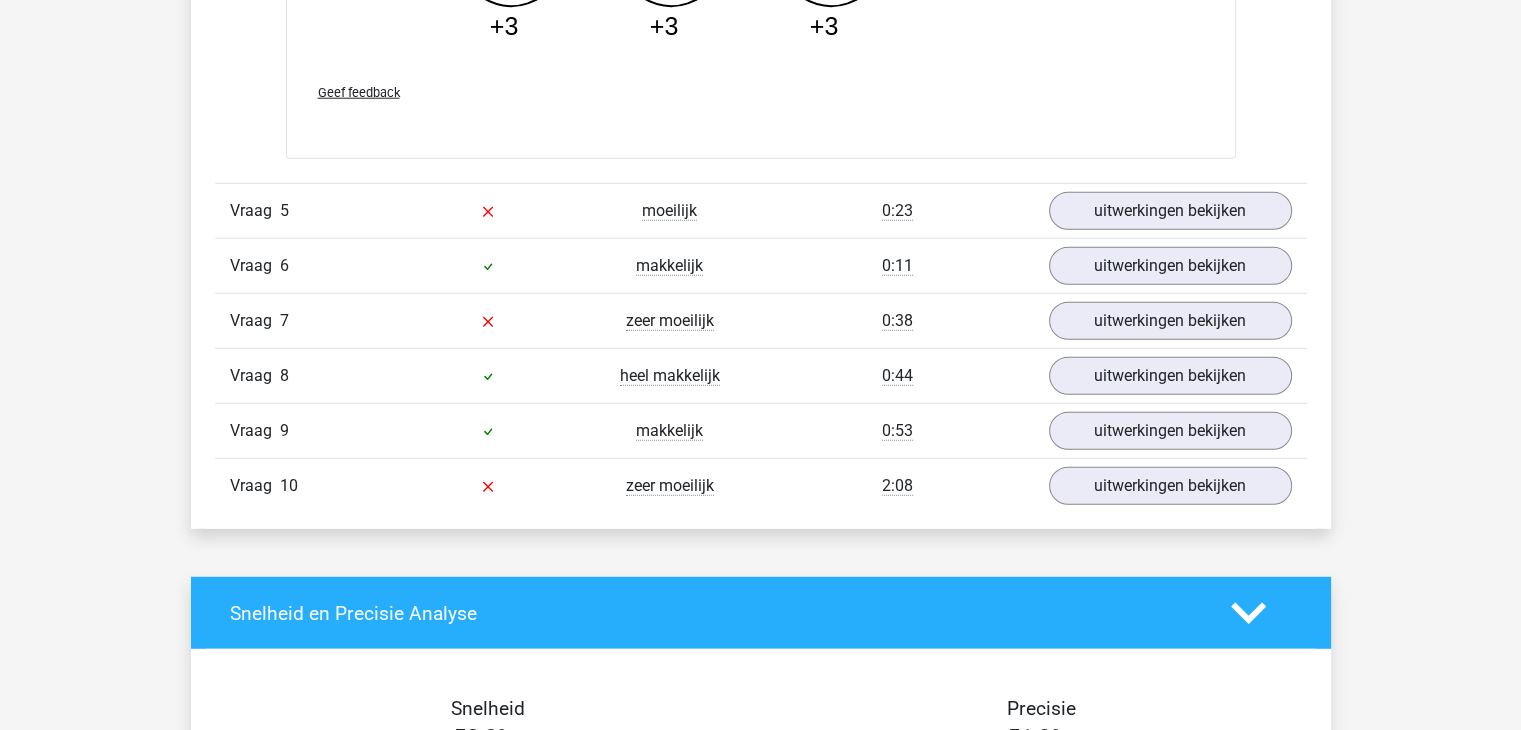 click on "Vraag
5
moeilijk
0:23
uitwerkingen bekijken" at bounding box center [761, 210] 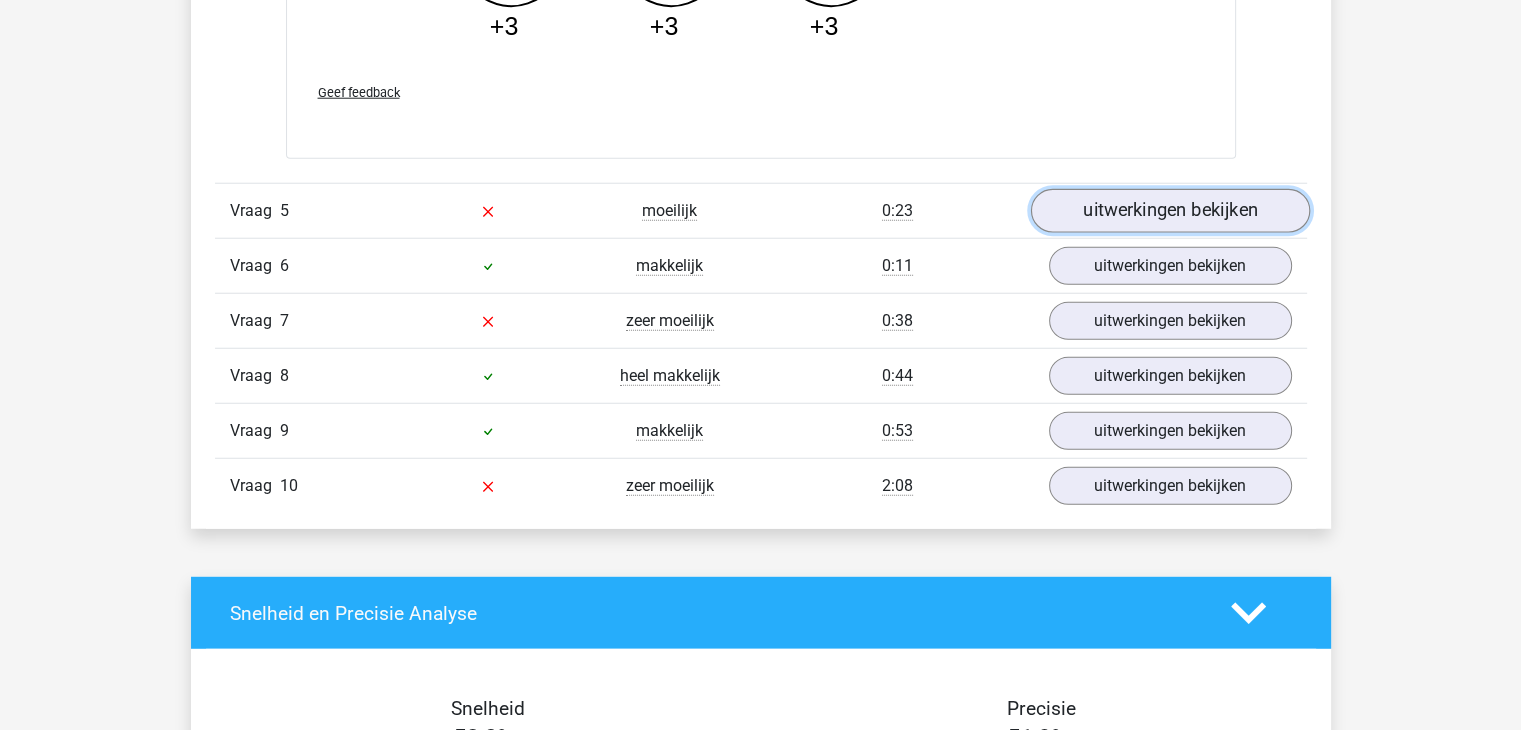 click on "uitwerkingen bekijken" at bounding box center [1169, 212] 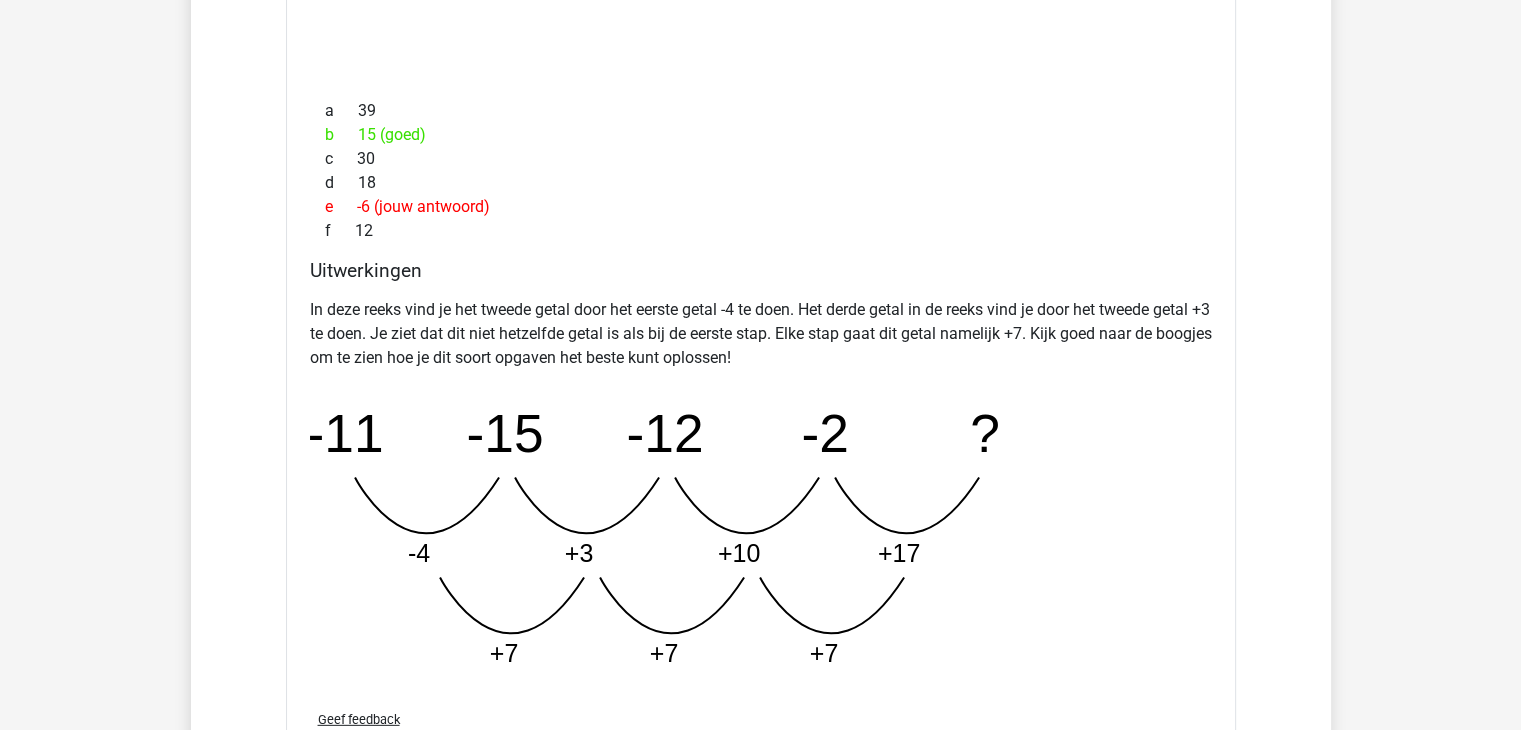 scroll, scrollTop: 5712, scrollLeft: 0, axis: vertical 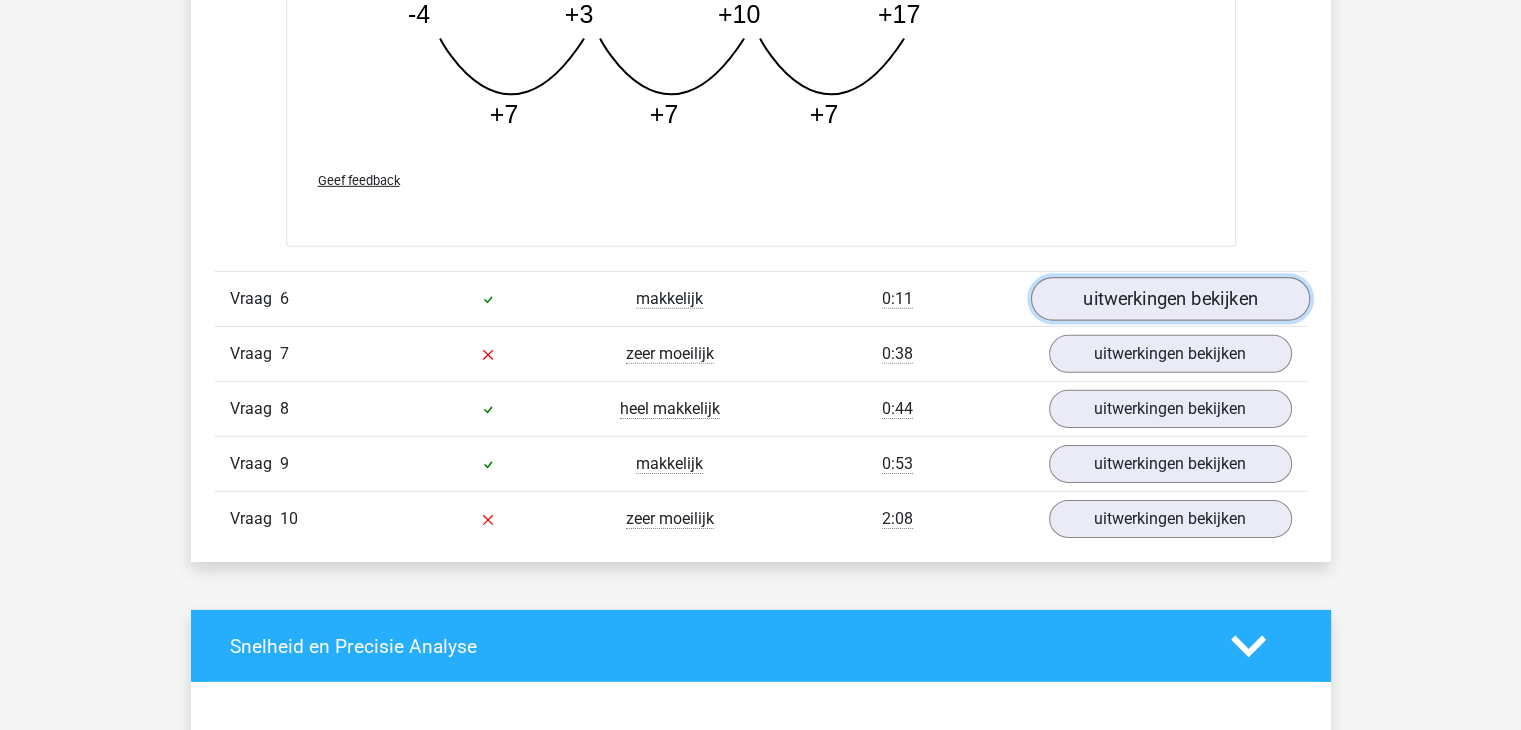 click on "uitwerkingen bekijken" at bounding box center [1169, 299] 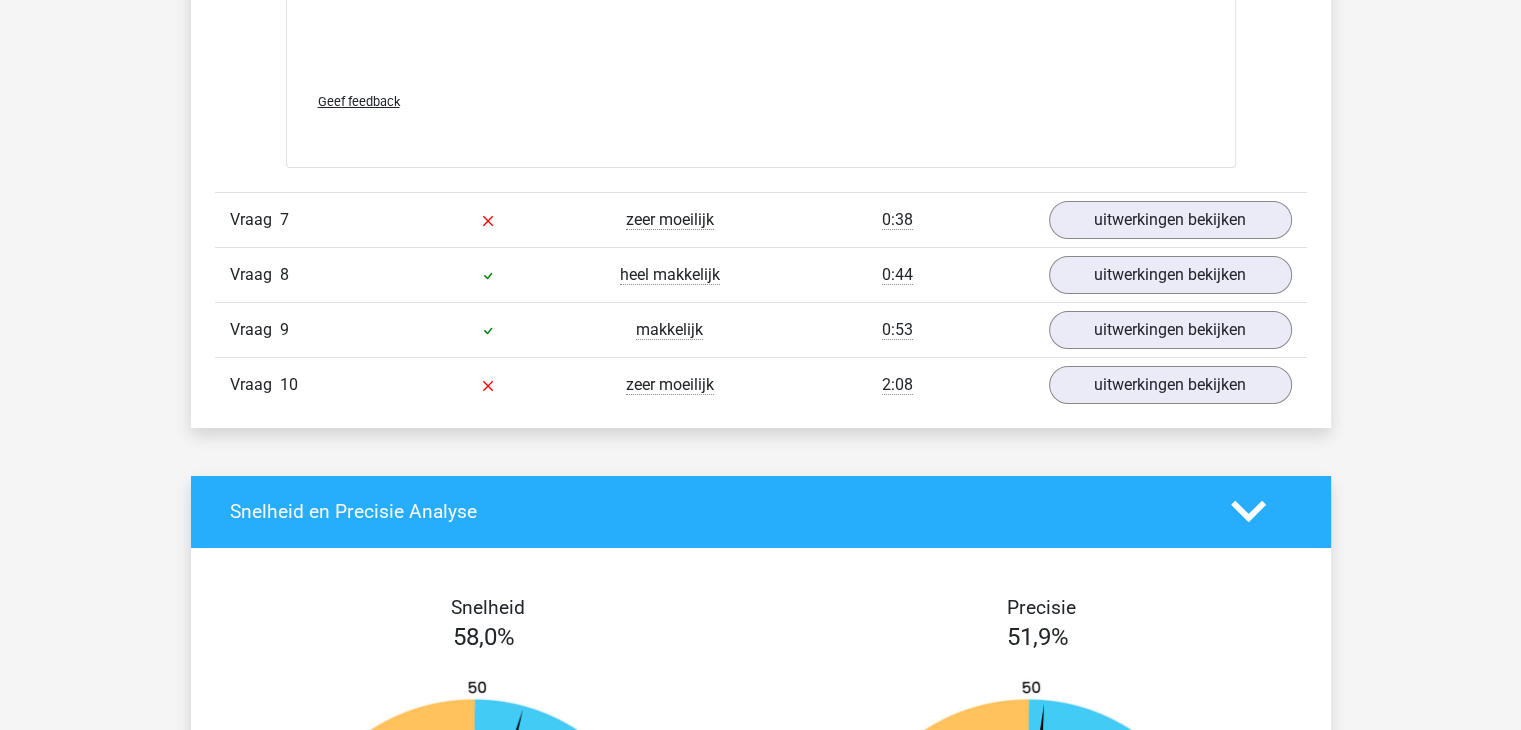 scroll, scrollTop: 7364, scrollLeft: 0, axis: vertical 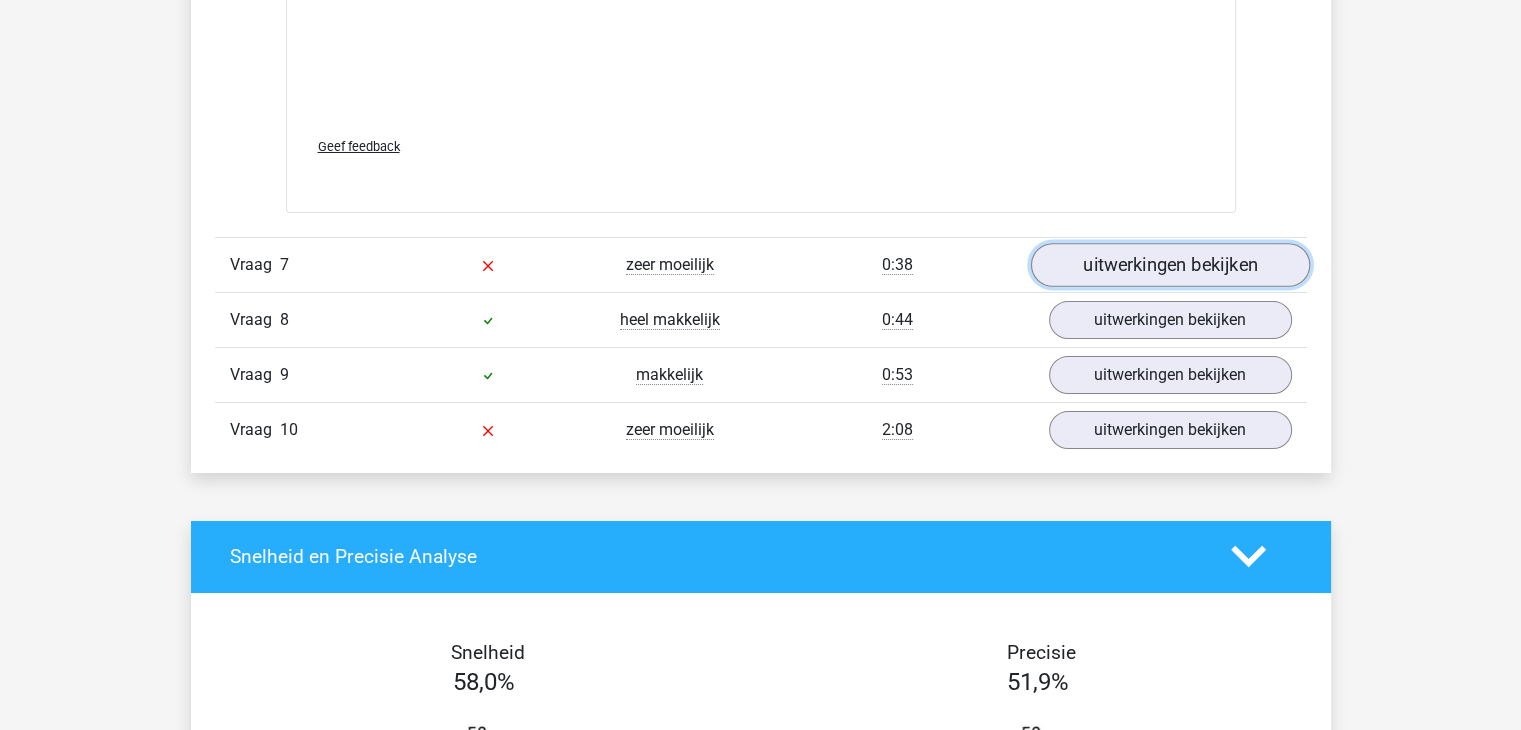 click on "uitwerkingen bekijken" at bounding box center (1169, 265) 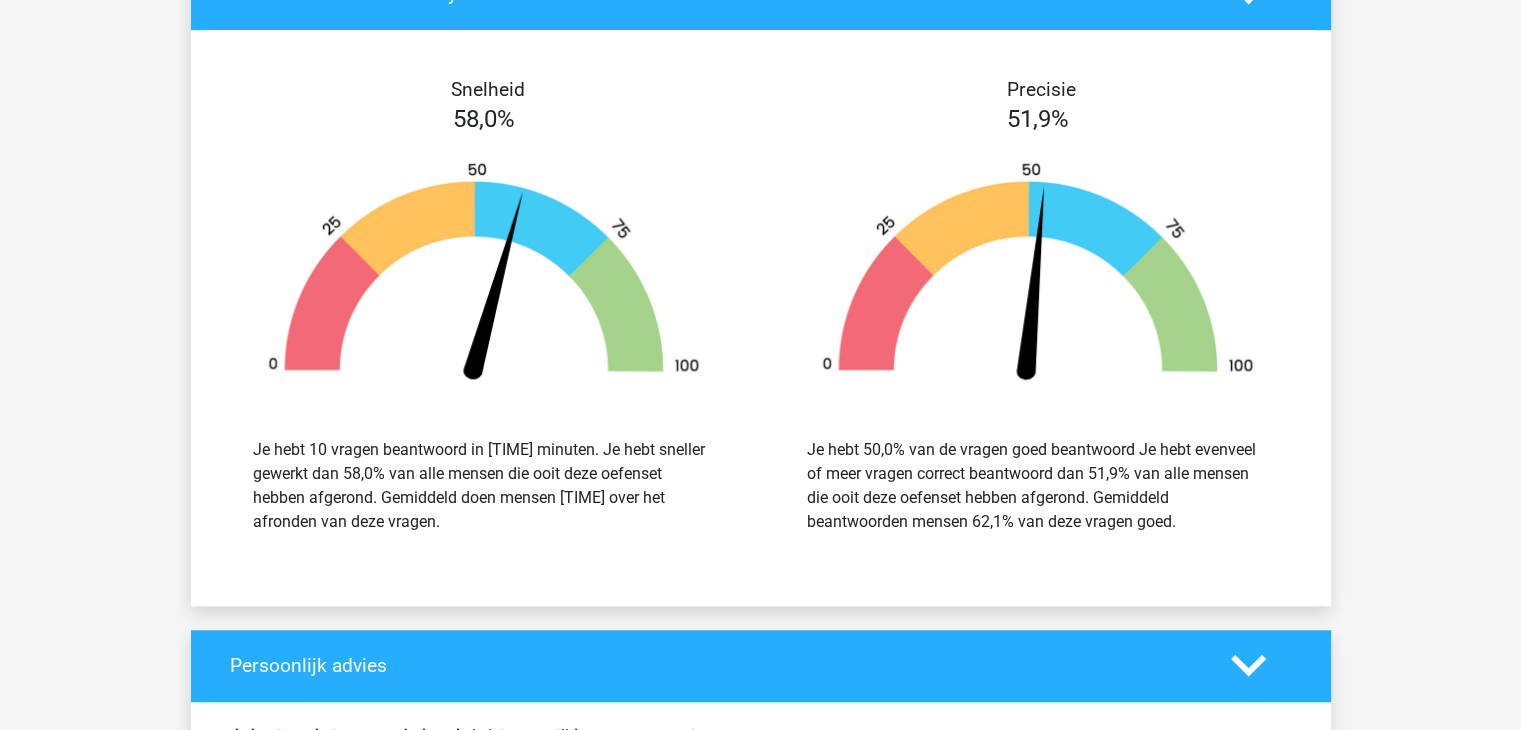 scroll, scrollTop: 8456, scrollLeft: 0, axis: vertical 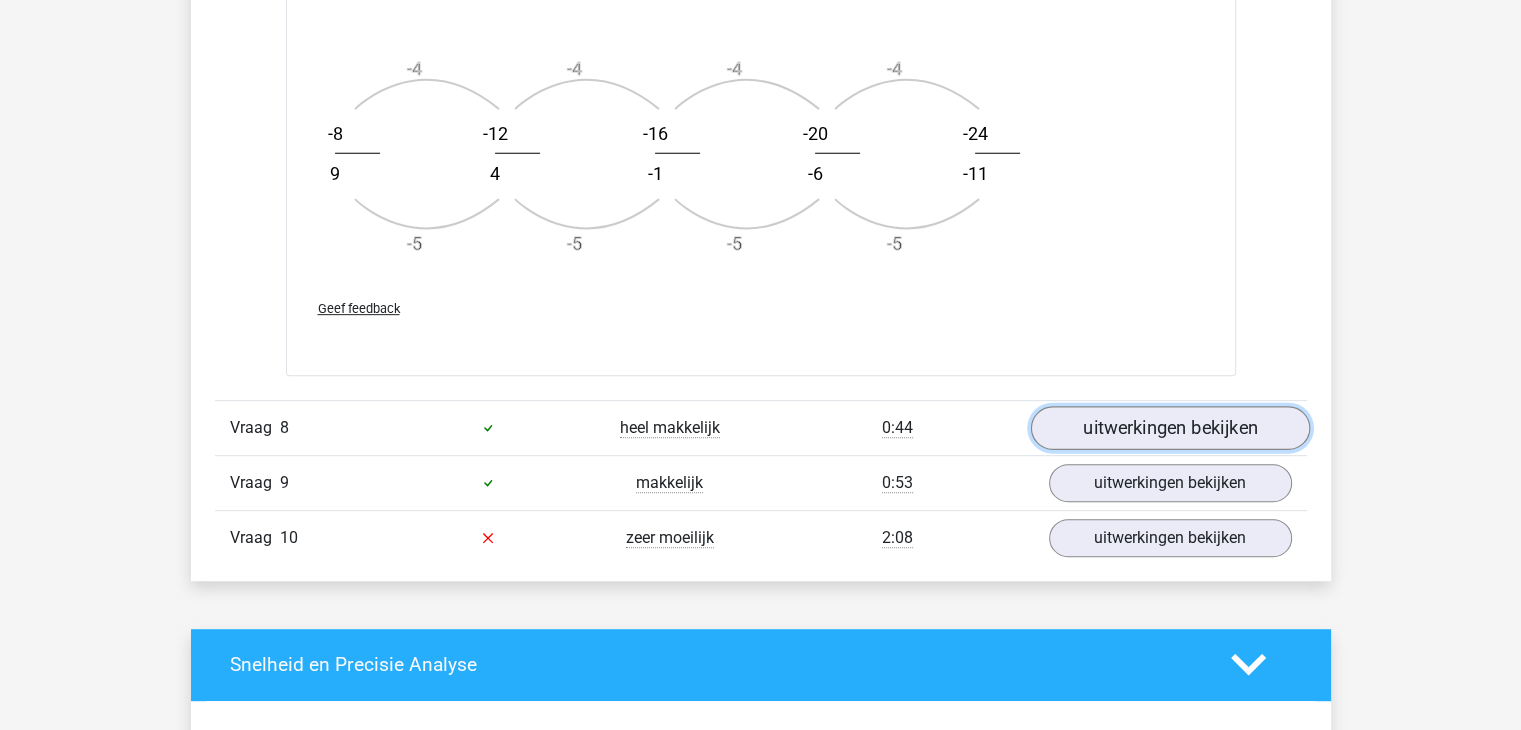 click on "uitwerkingen bekijken" at bounding box center [1169, 428] 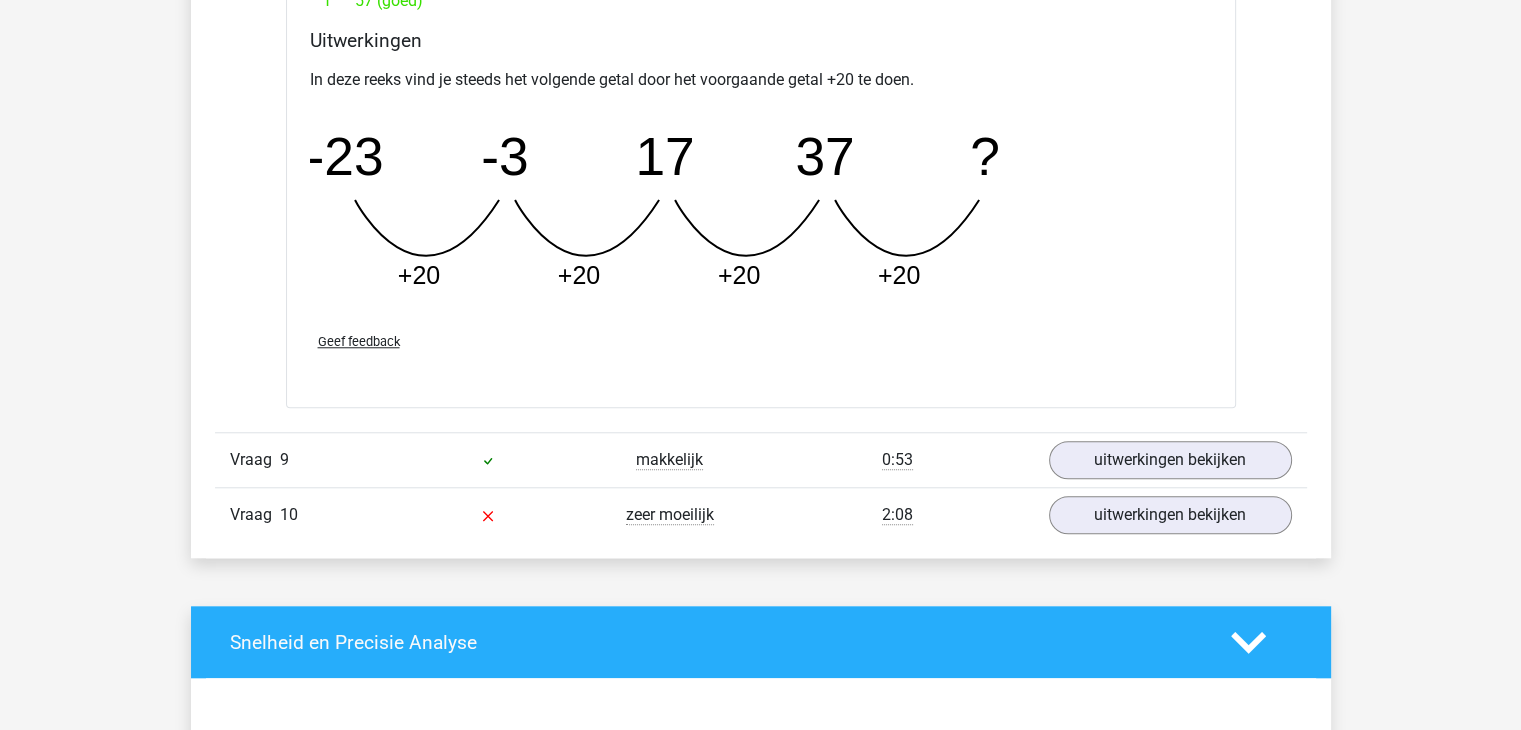 scroll, scrollTop: 9540, scrollLeft: 0, axis: vertical 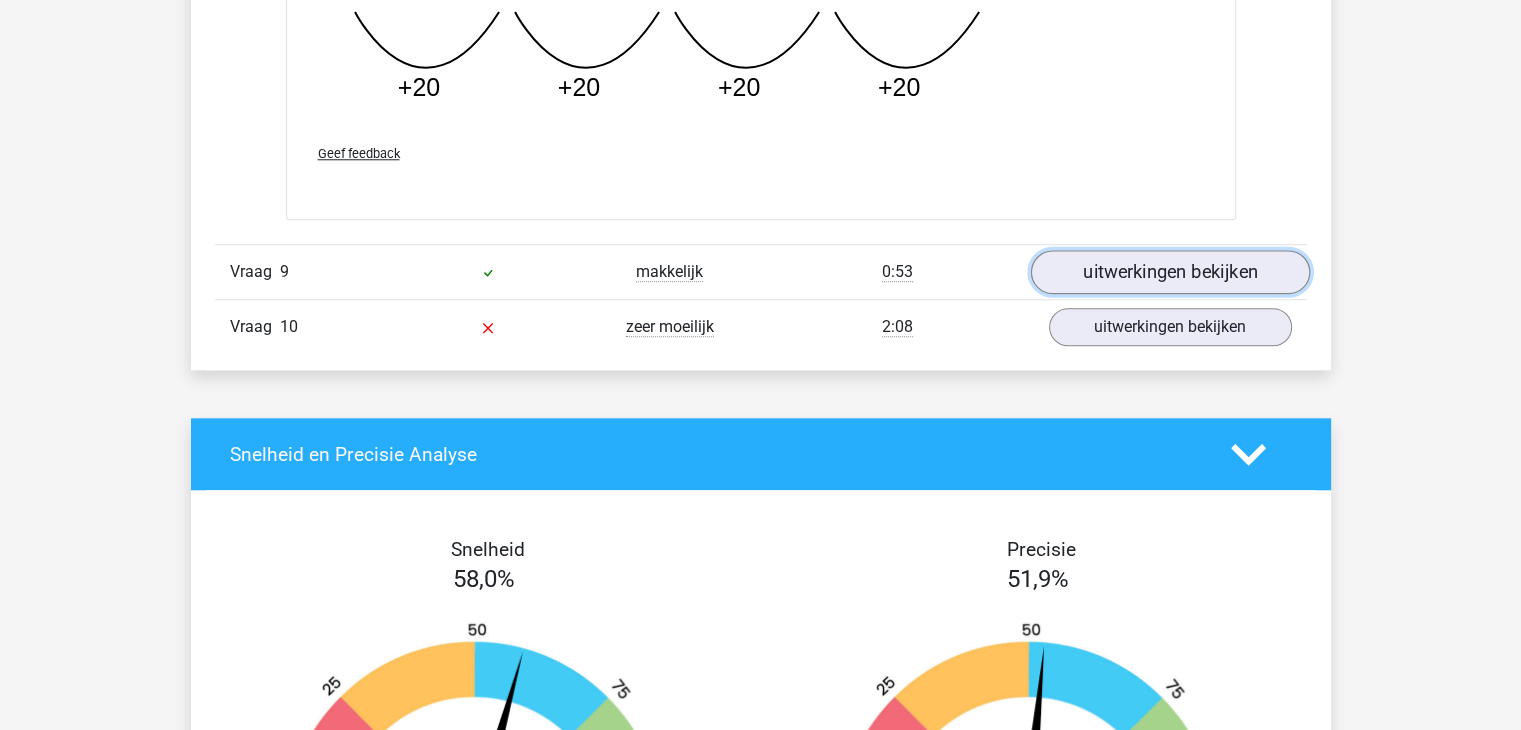 click on "uitwerkingen bekijken" at bounding box center [1169, 272] 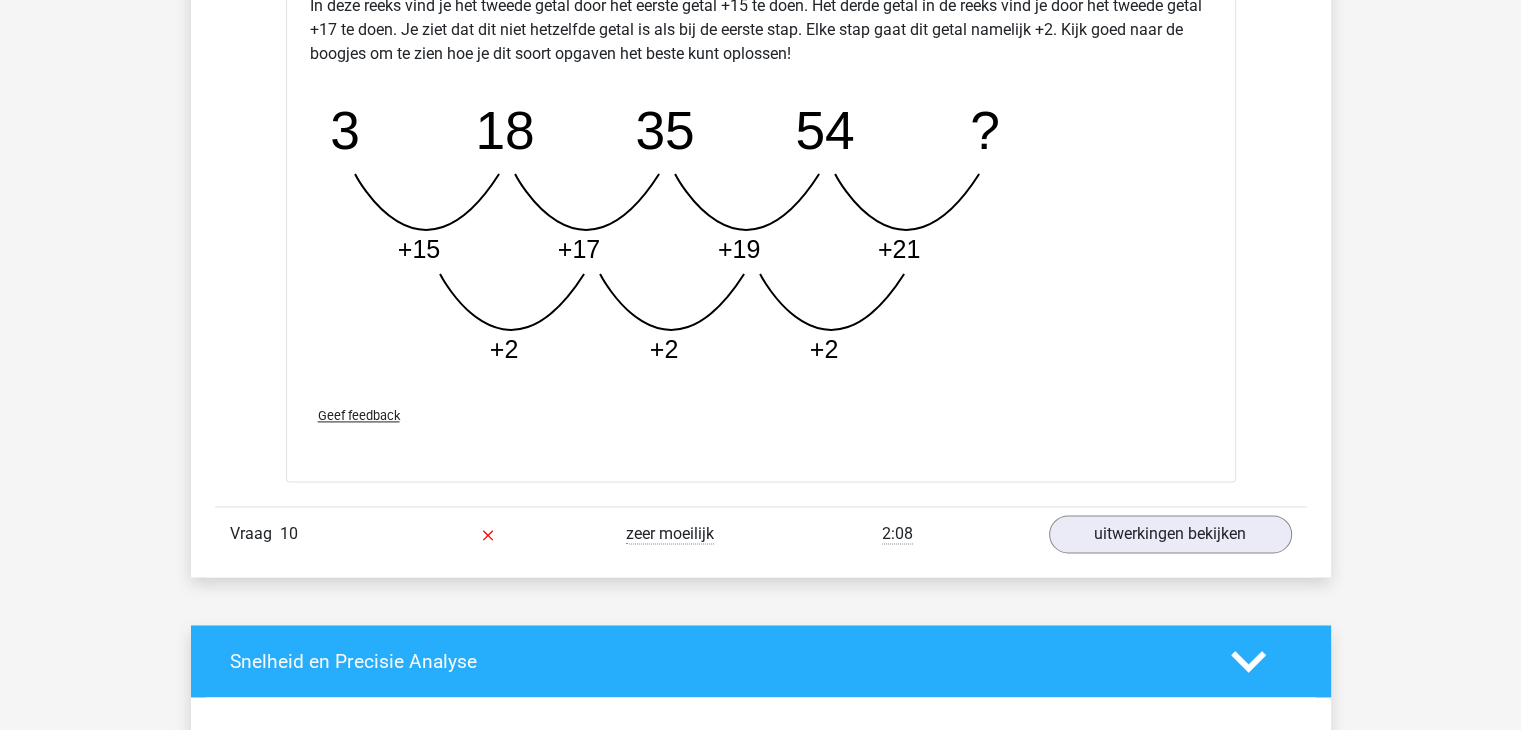 scroll, scrollTop: 10369, scrollLeft: 0, axis: vertical 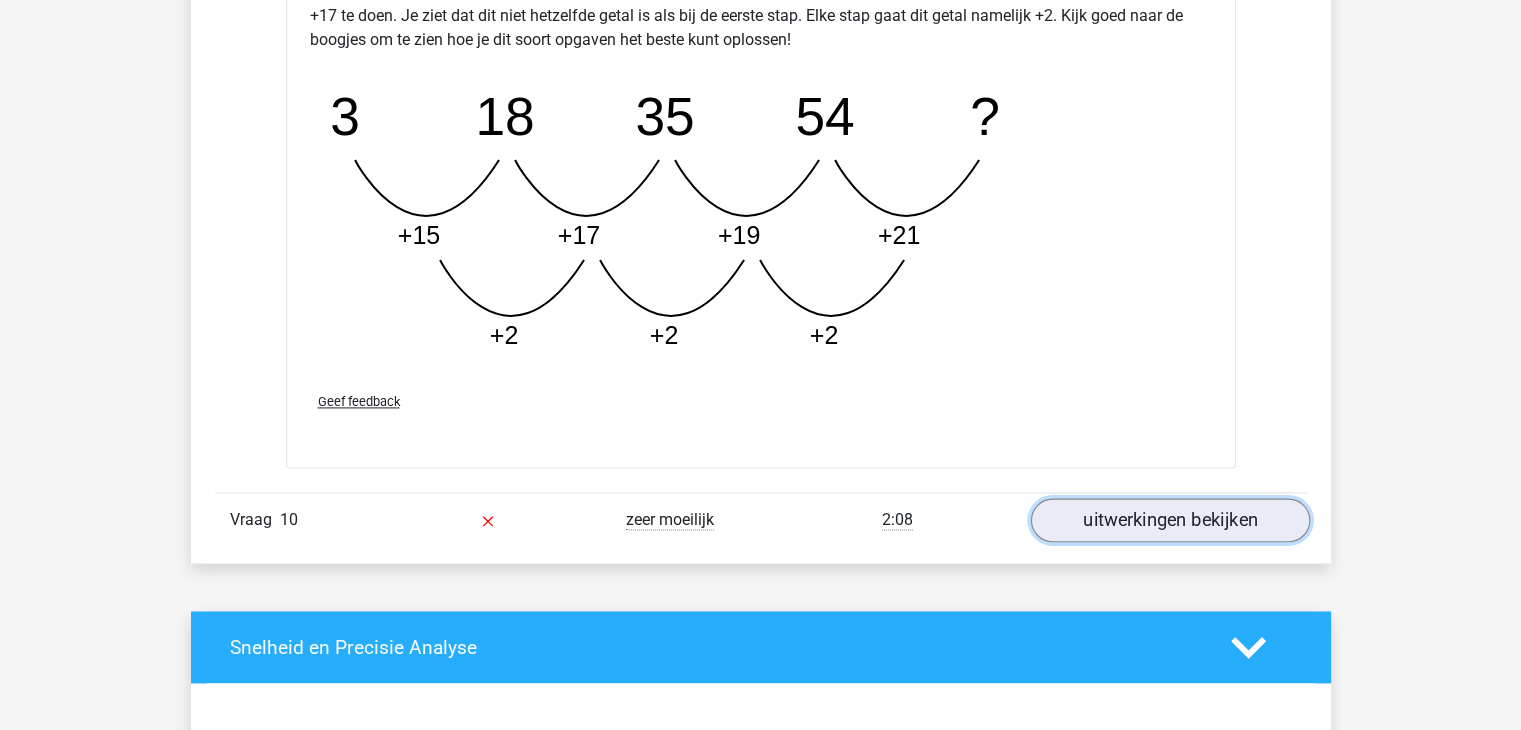 click on "uitwerkingen bekijken" at bounding box center [1169, 520] 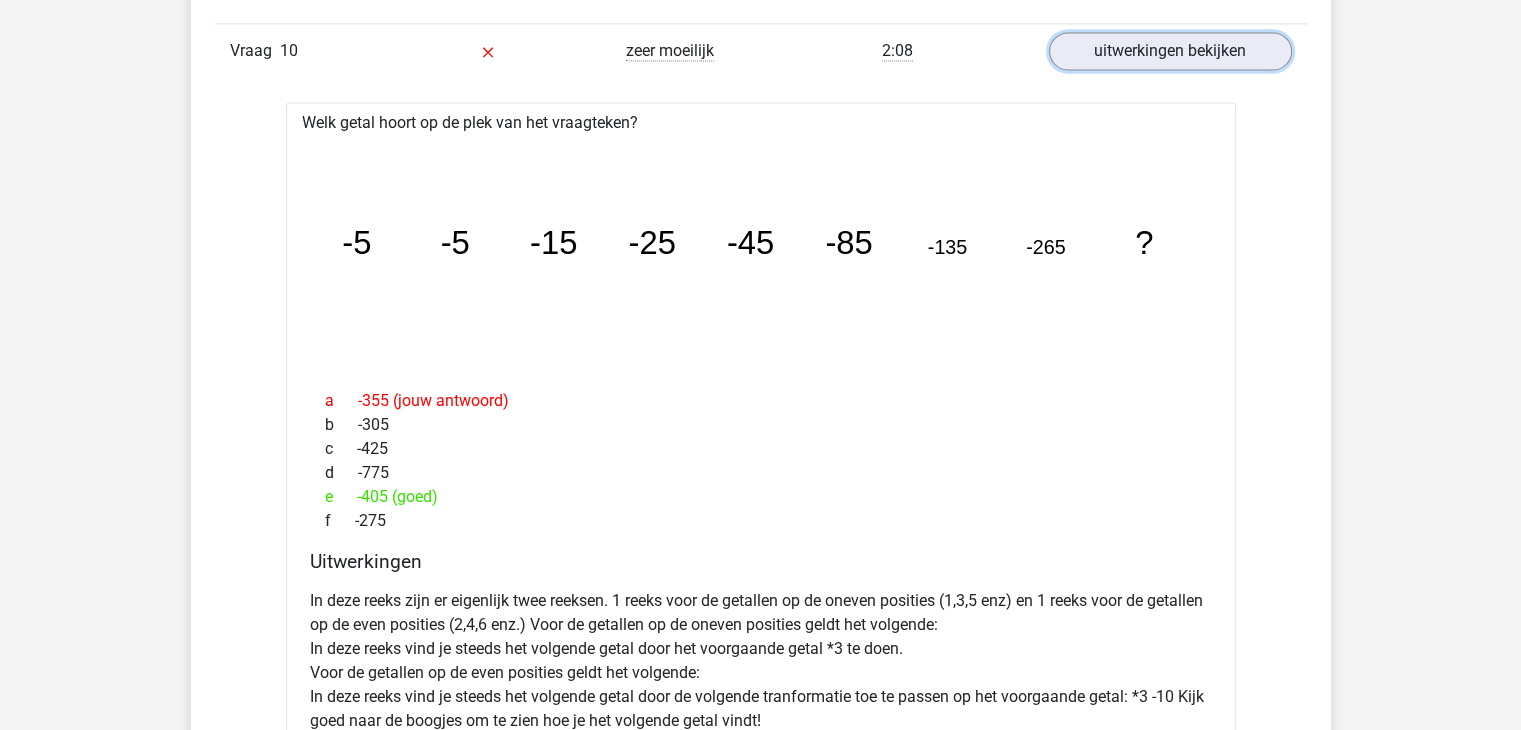 scroll, scrollTop: 10870, scrollLeft: 0, axis: vertical 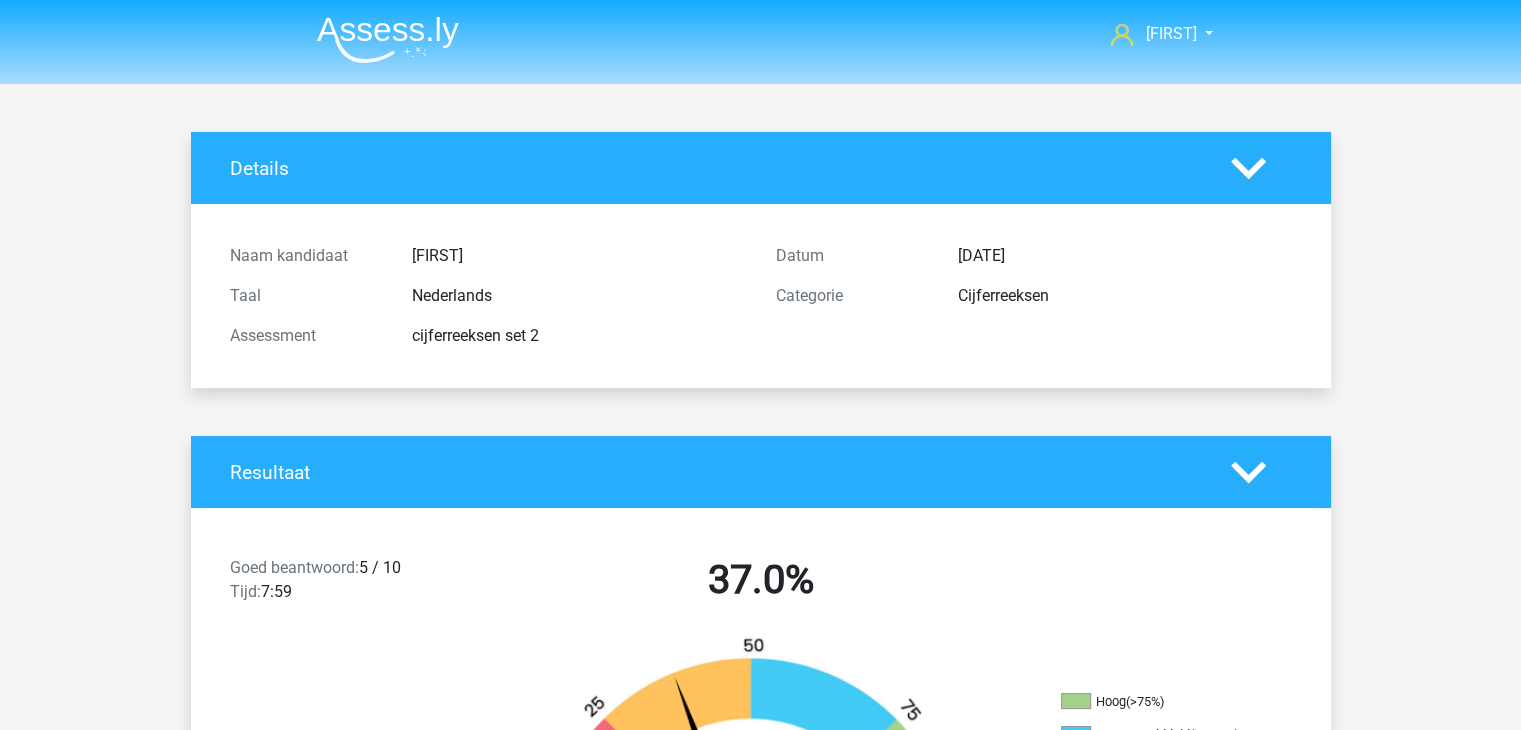 click at bounding box center (388, 39) 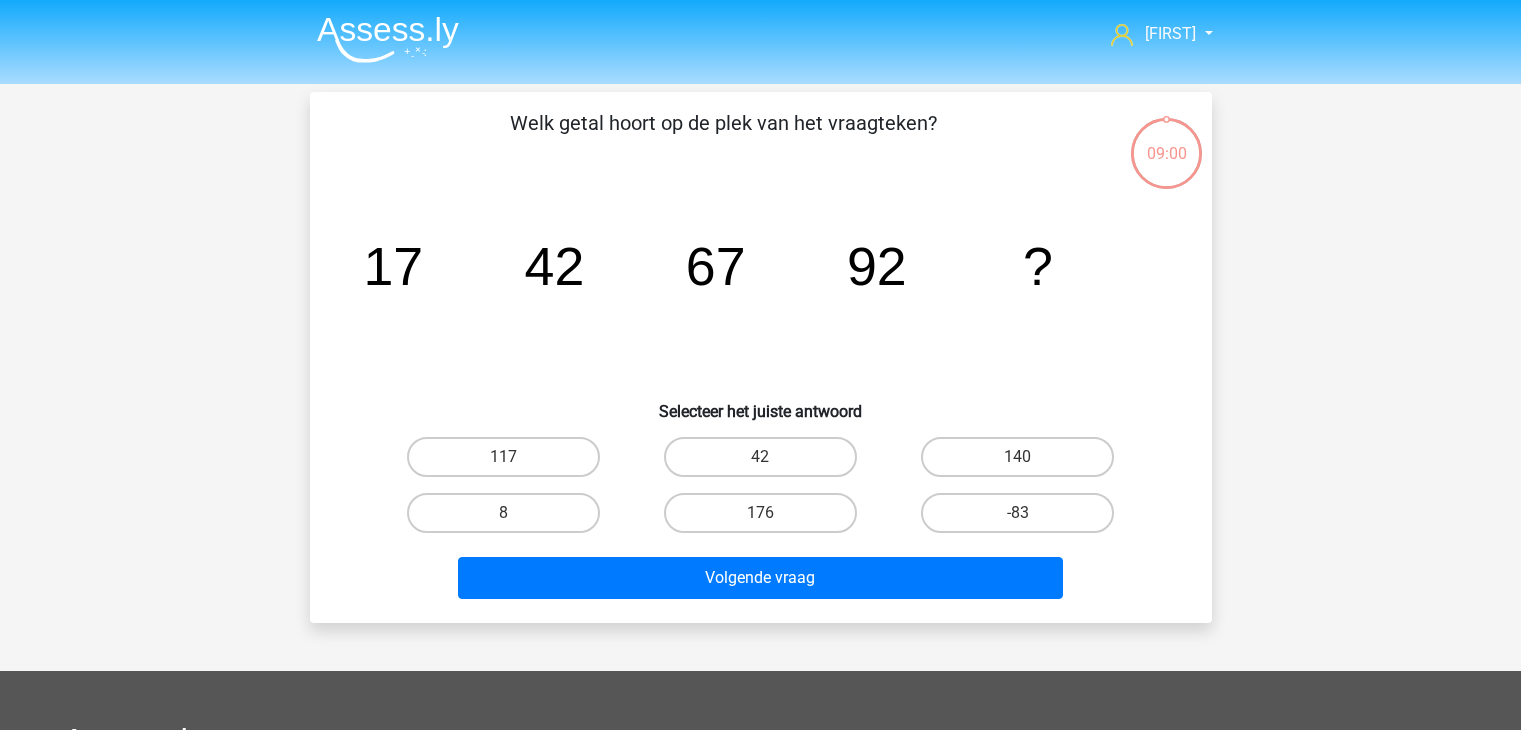 scroll, scrollTop: 92, scrollLeft: 0, axis: vertical 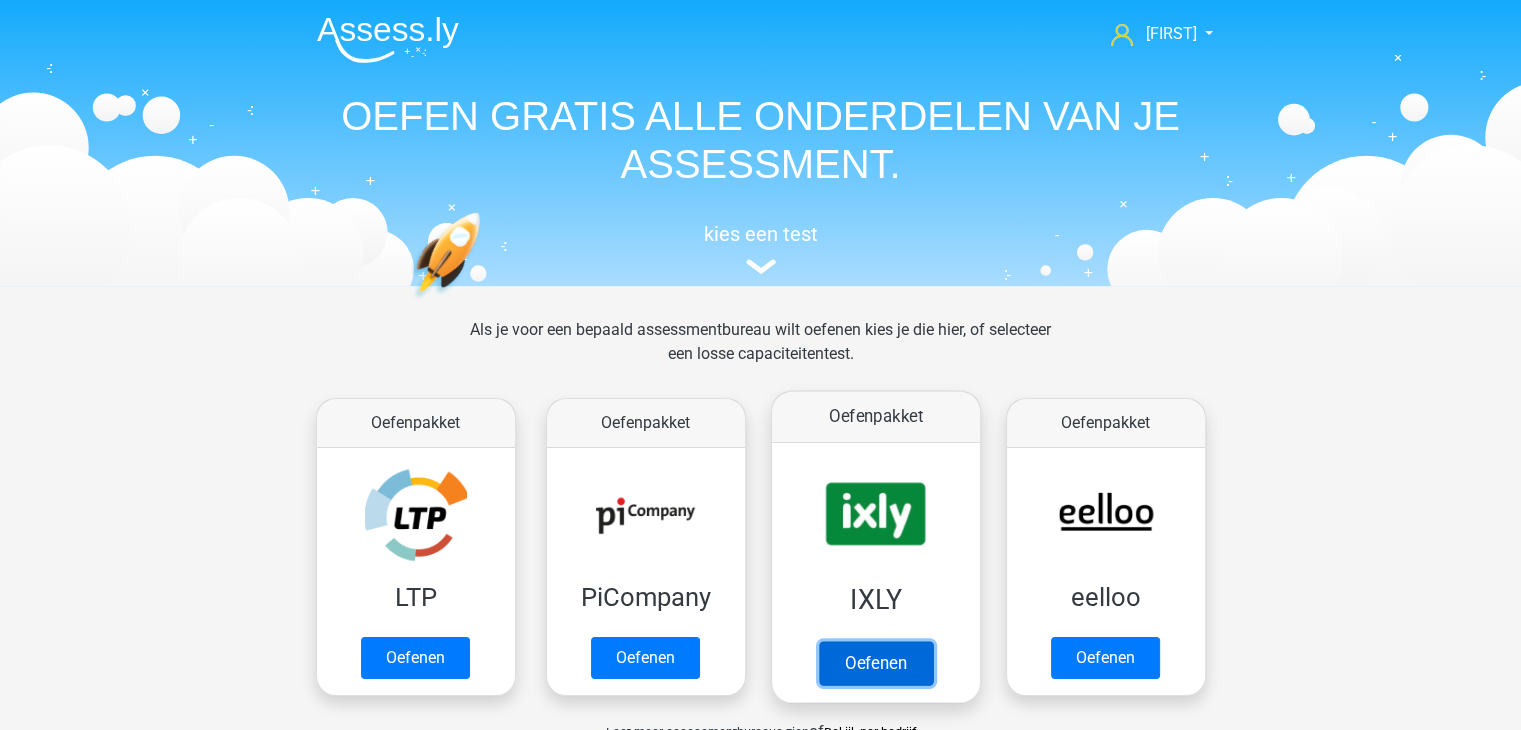 click on "Oefenen" at bounding box center [875, 663] 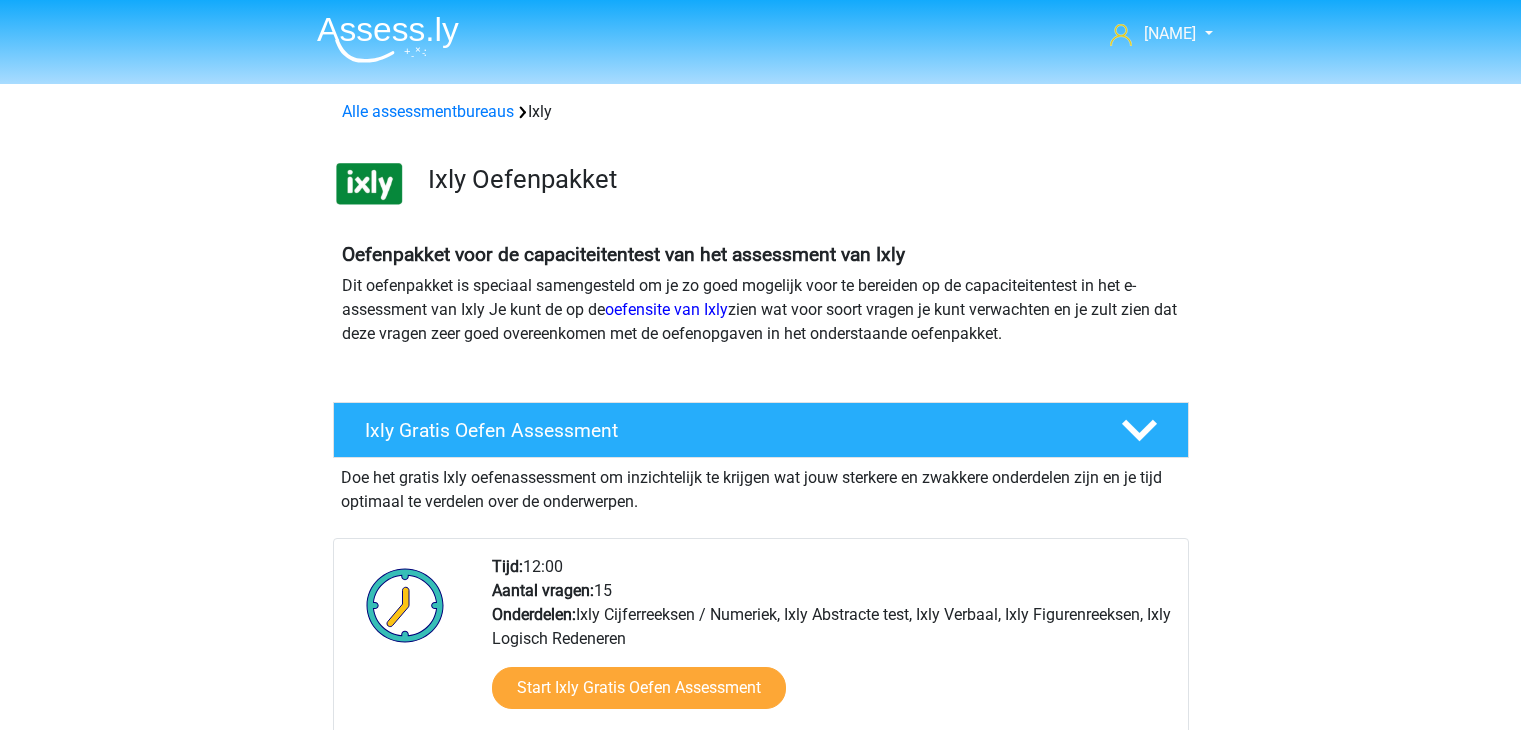 scroll, scrollTop: 0, scrollLeft: 0, axis: both 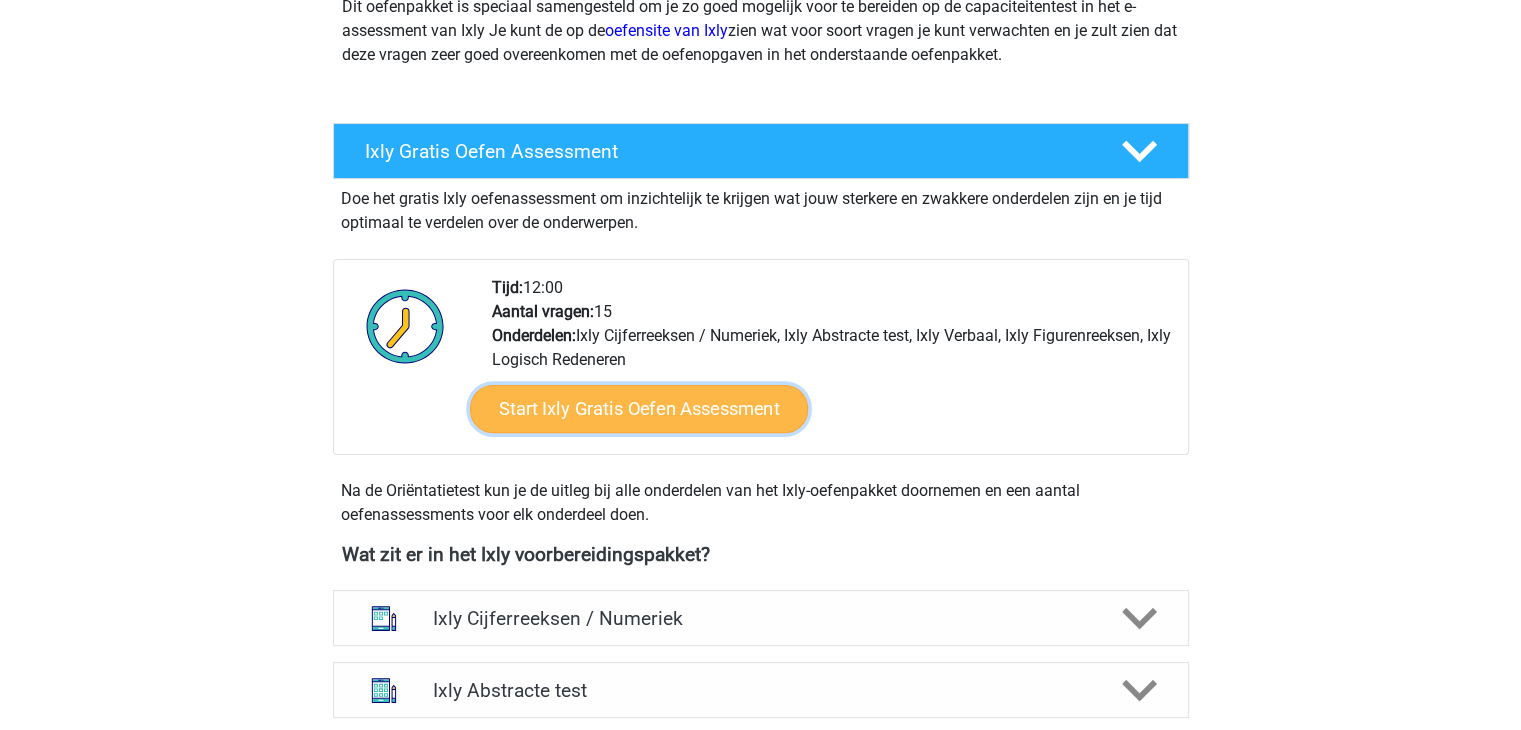 click on "Start Ixly Gratis Oefen Assessment" at bounding box center (638, 409) 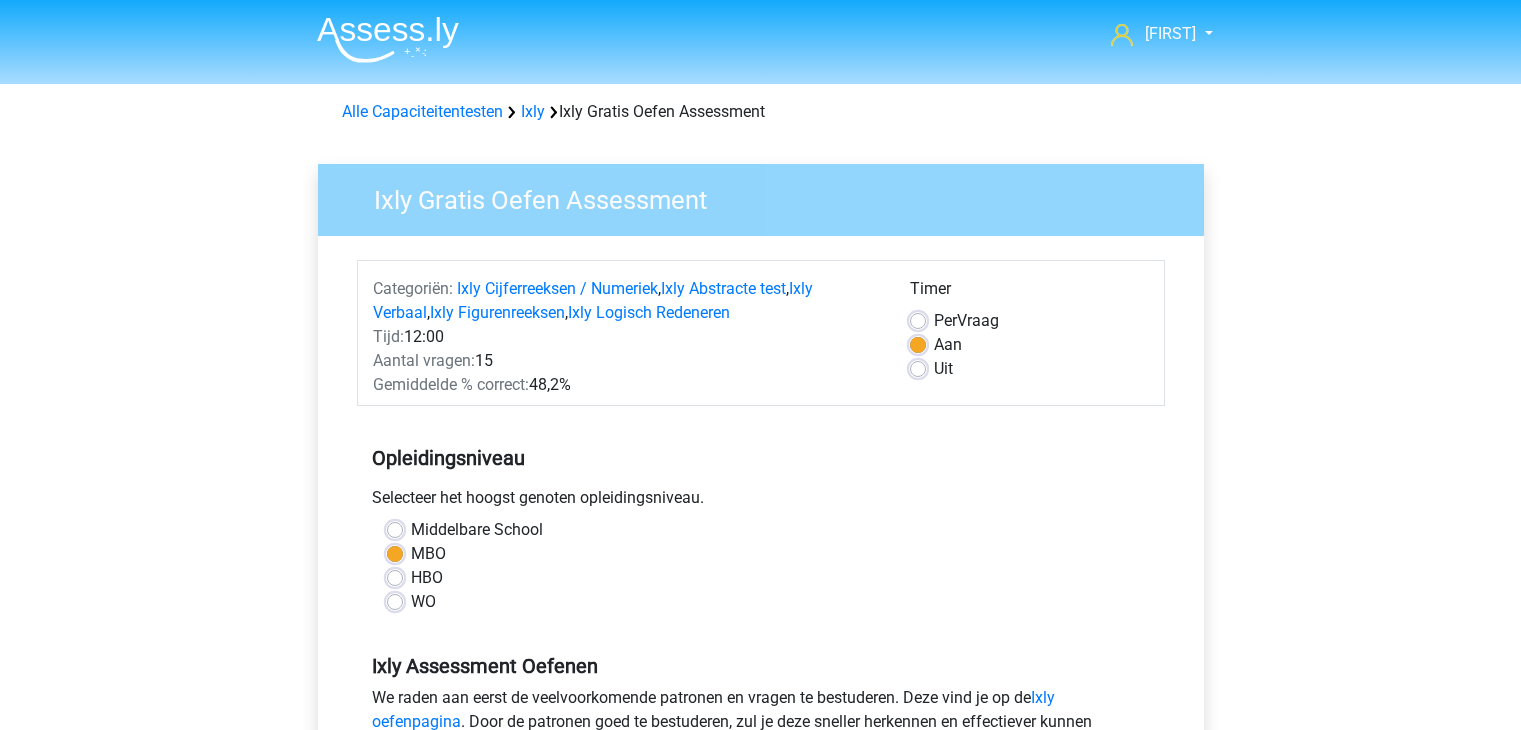 scroll, scrollTop: 0, scrollLeft: 0, axis: both 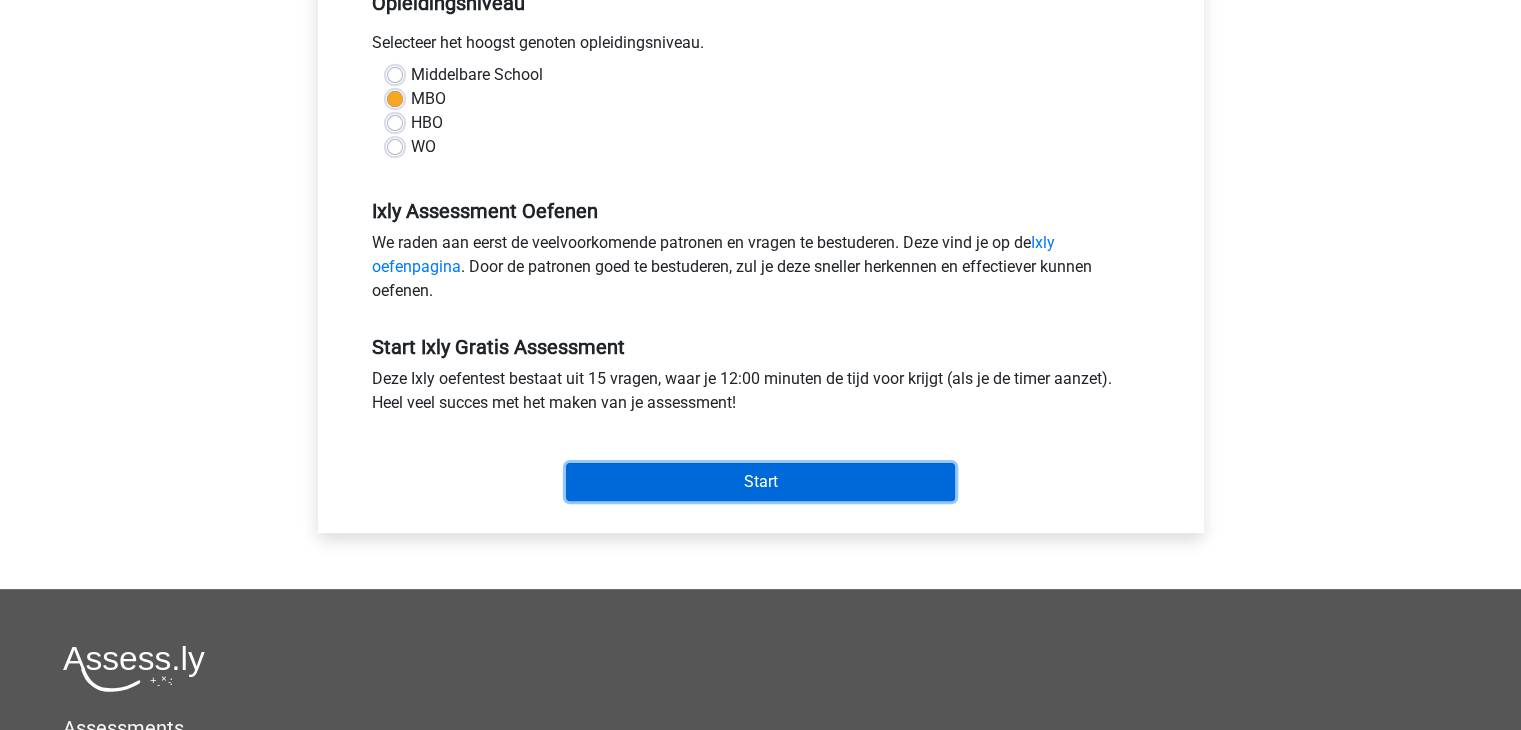click on "Start" at bounding box center [760, 482] 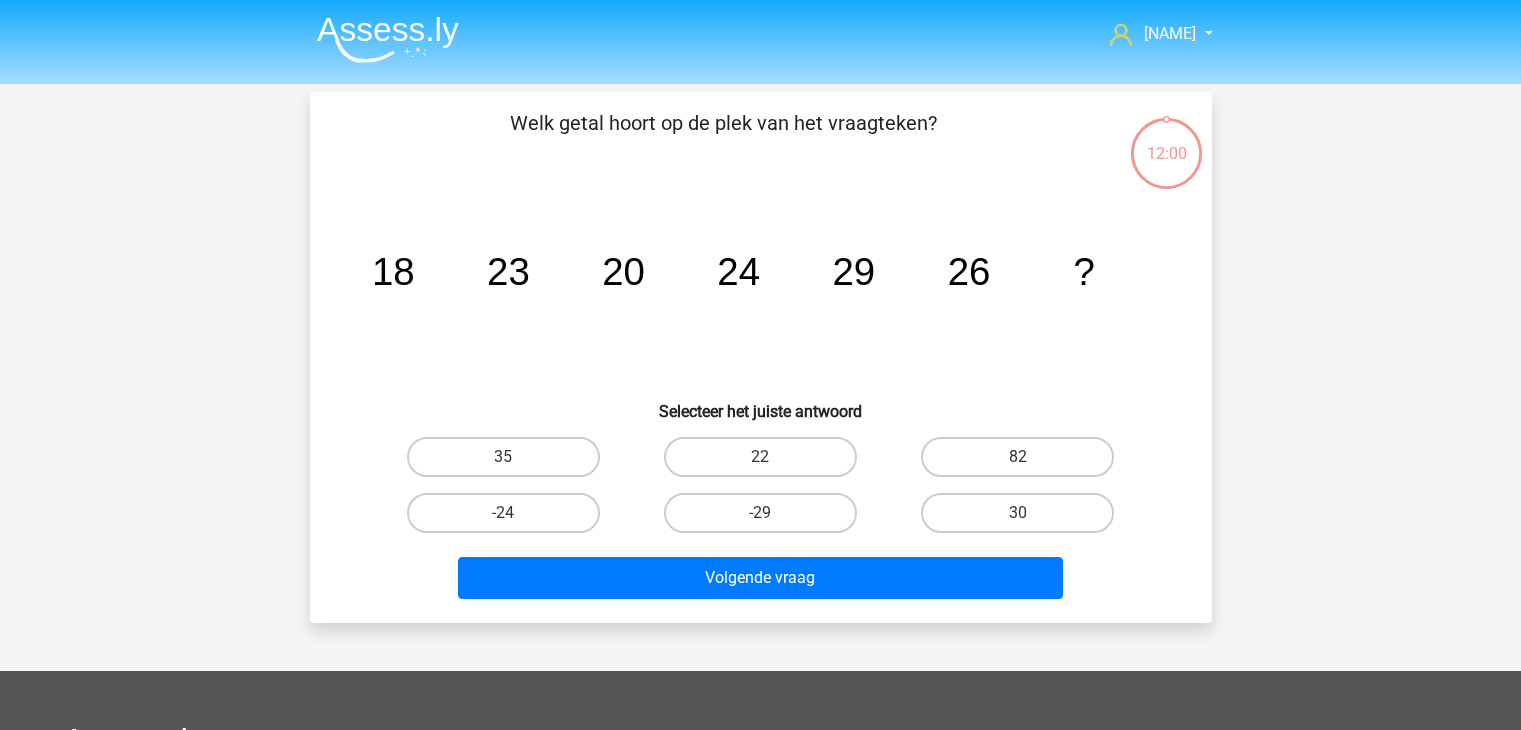 scroll, scrollTop: 0, scrollLeft: 0, axis: both 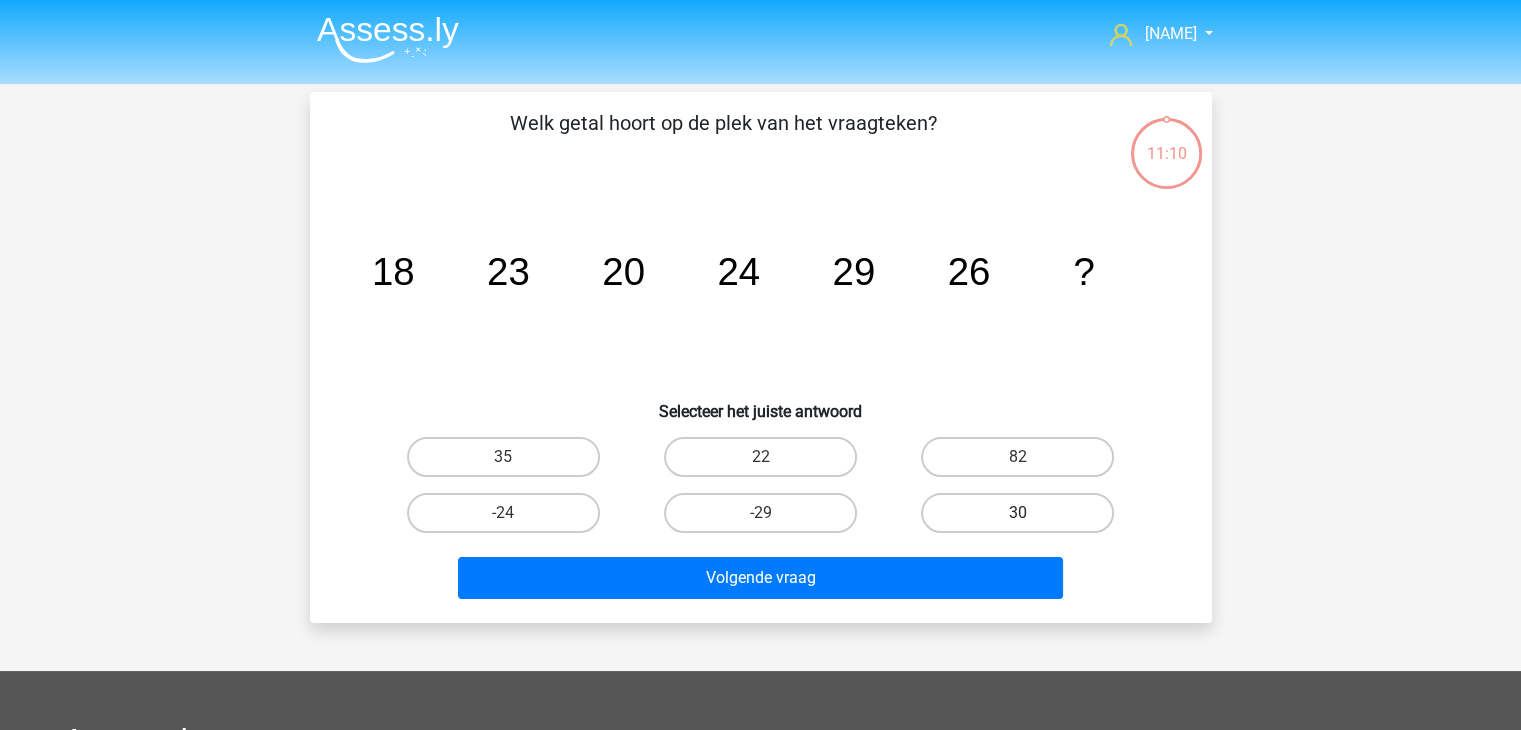 click on "30" at bounding box center [1017, 513] 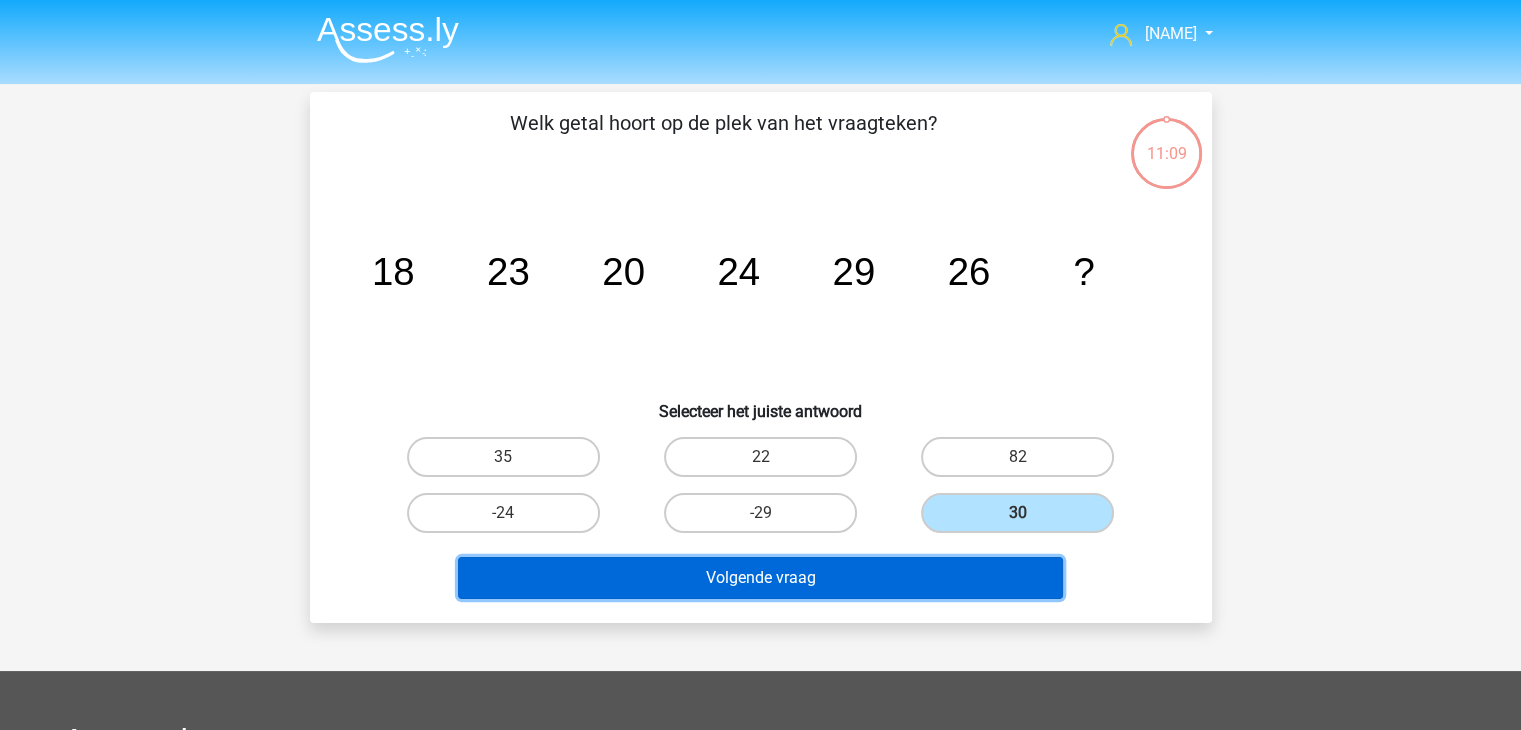 click on "Volgende vraag" at bounding box center [760, 578] 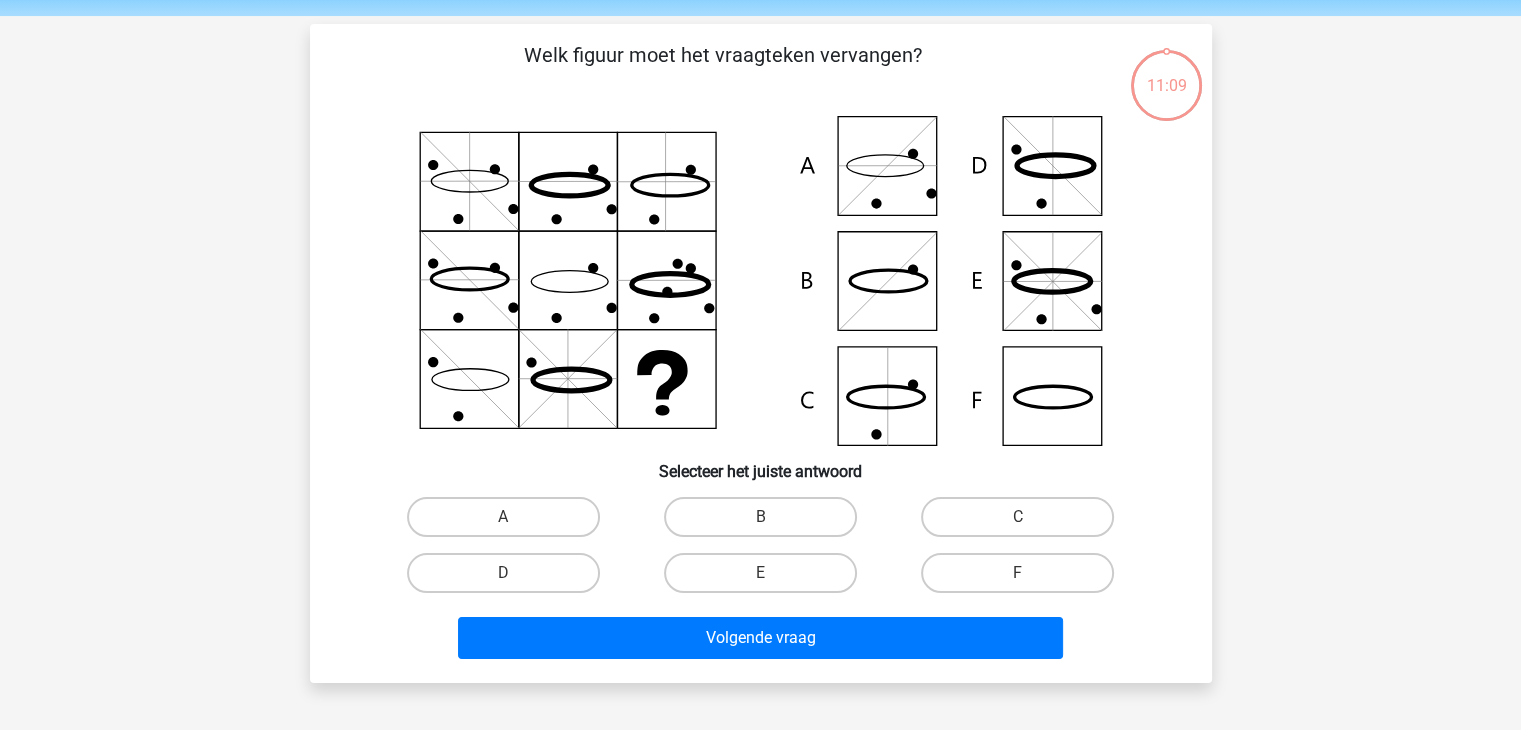 scroll, scrollTop: 92, scrollLeft: 0, axis: vertical 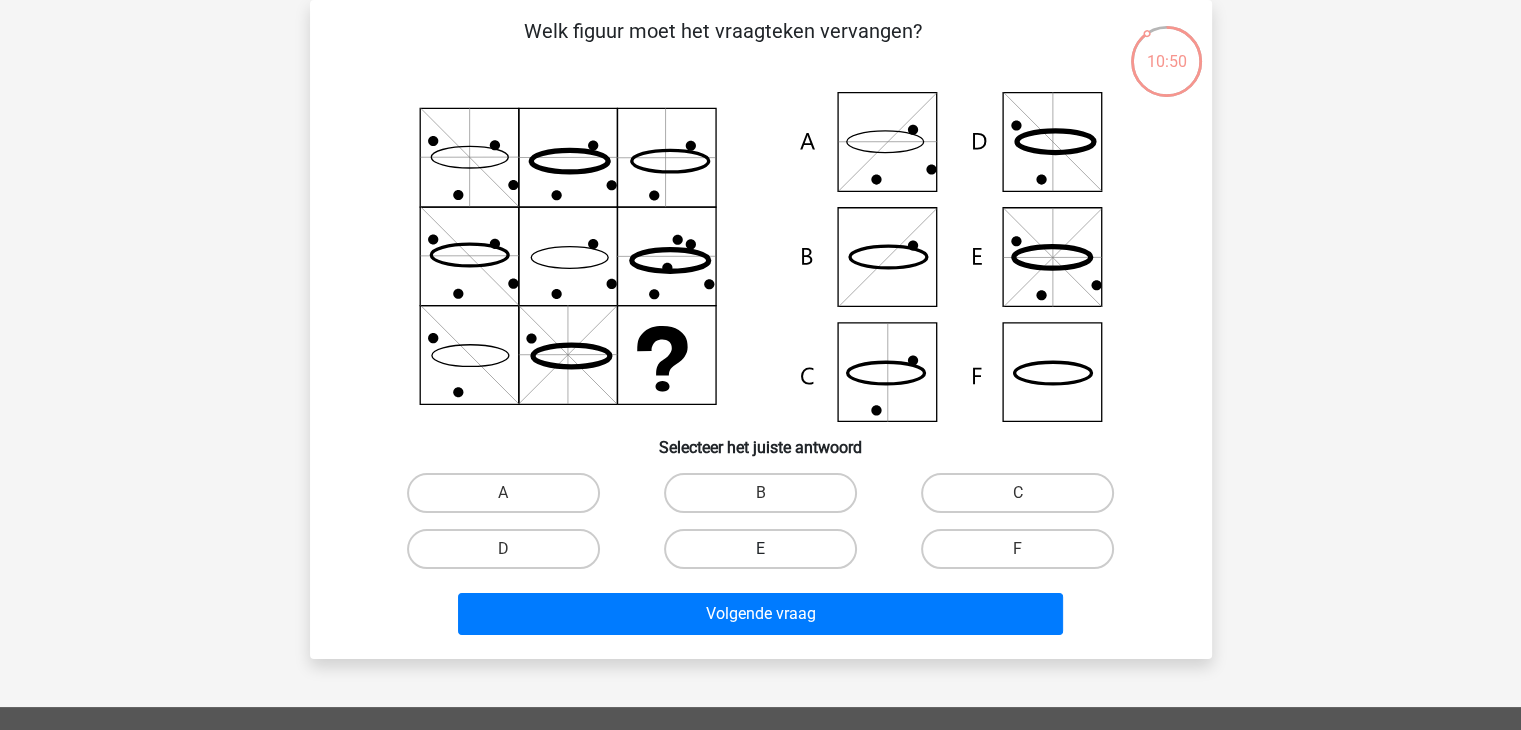 click on "E" at bounding box center [760, 549] 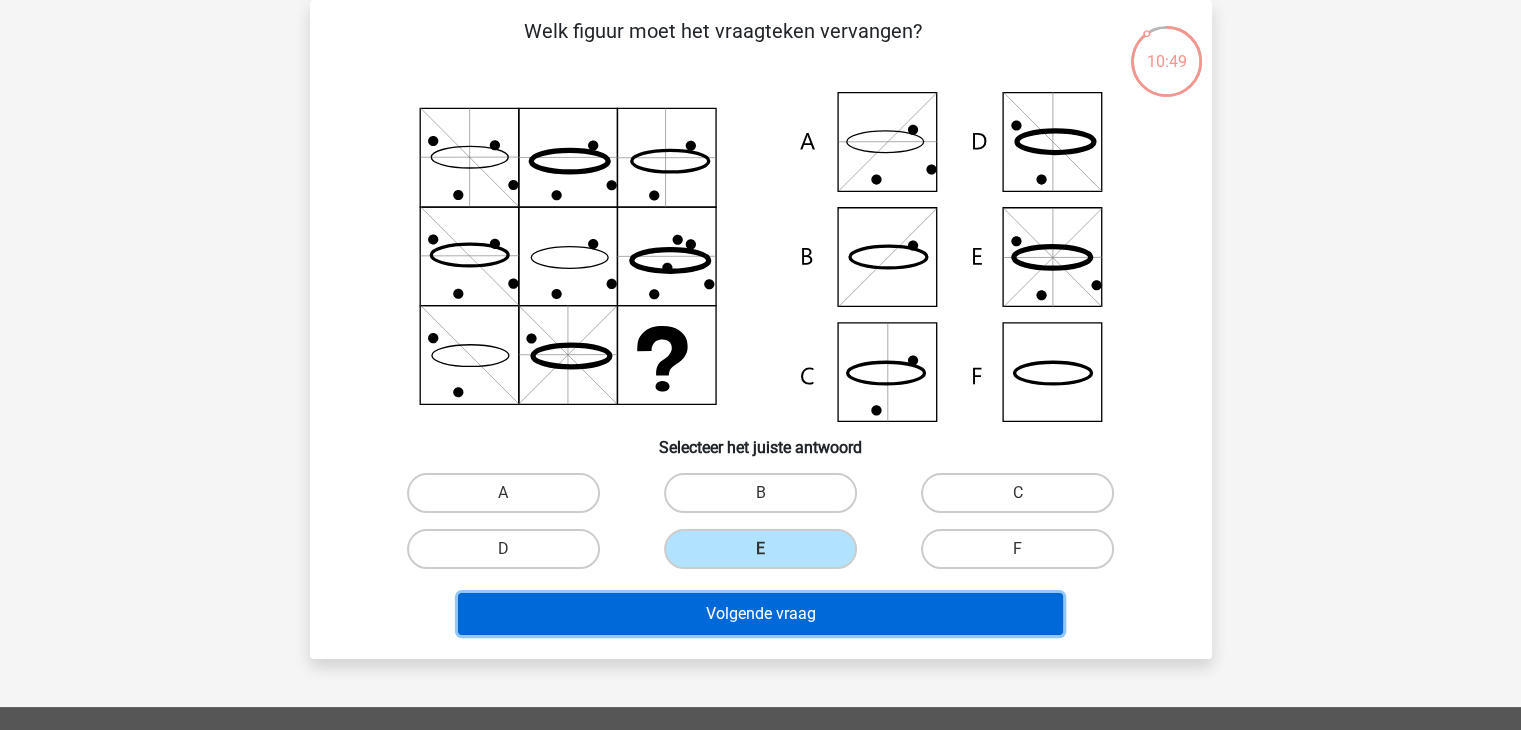 click on "Volgende vraag" at bounding box center (760, 614) 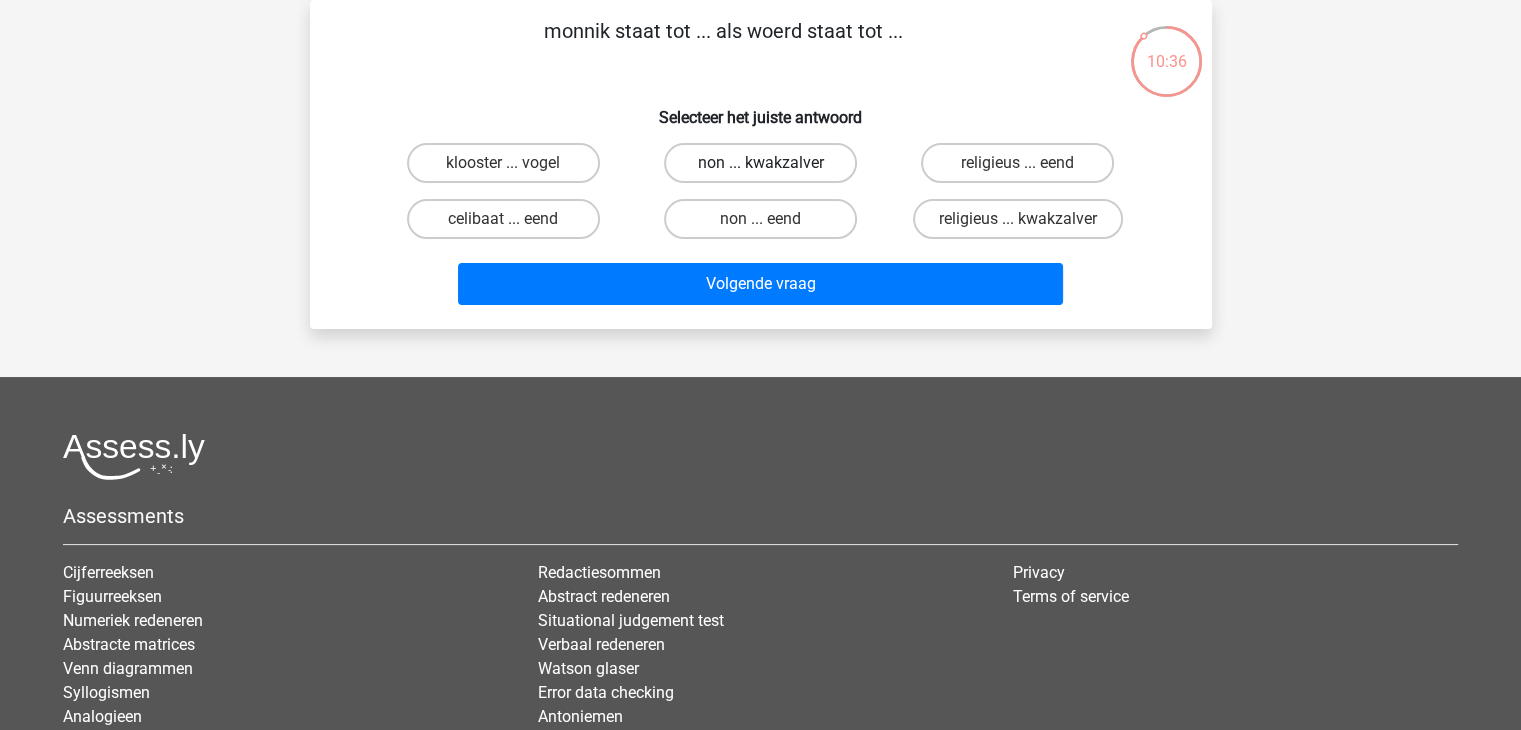 click on "non ... kwakzalver" at bounding box center (760, 163) 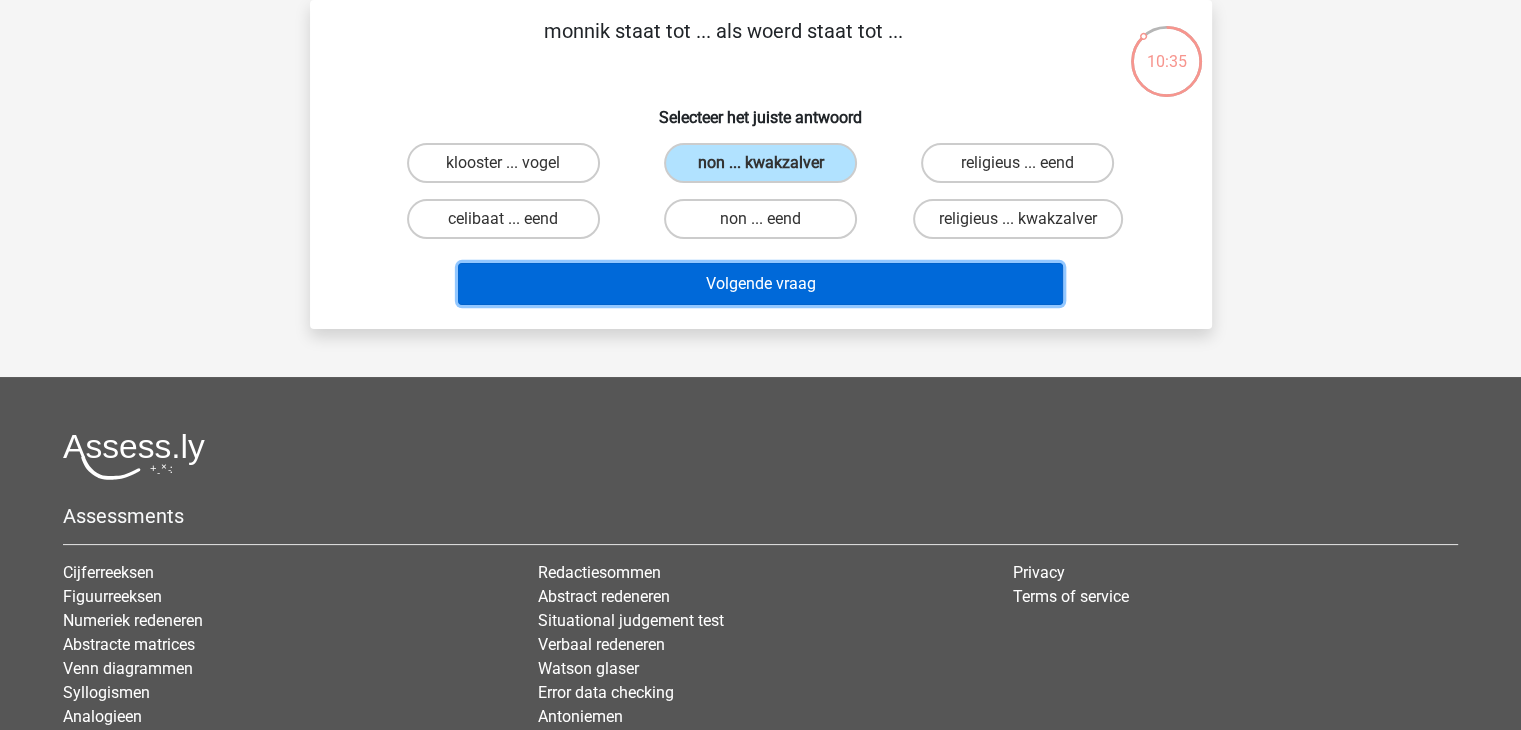 click on "Volgende vraag" at bounding box center (760, 284) 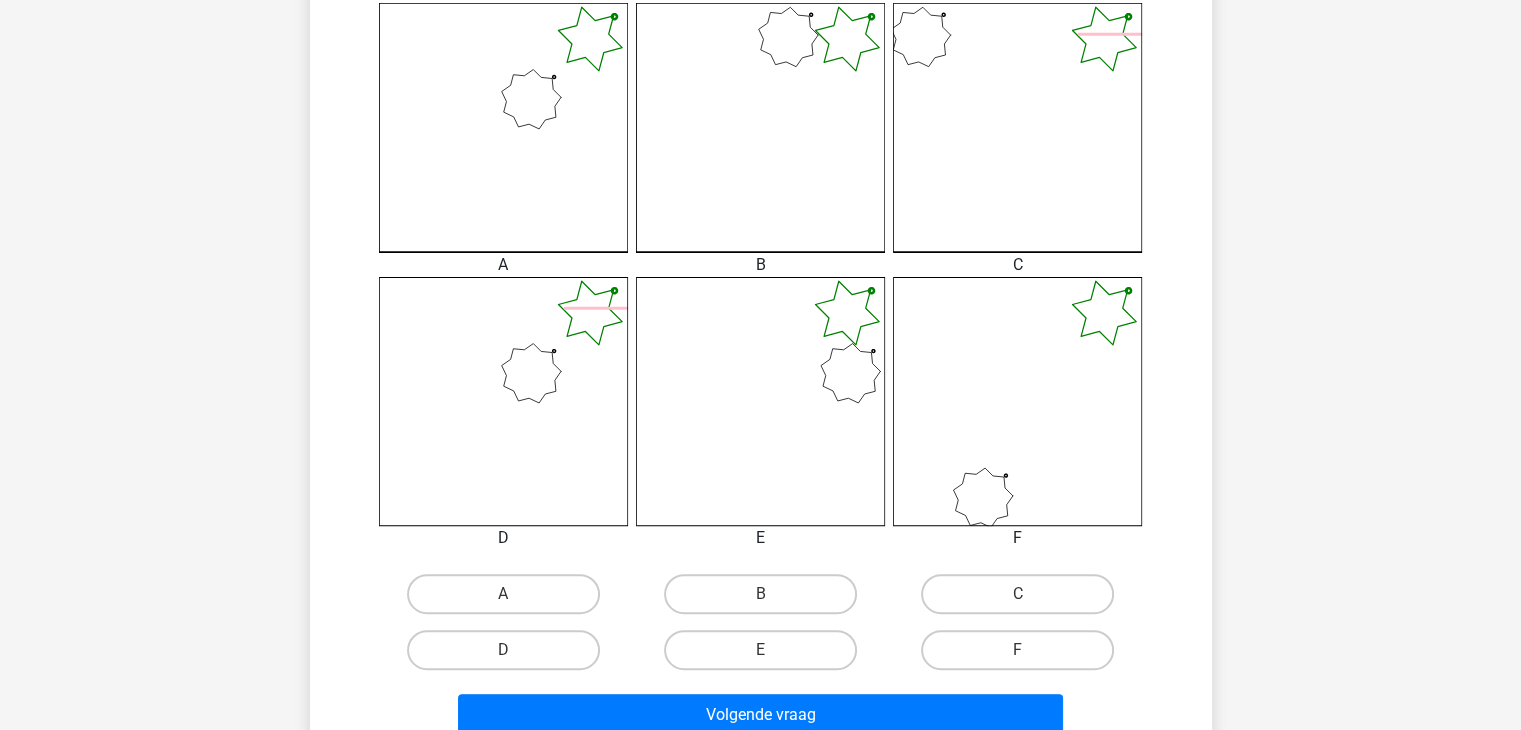 scroll, scrollTop: 503, scrollLeft: 0, axis: vertical 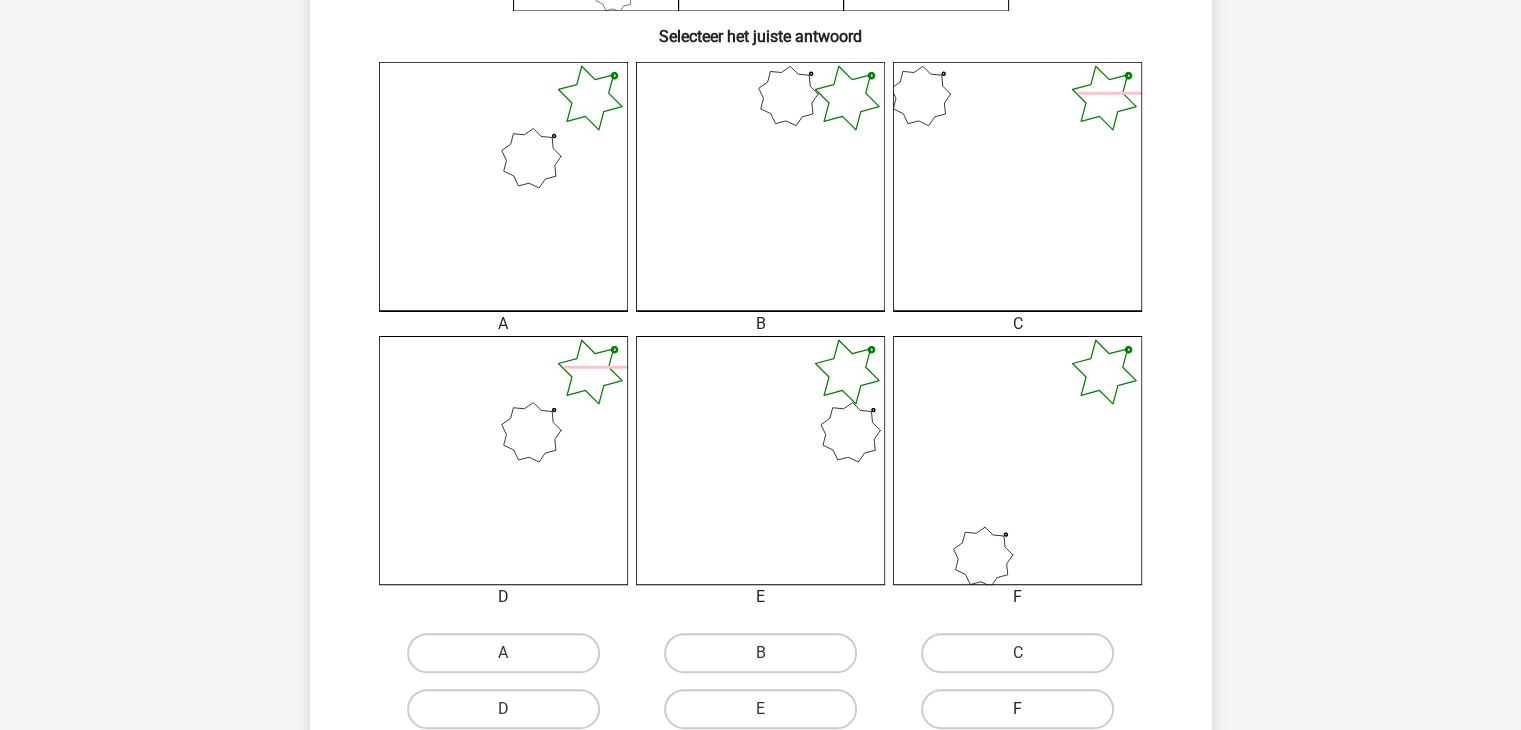 click on "F" at bounding box center (1017, 709) 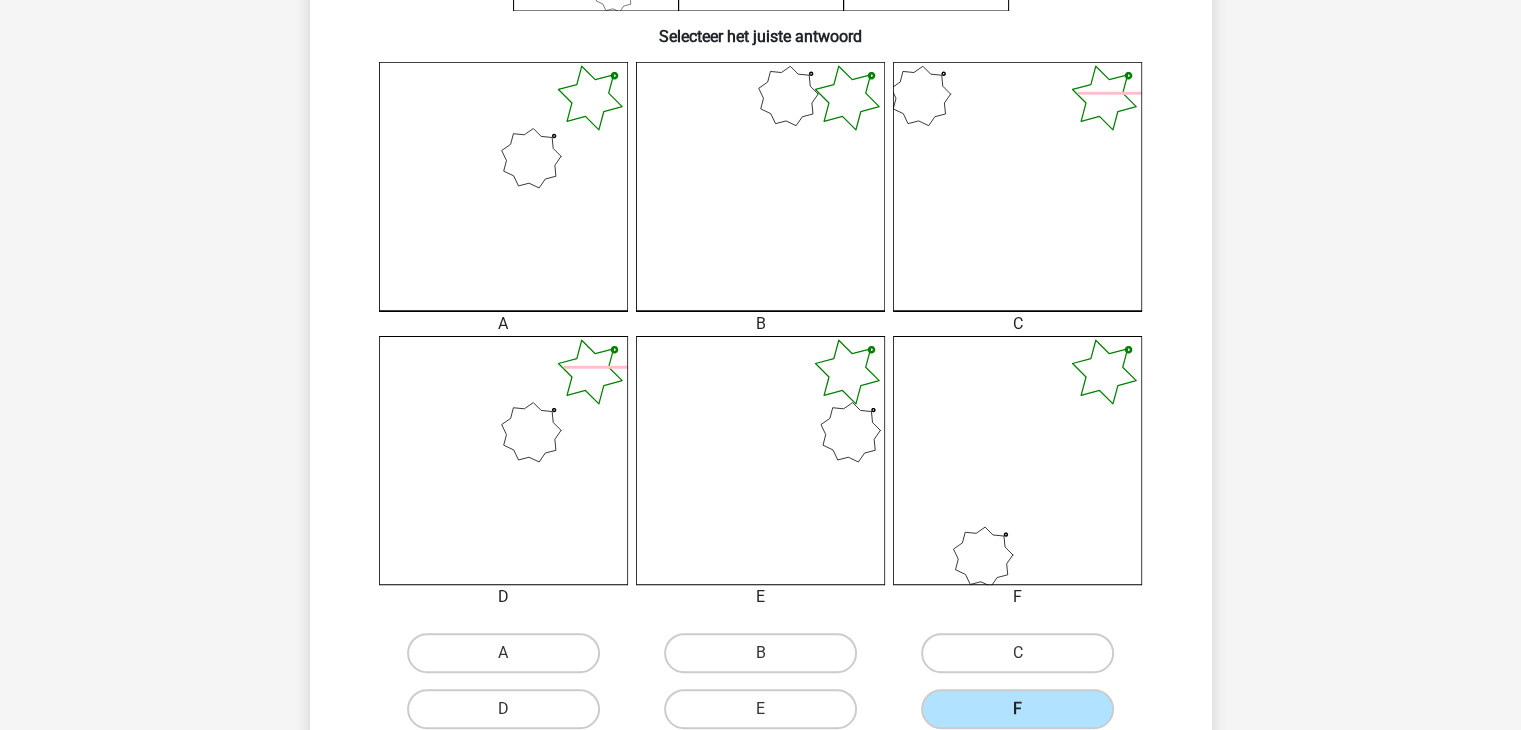 click on "A" at bounding box center (509, 659) 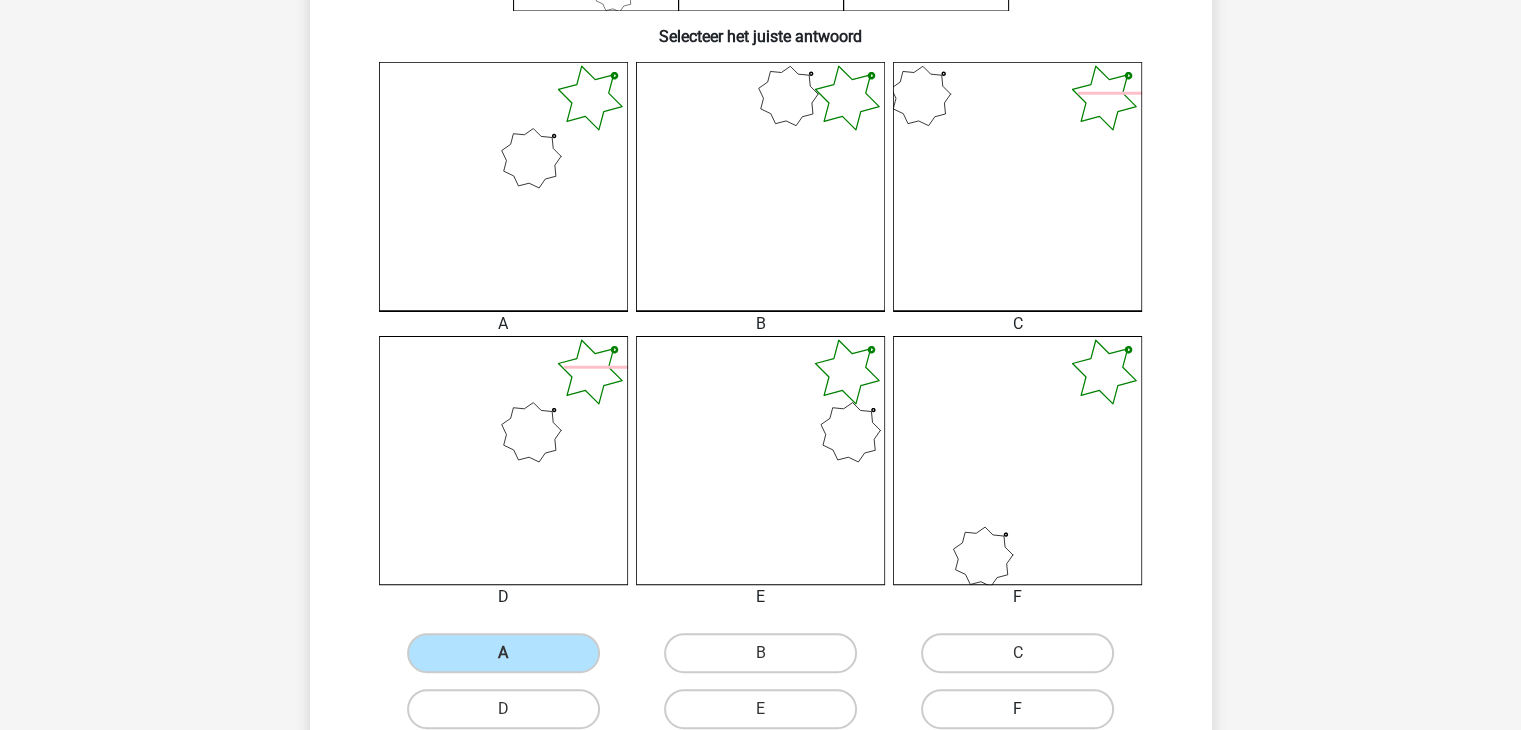 click on "B" at bounding box center [766, 659] 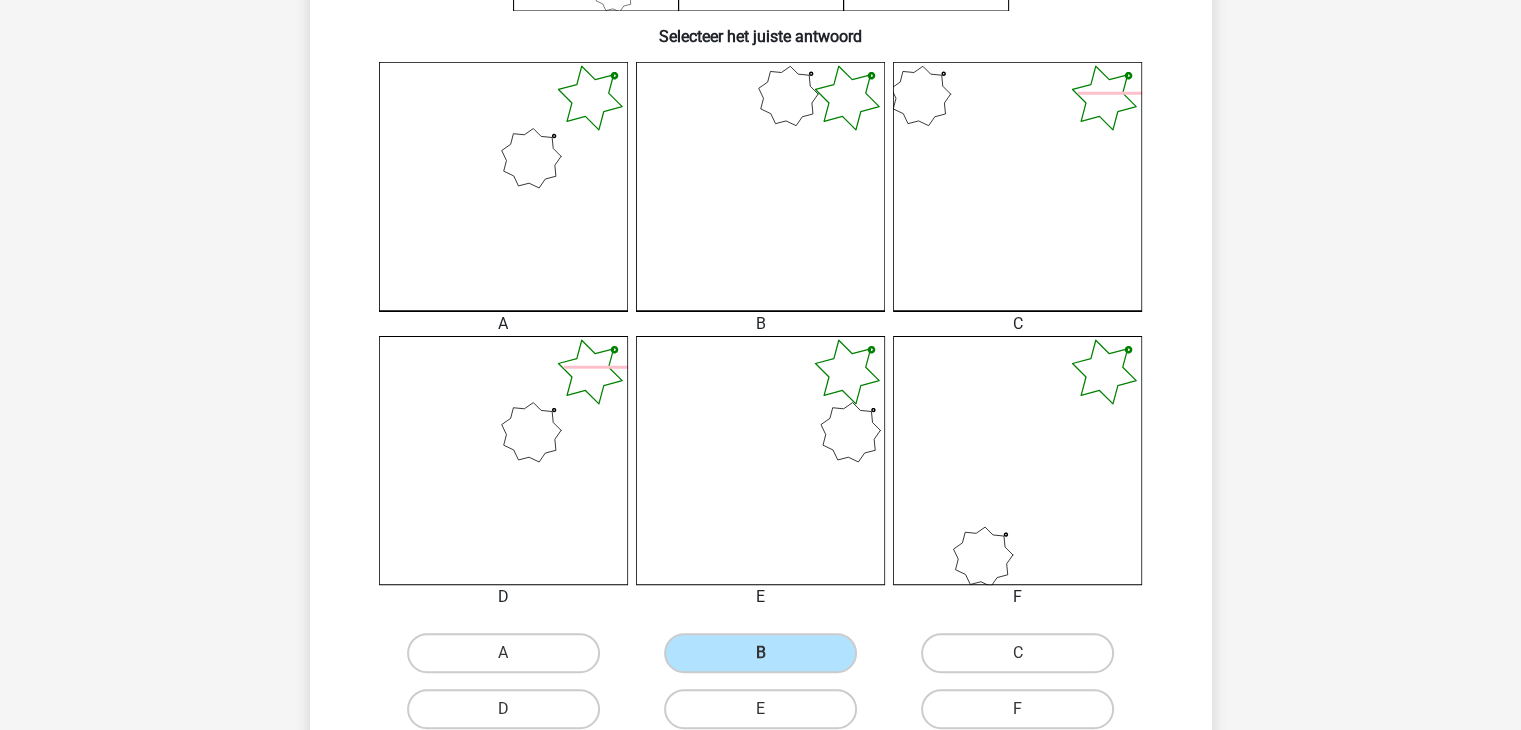 click on "F" at bounding box center [1017, 709] 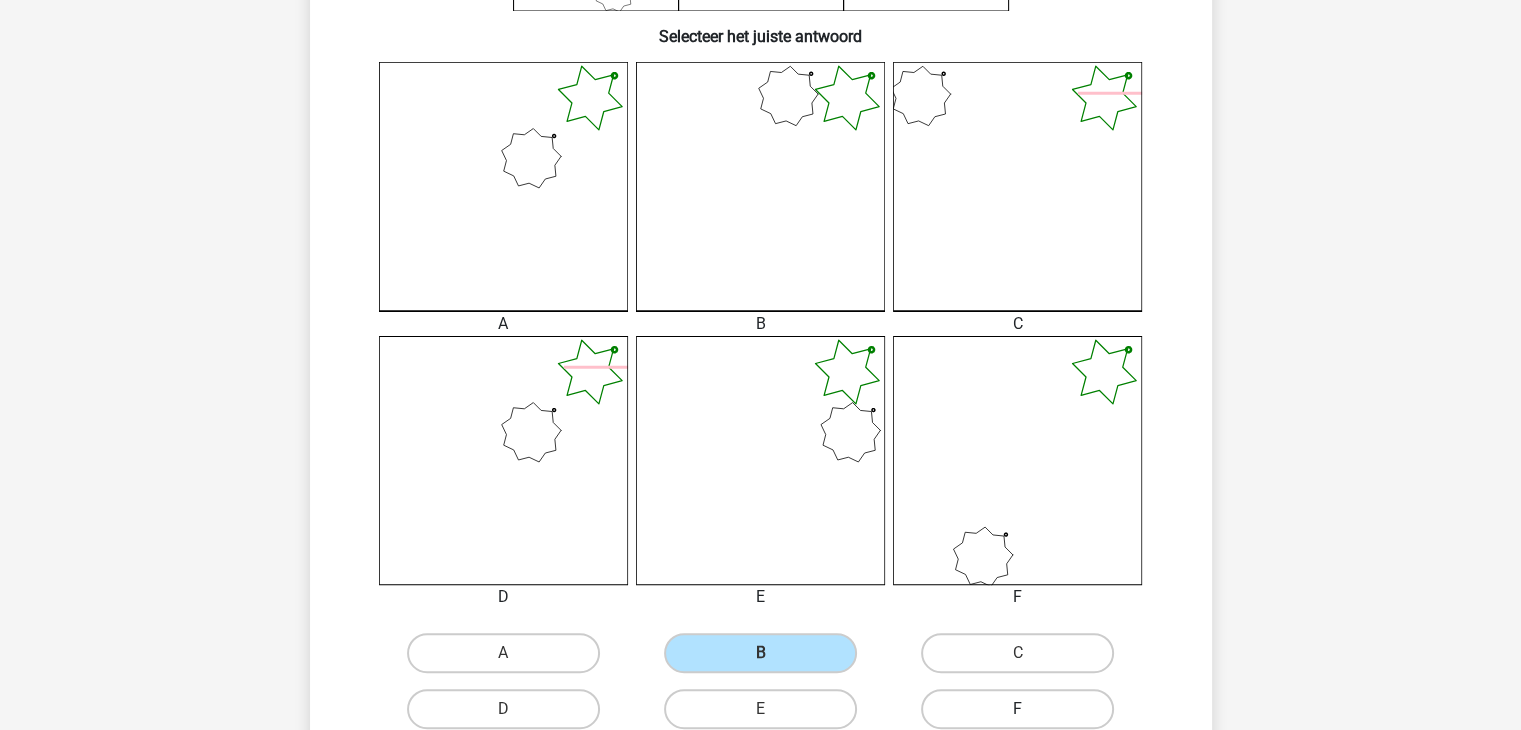 click on "F" at bounding box center (1017, 709) 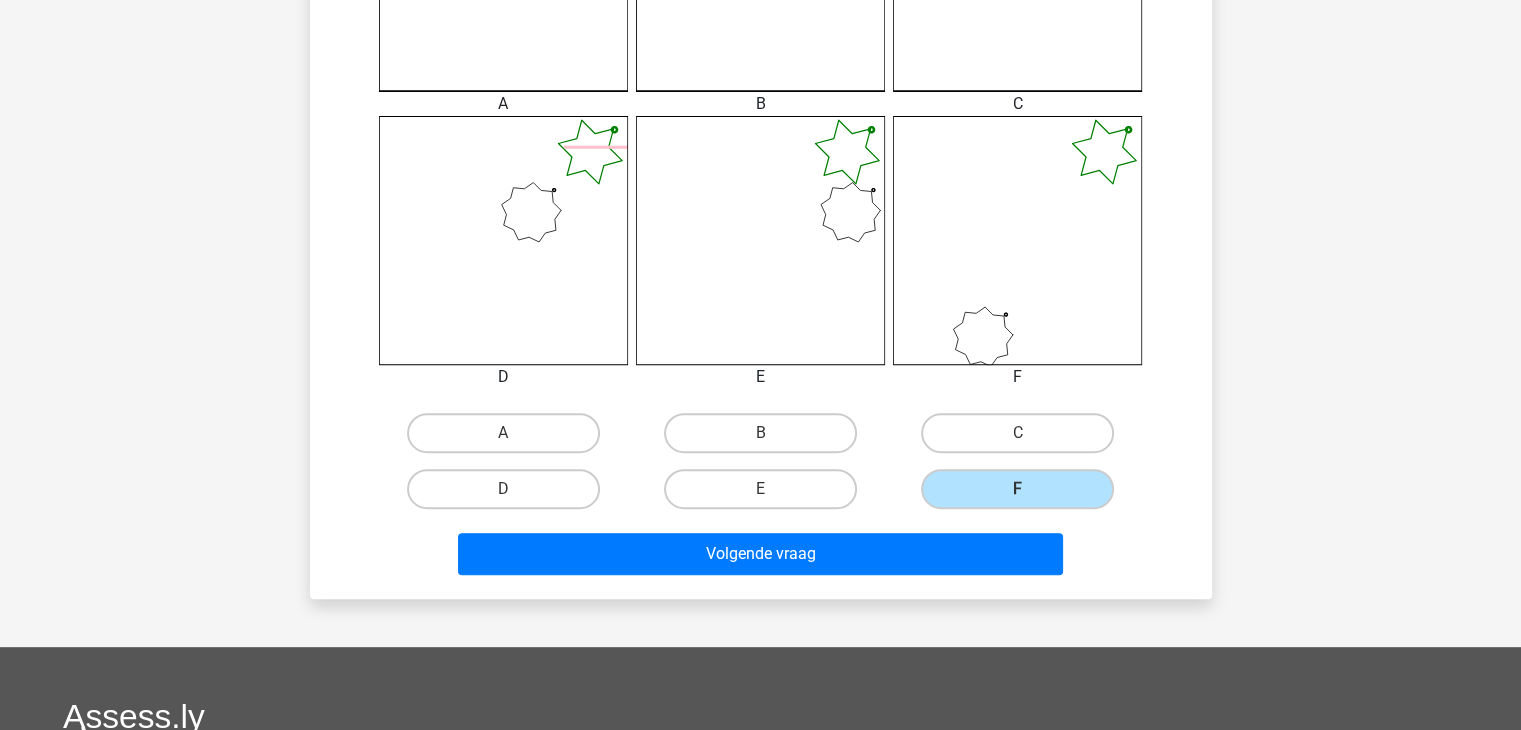 scroll, scrollTop: 743, scrollLeft: 0, axis: vertical 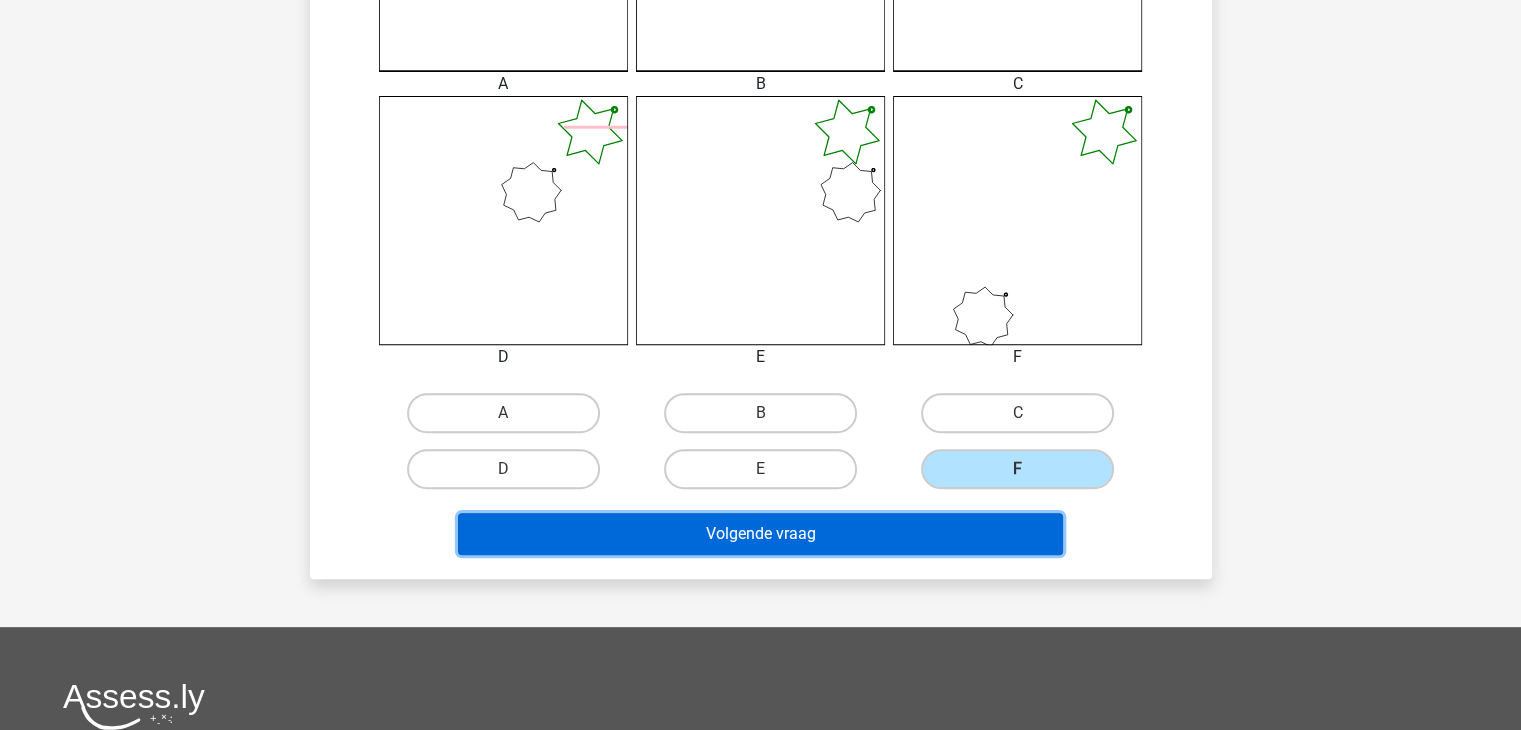 click on "Volgende vraag" at bounding box center [760, 534] 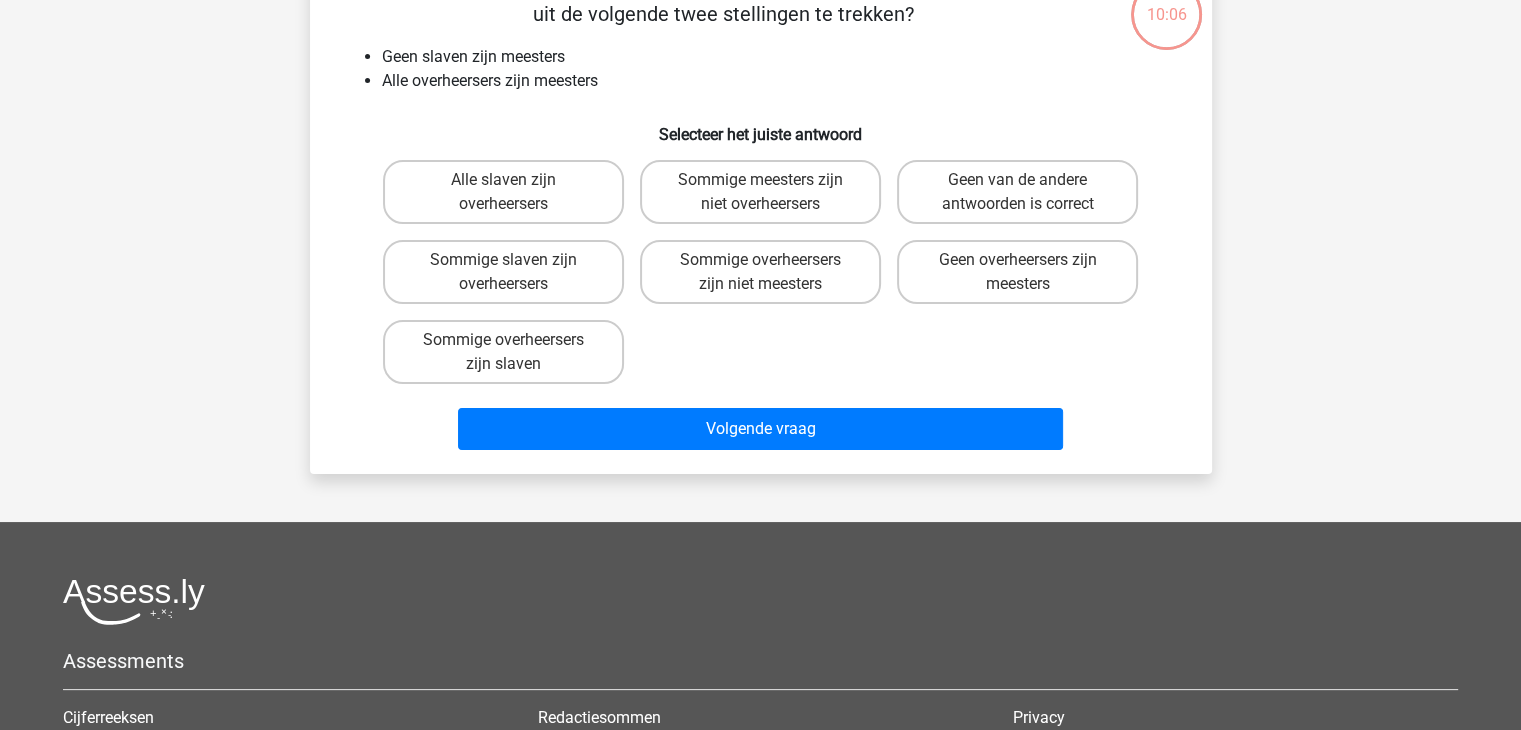 scroll, scrollTop: 92, scrollLeft: 0, axis: vertical 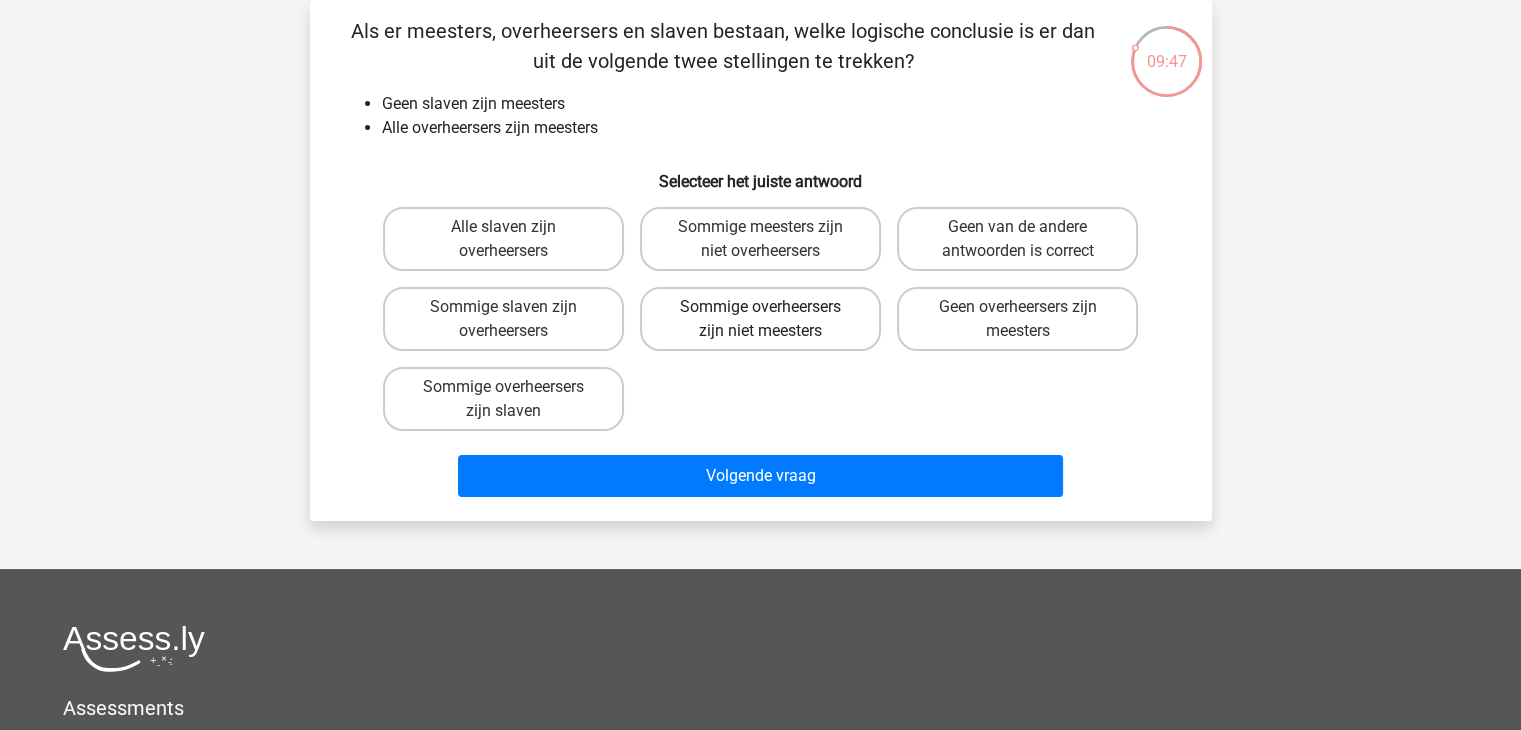 click on "Sommige overheersers zijn niet meesters" at bounding box center [760, 319] 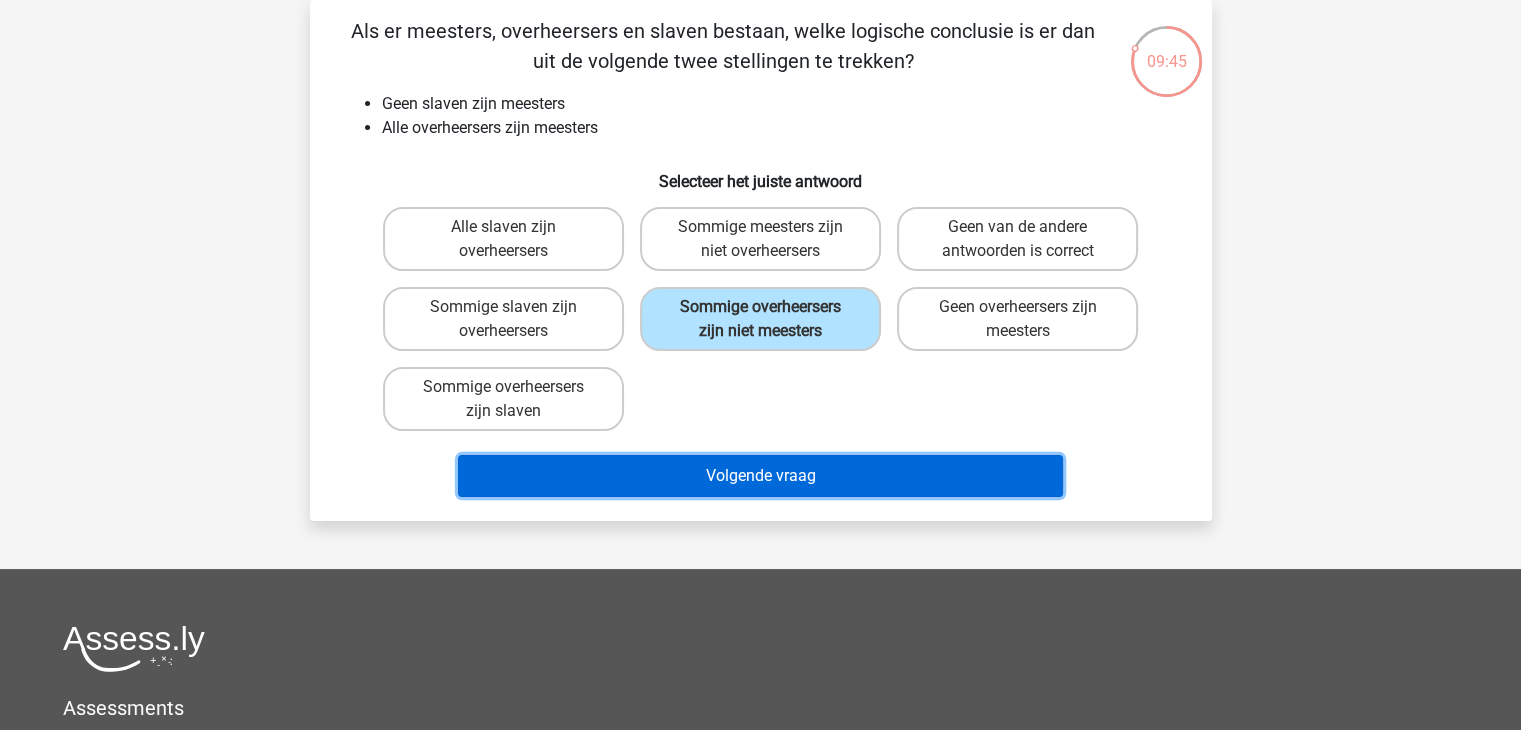 click on "Volgende vraag" at bounding box center (760, 476) 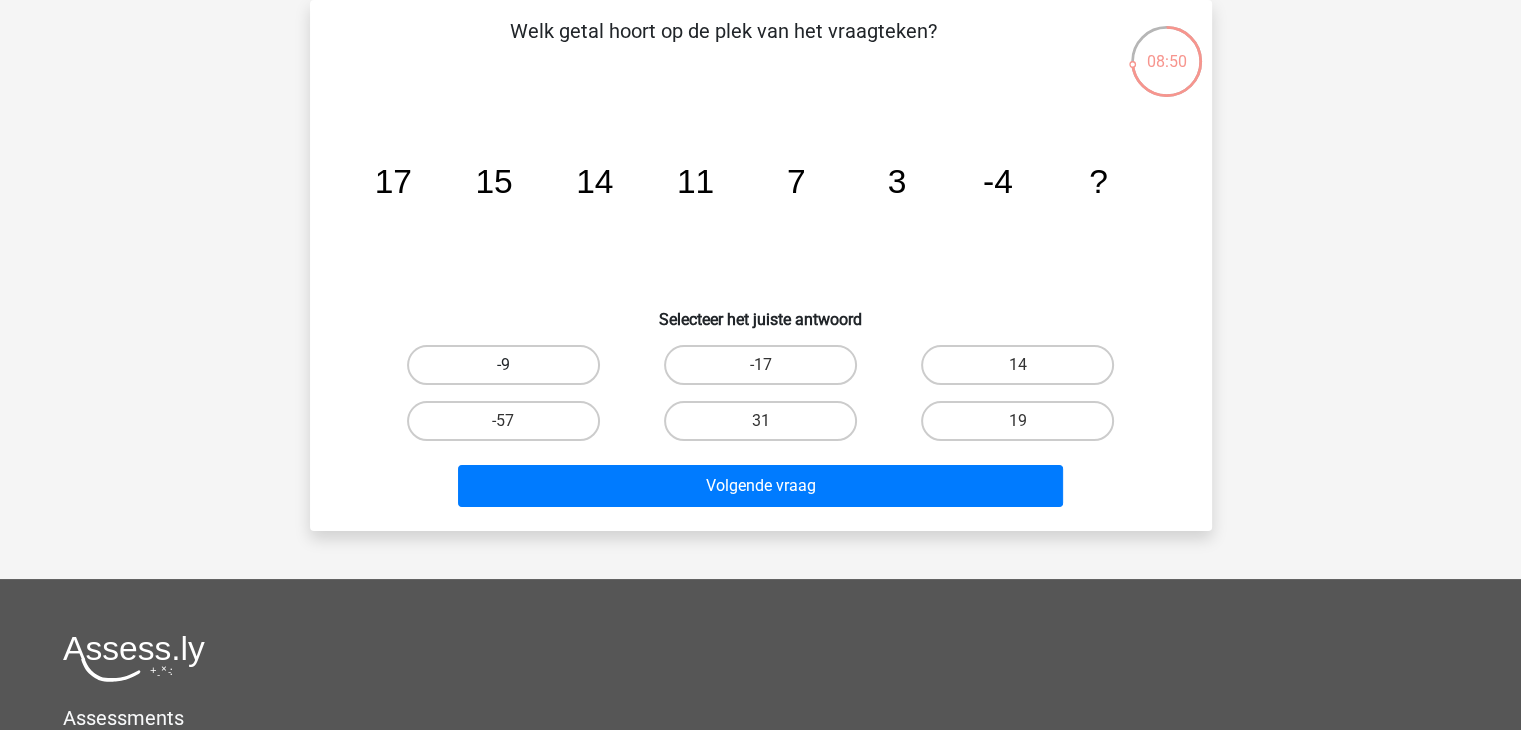click on "-9" at bounding box center (503, 365) 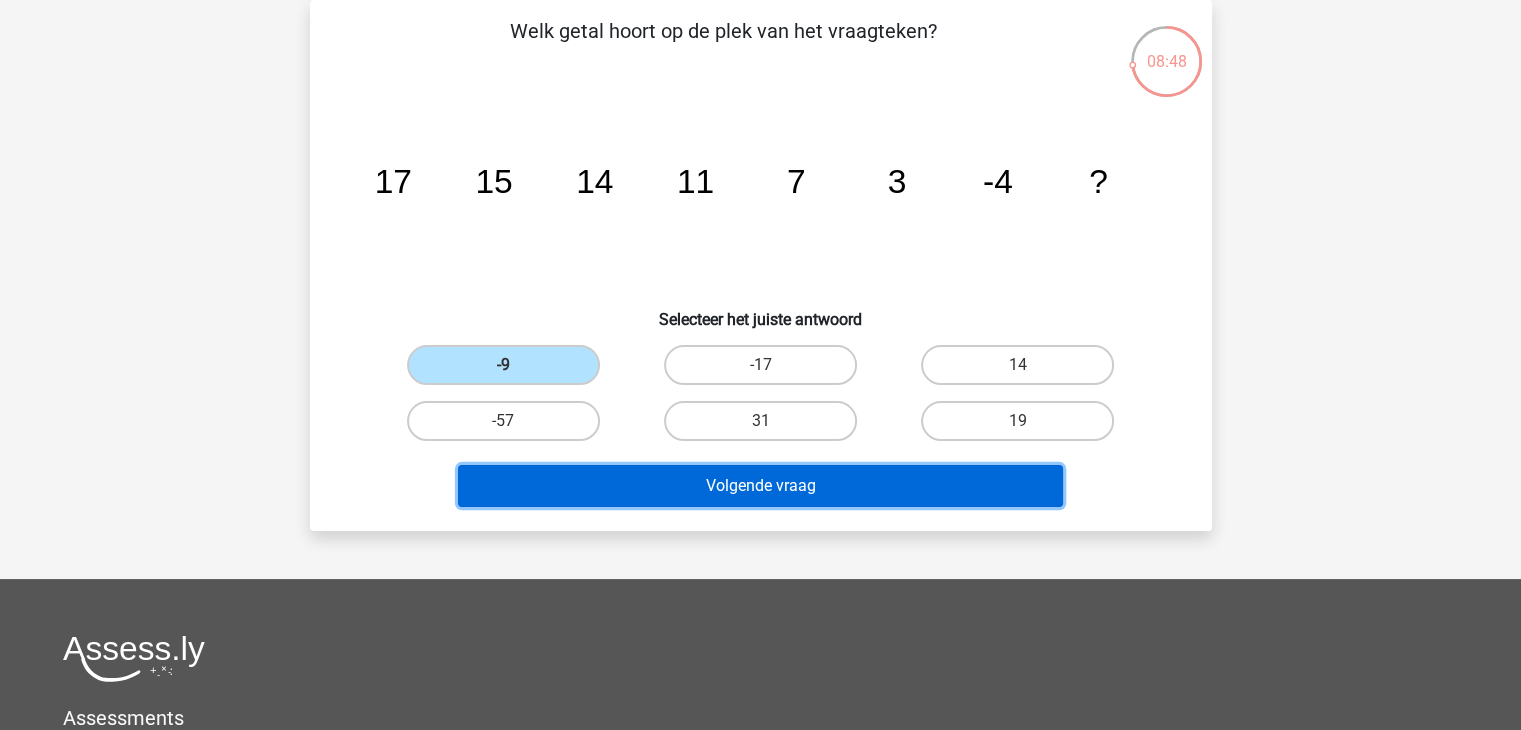click on "Volgende vraag" at bounding box center [760, 486] 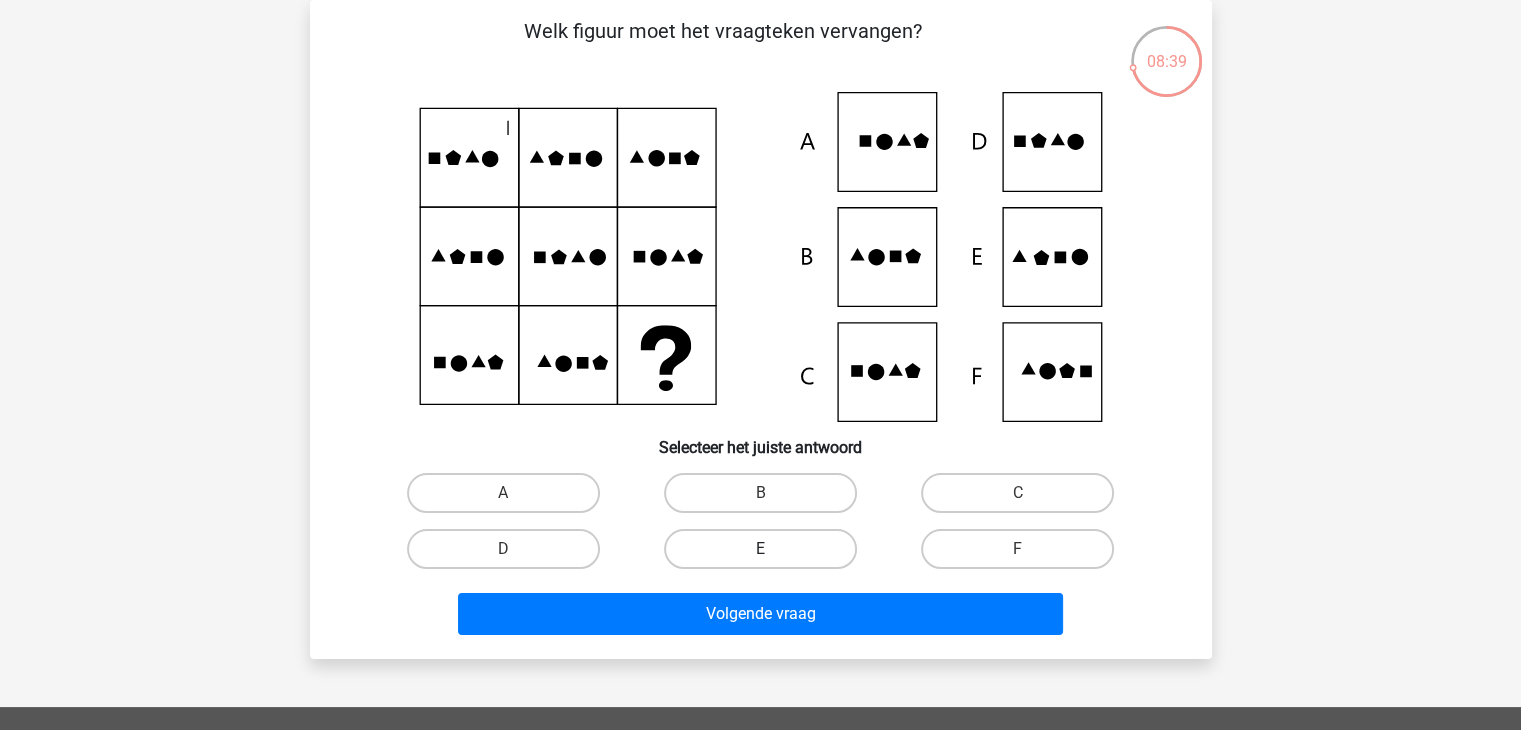 click on "E" at bounding box center (760, 549) 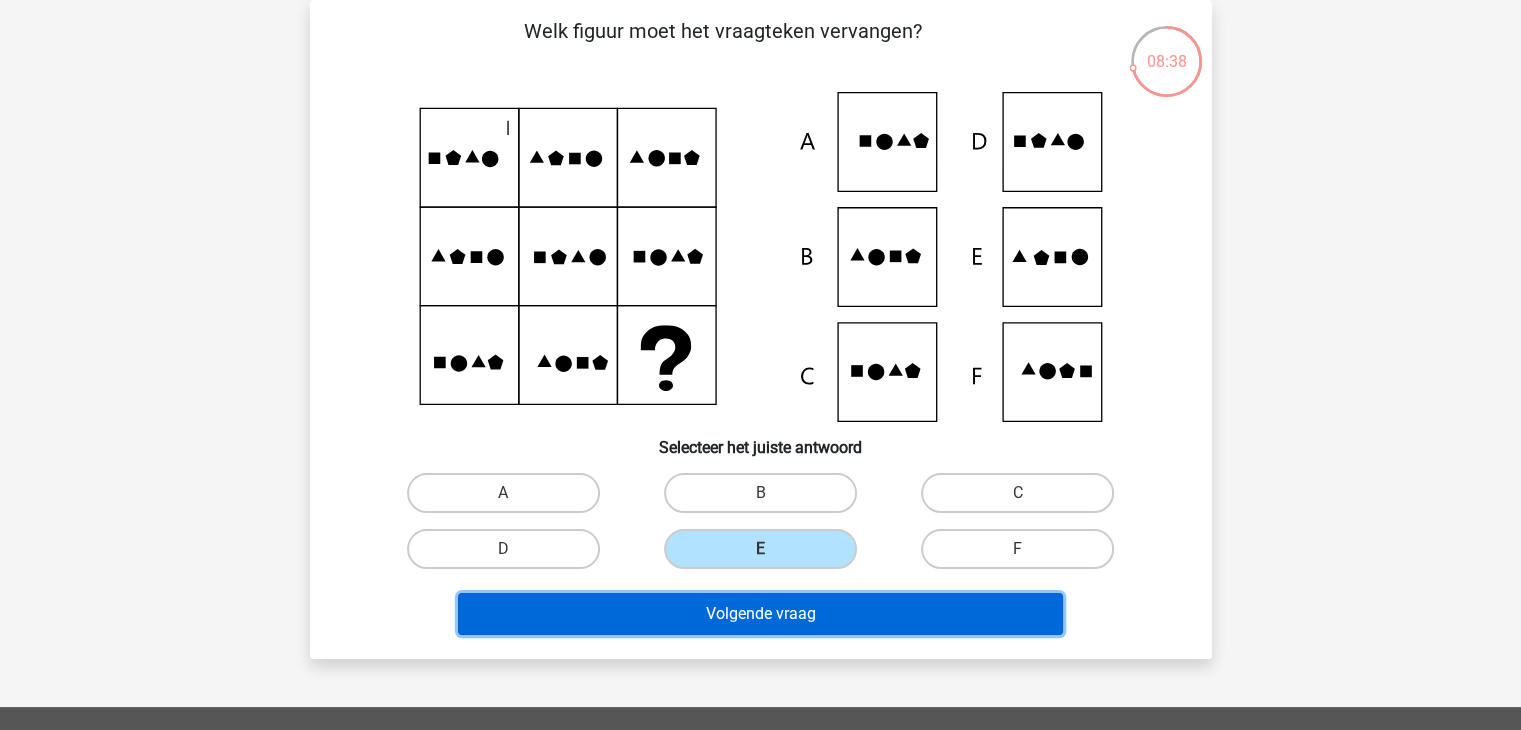 click on "Volgende vraag" at bounding box center [760, 614] 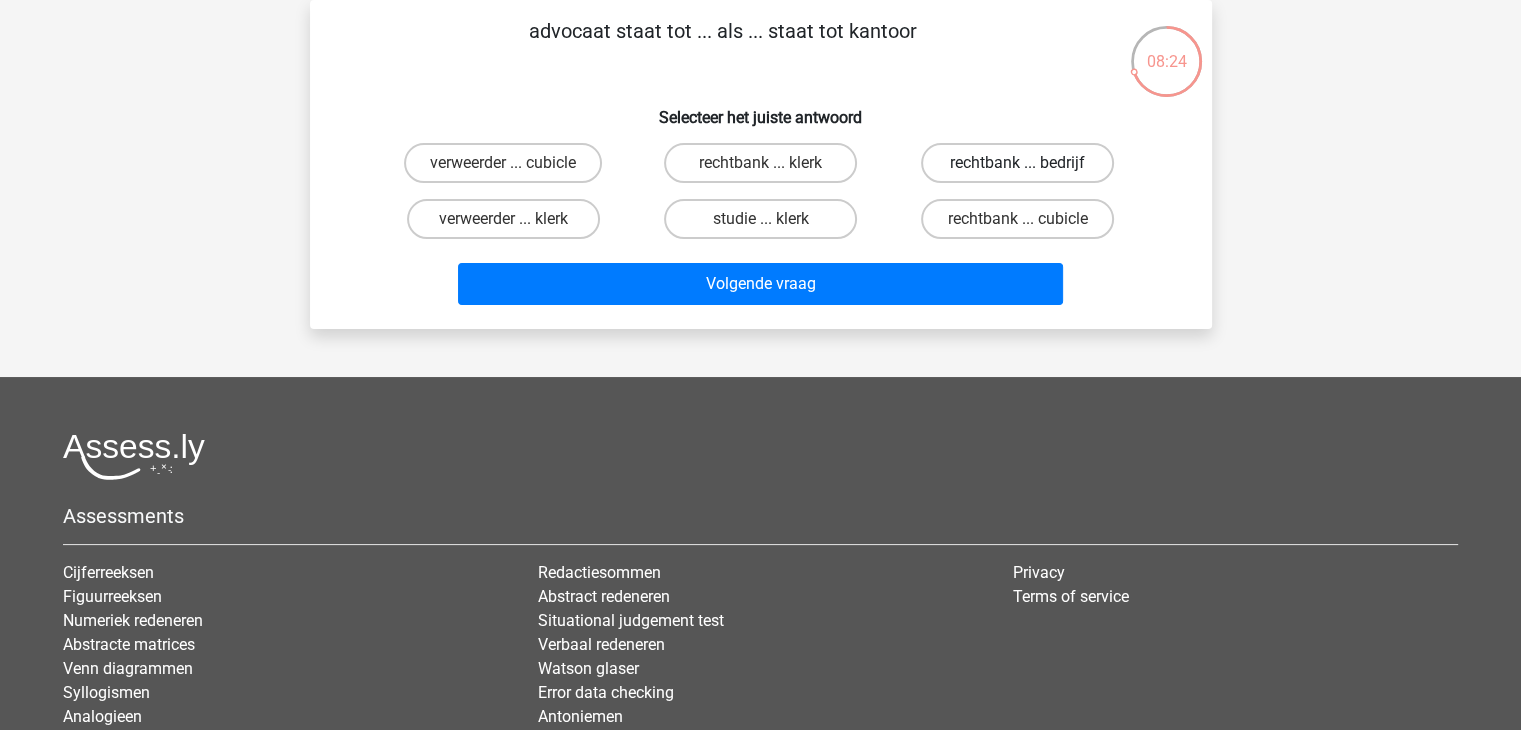 click on "rechtbank ... bedrijf" at bounding box center [1017, 163] 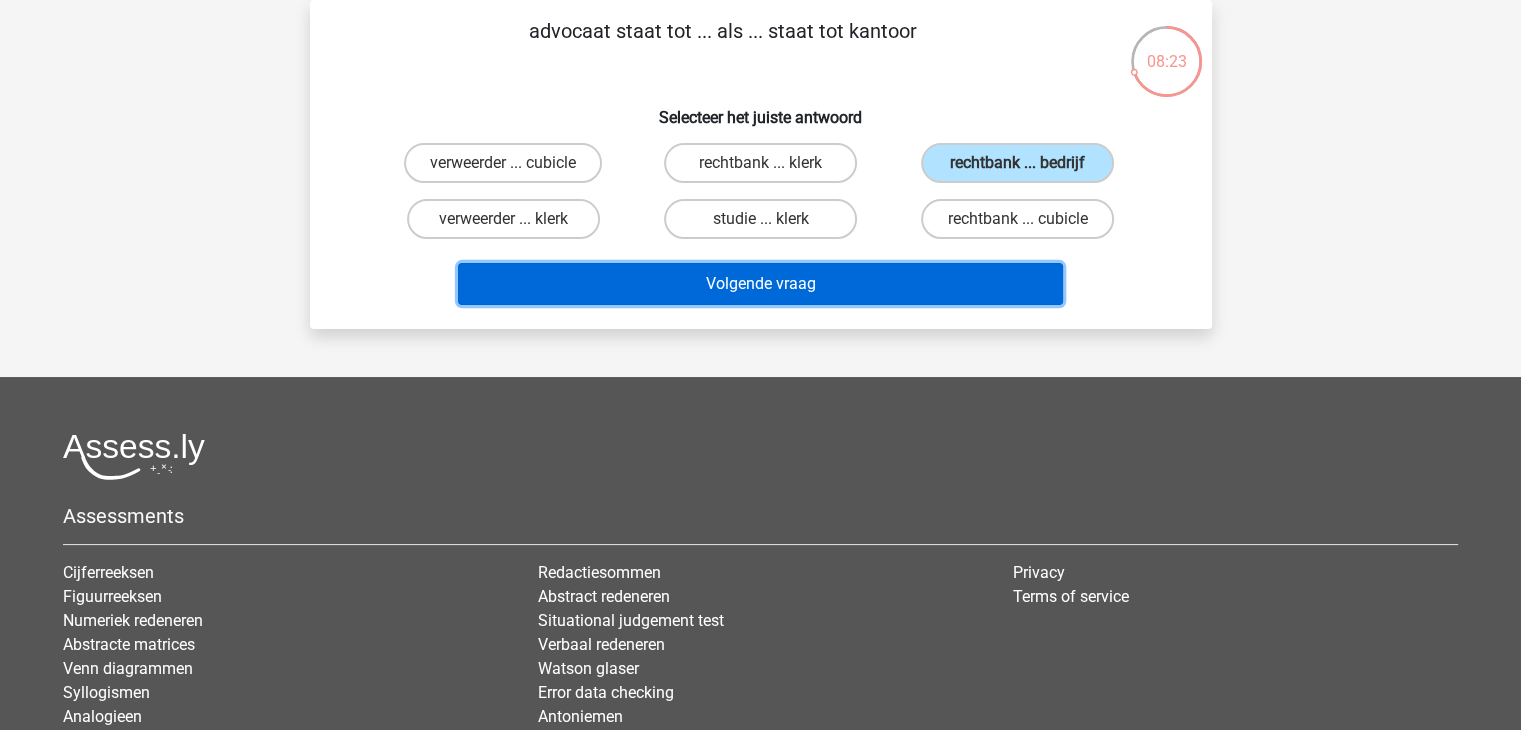 click on "Volgende vraag" at bounding box center [760, 284] 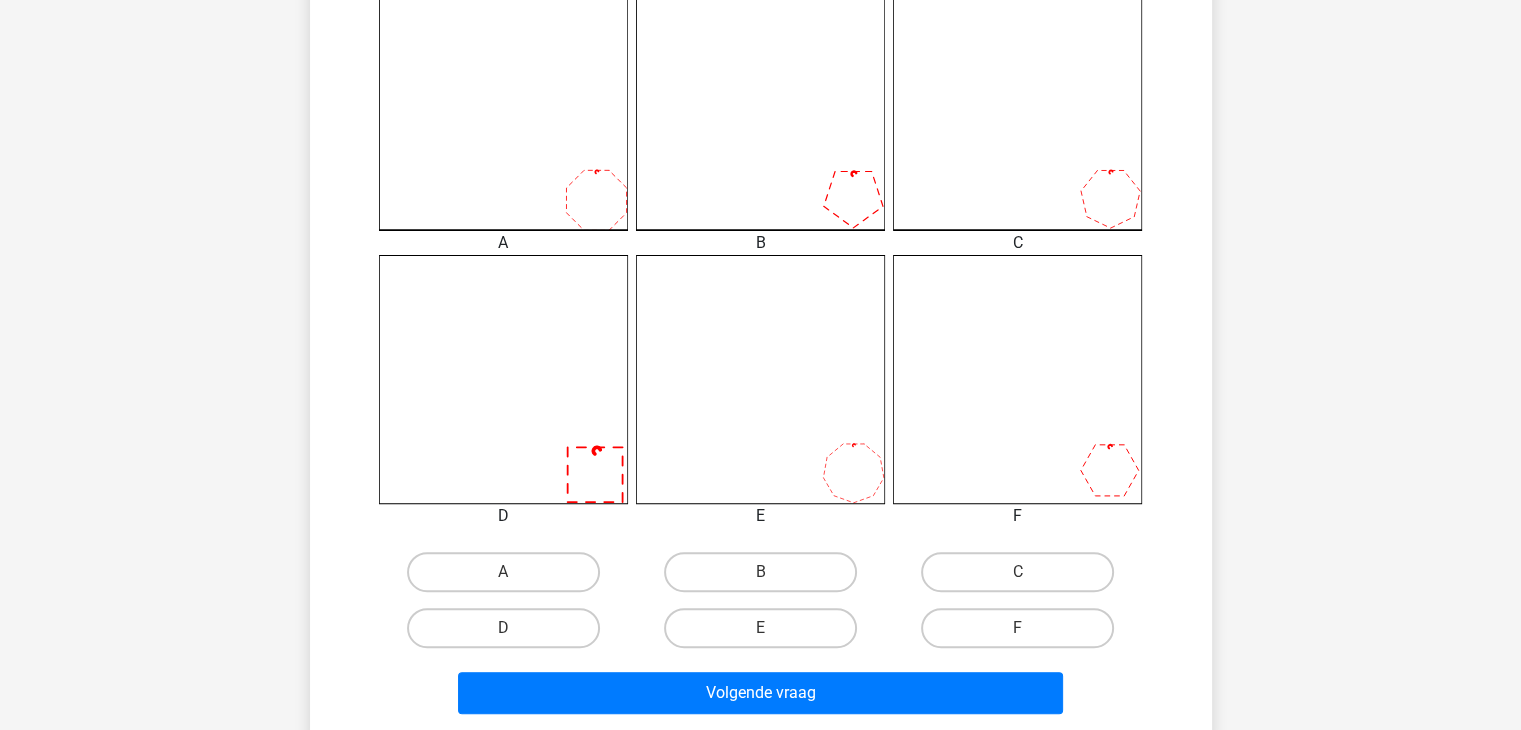 scroll, scrollTop: 586, scrollLeft: 0, axis: vertical 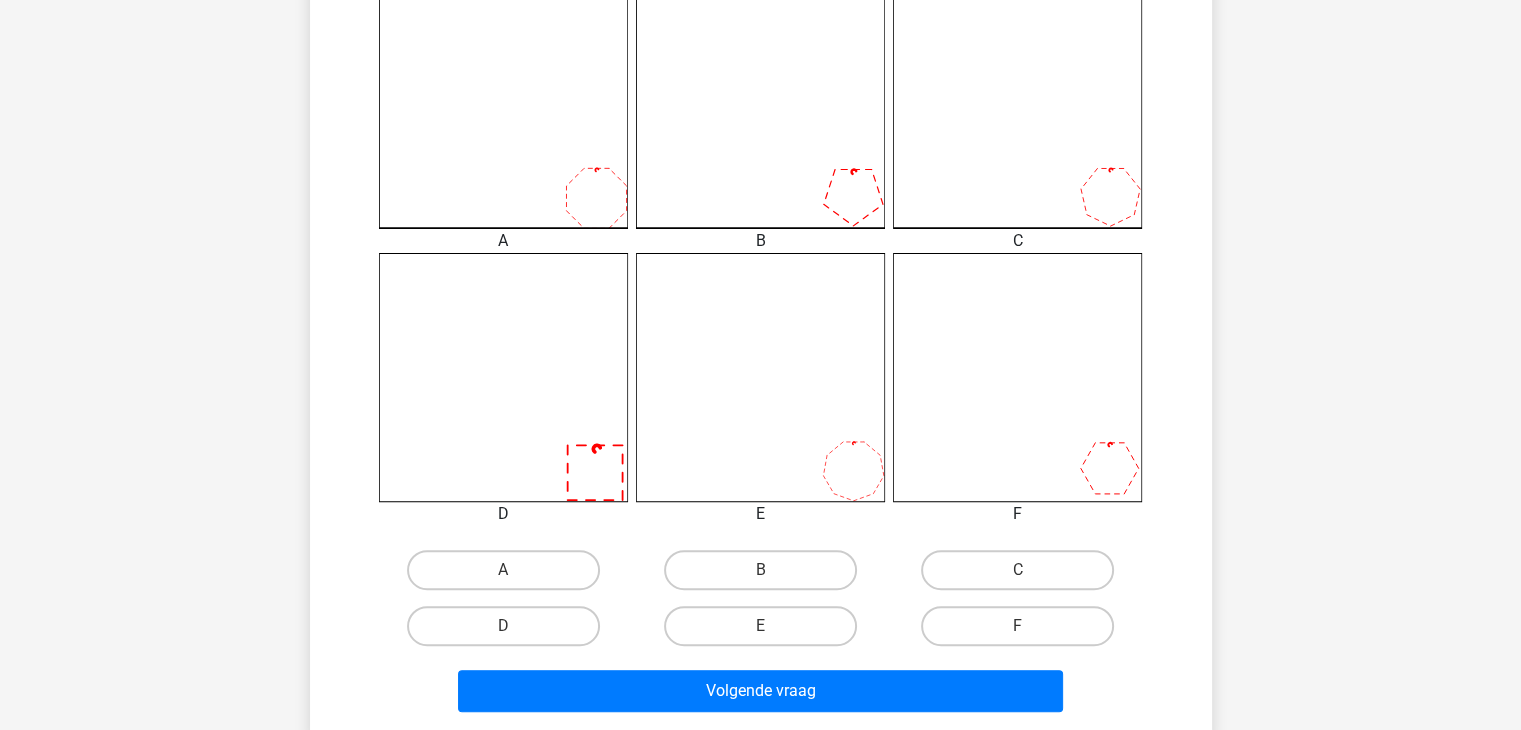 click 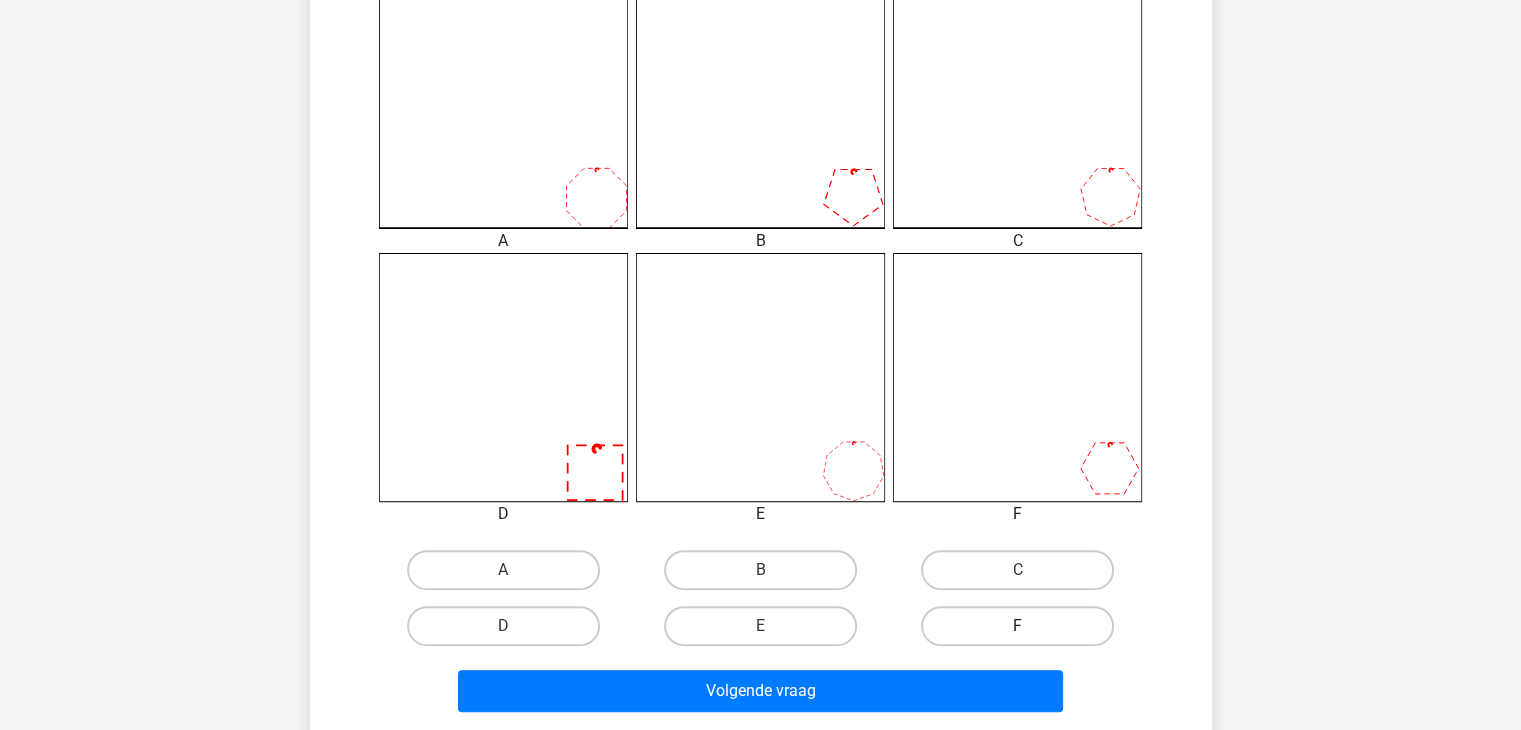 click on "F" at bounding box center (1017, 626) 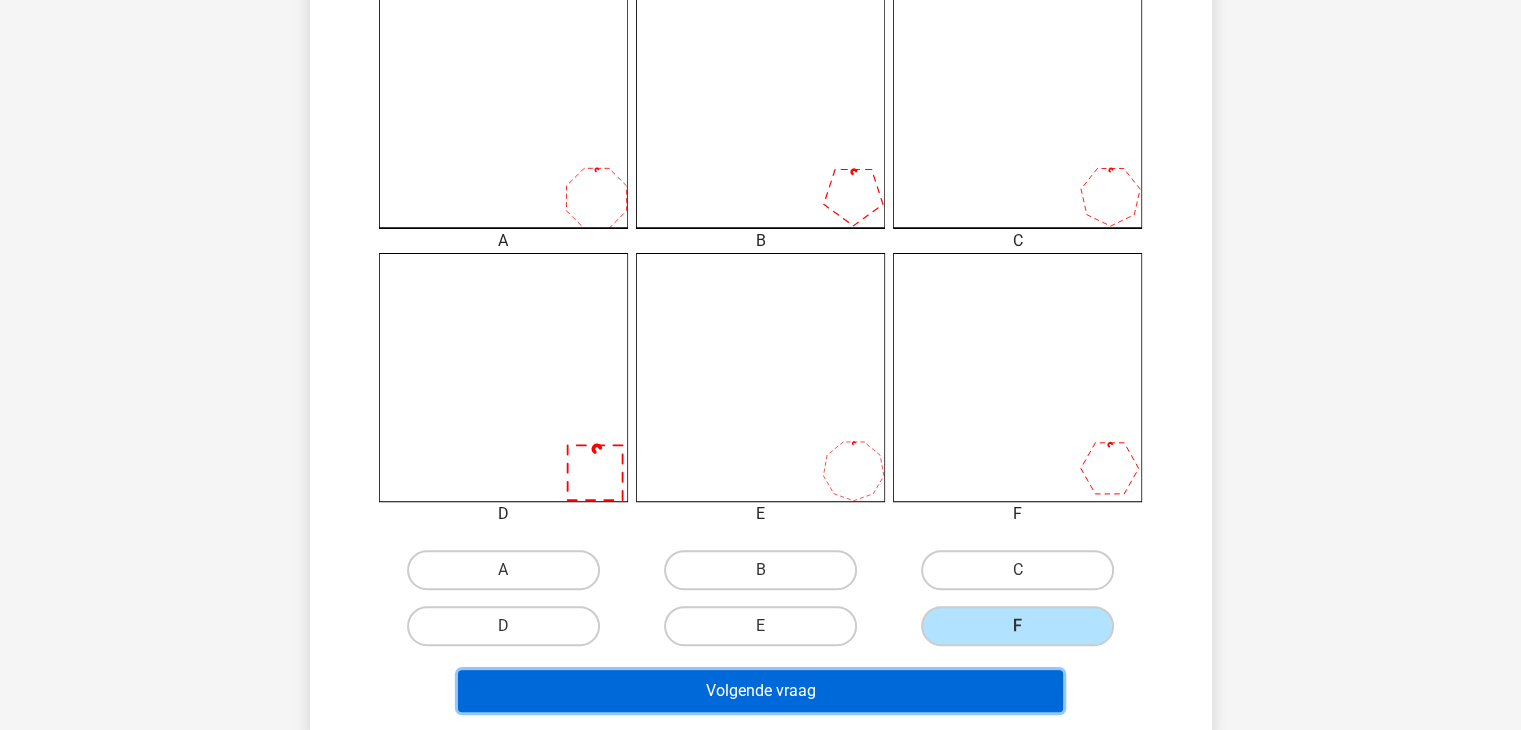 click on "Volgende vraag" at bounding box center [760, 691] 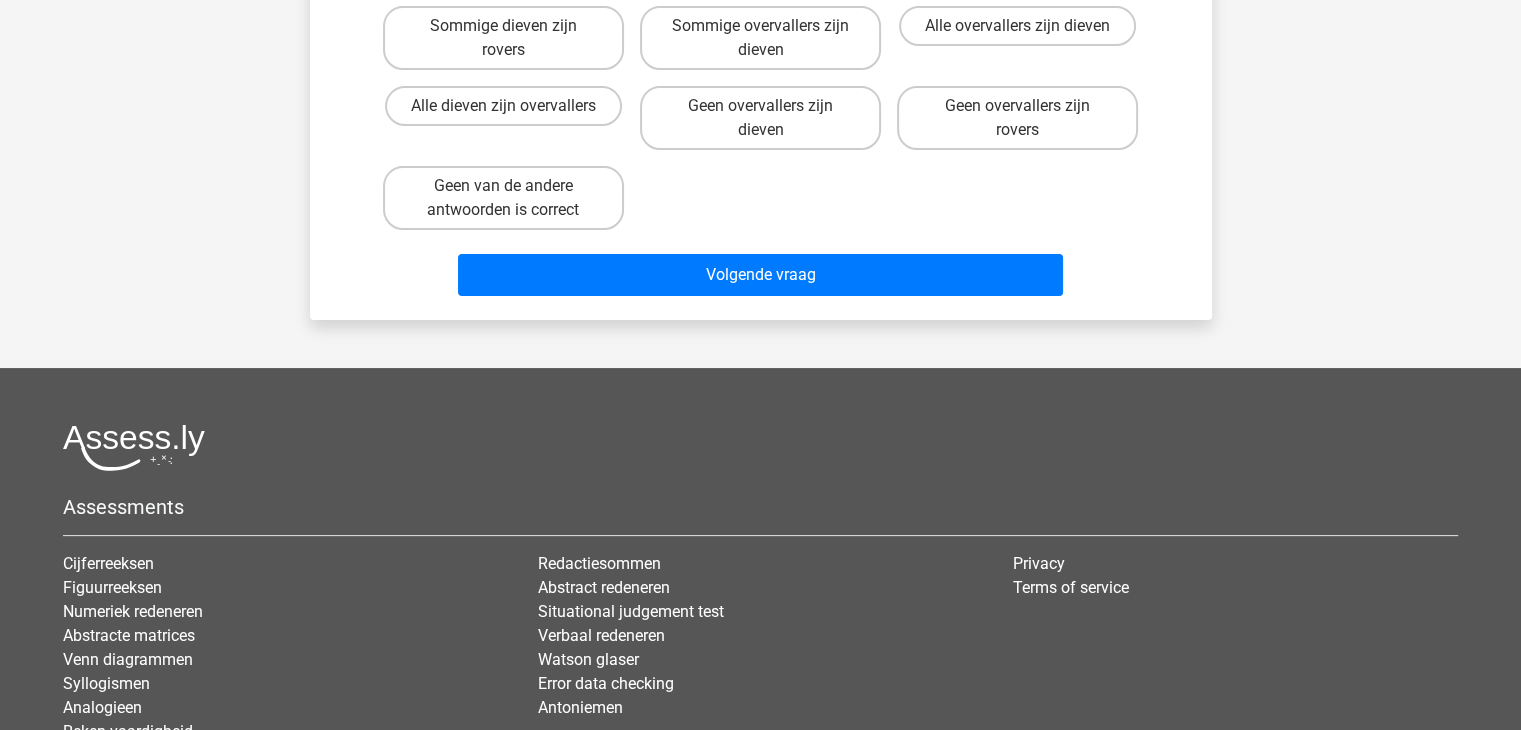 scroll, scrollTop: 92, scrollLeft: 0, axis: vertical 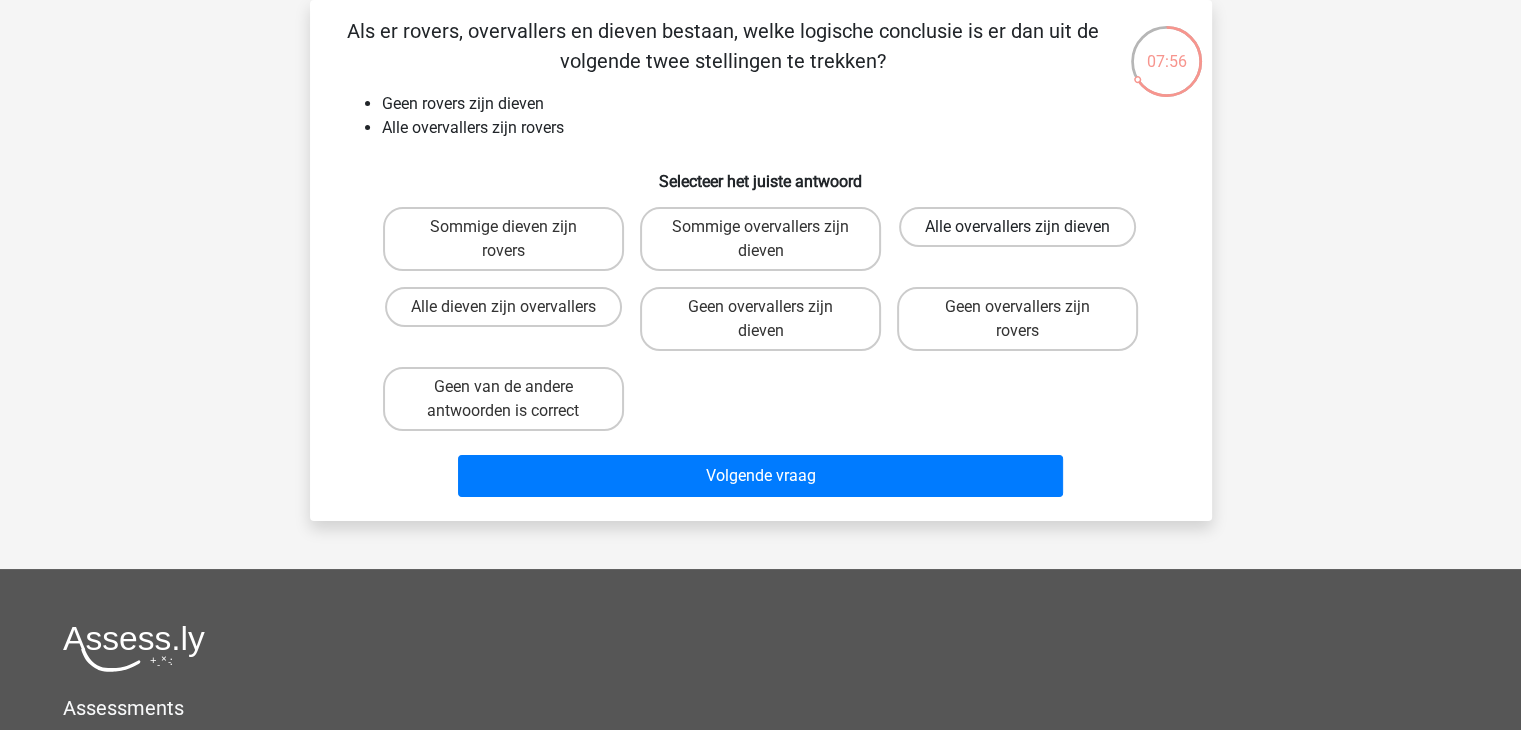 click on "Alle overvallers zijn dieven" at bounding box center [1017, 227] 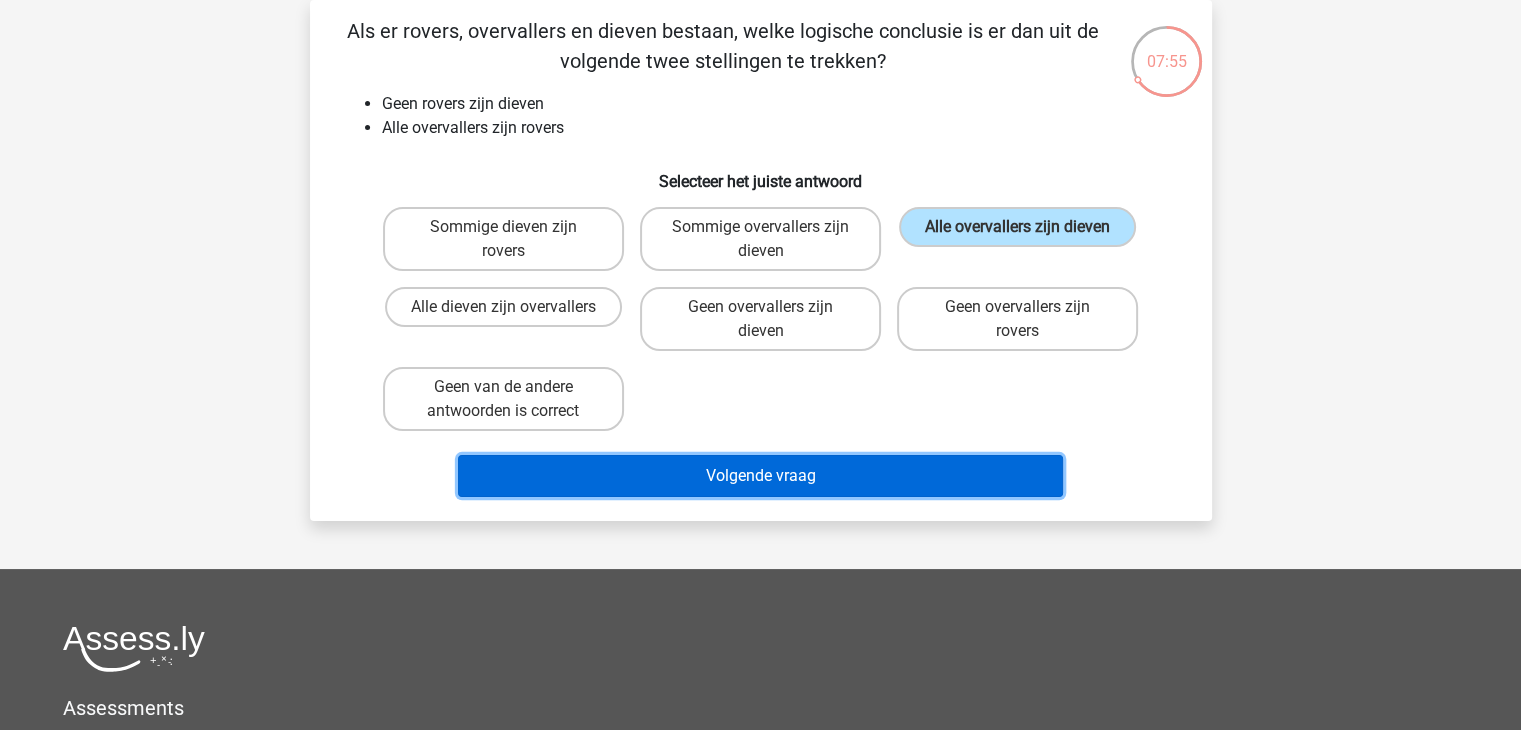 click on "Volgende vraag" at bounding box center [760, 476] 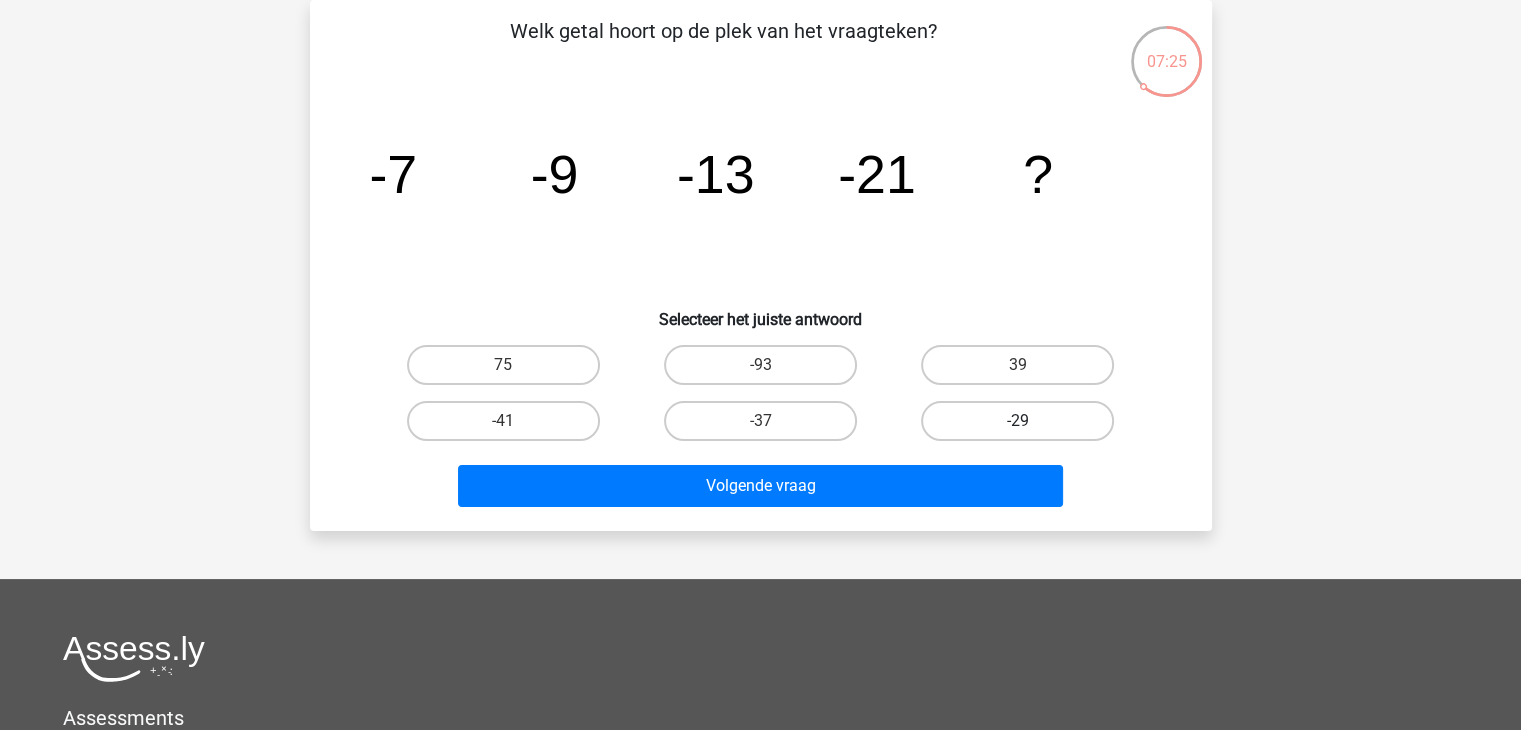 click on "-29" at bounding box center (1017, 421) 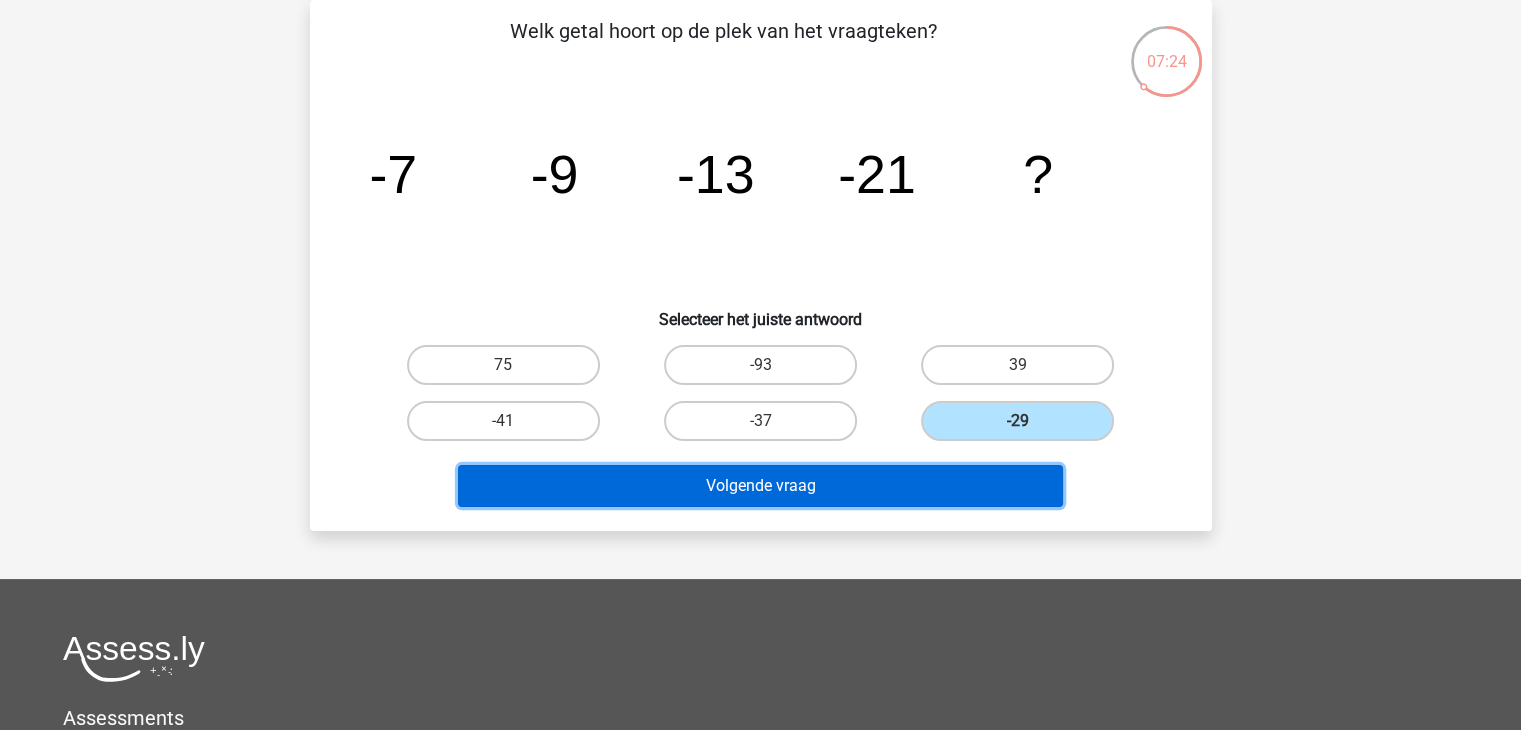 click on "Volgende vraag" at bounding box center (760, 486) 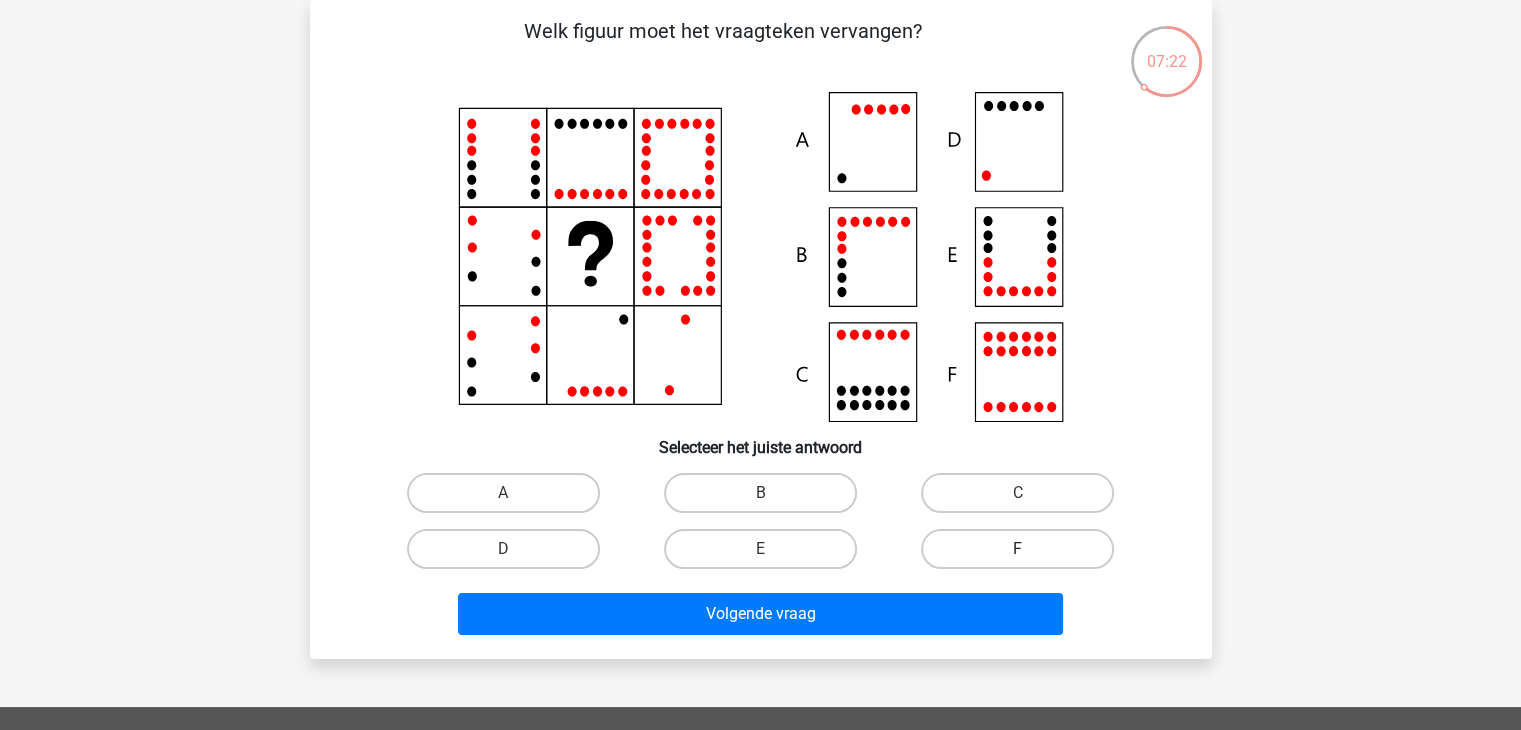 click on "F" at bounding box center [1017, 549] 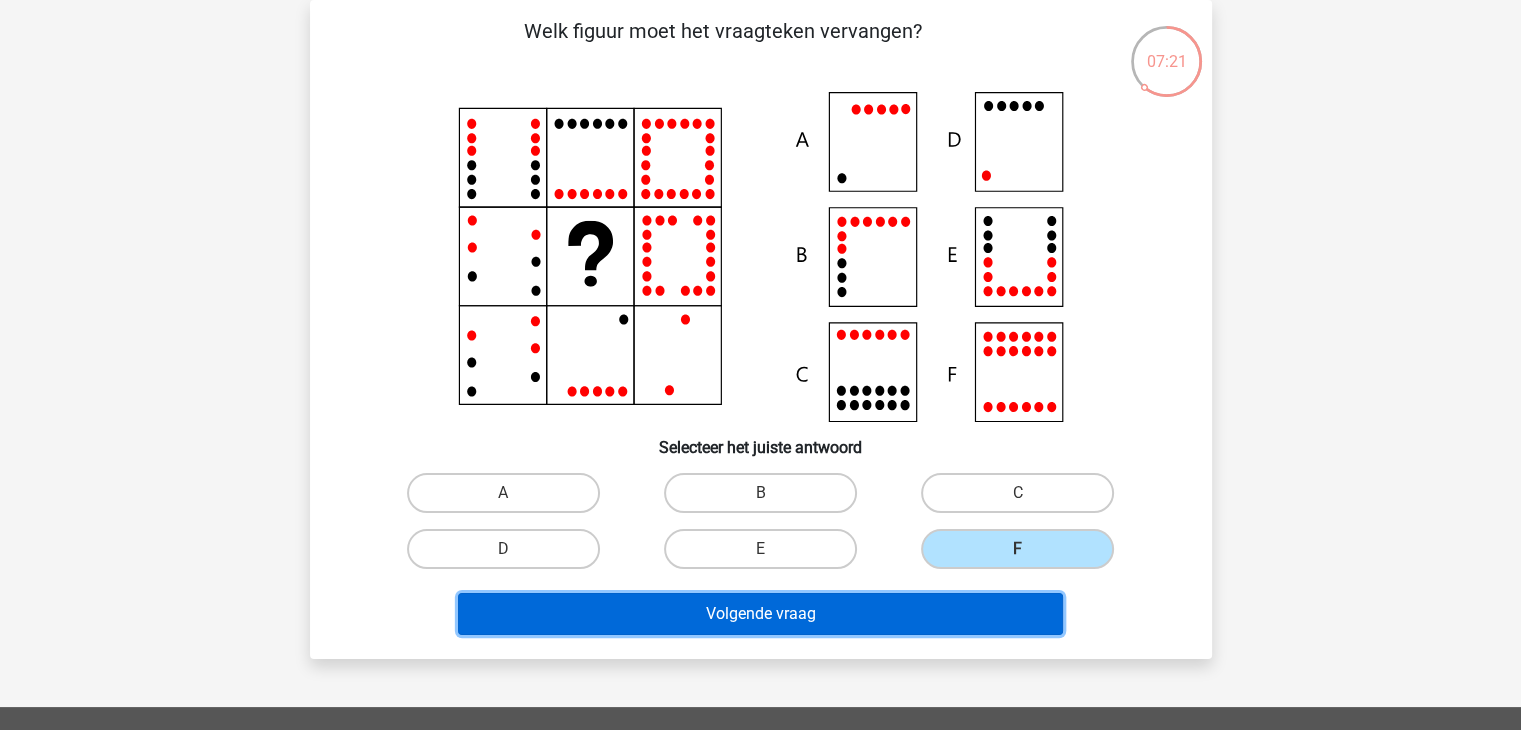 click on "Volgende vraag" at bounding box center (760, 614) 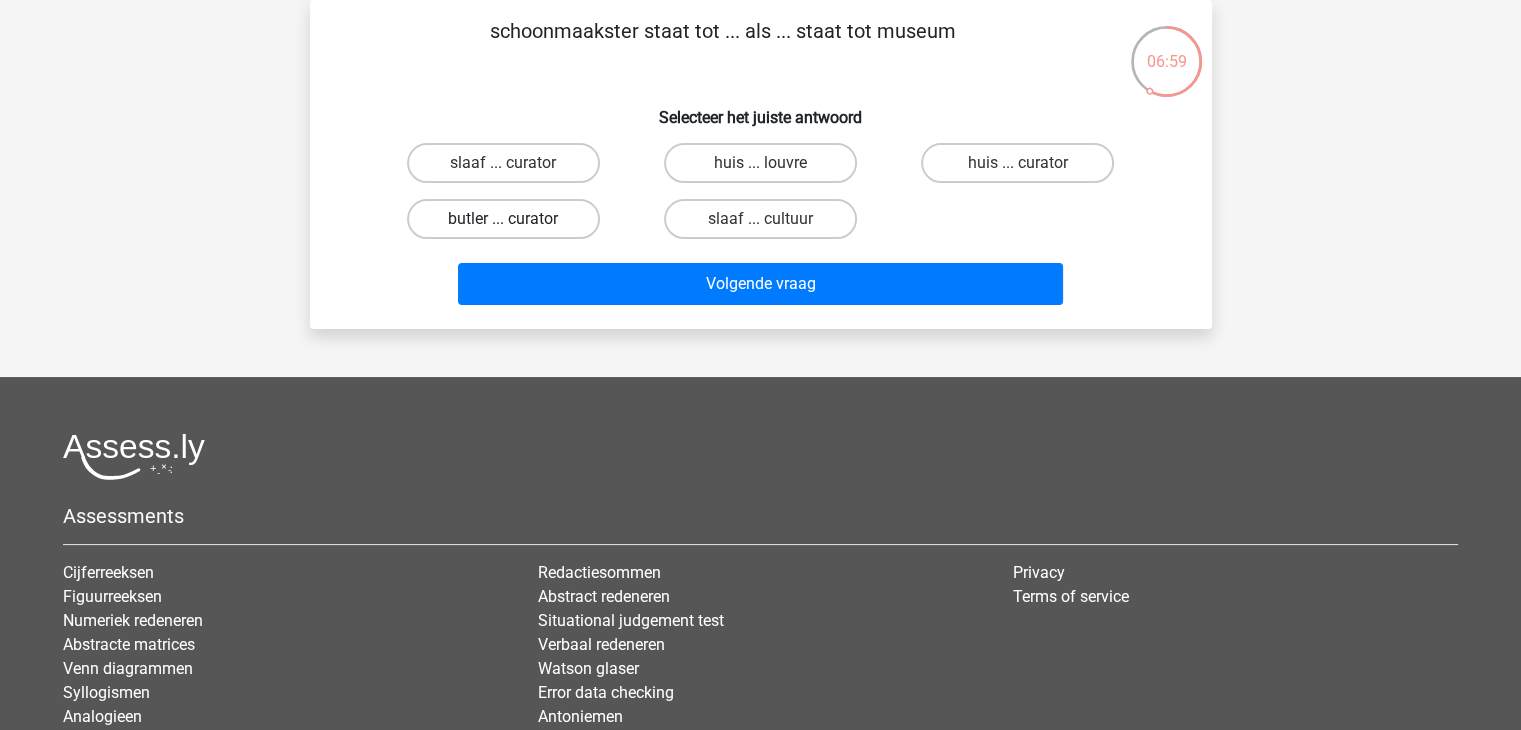 click on "butler ... curator" at bounding box center [503, 219] 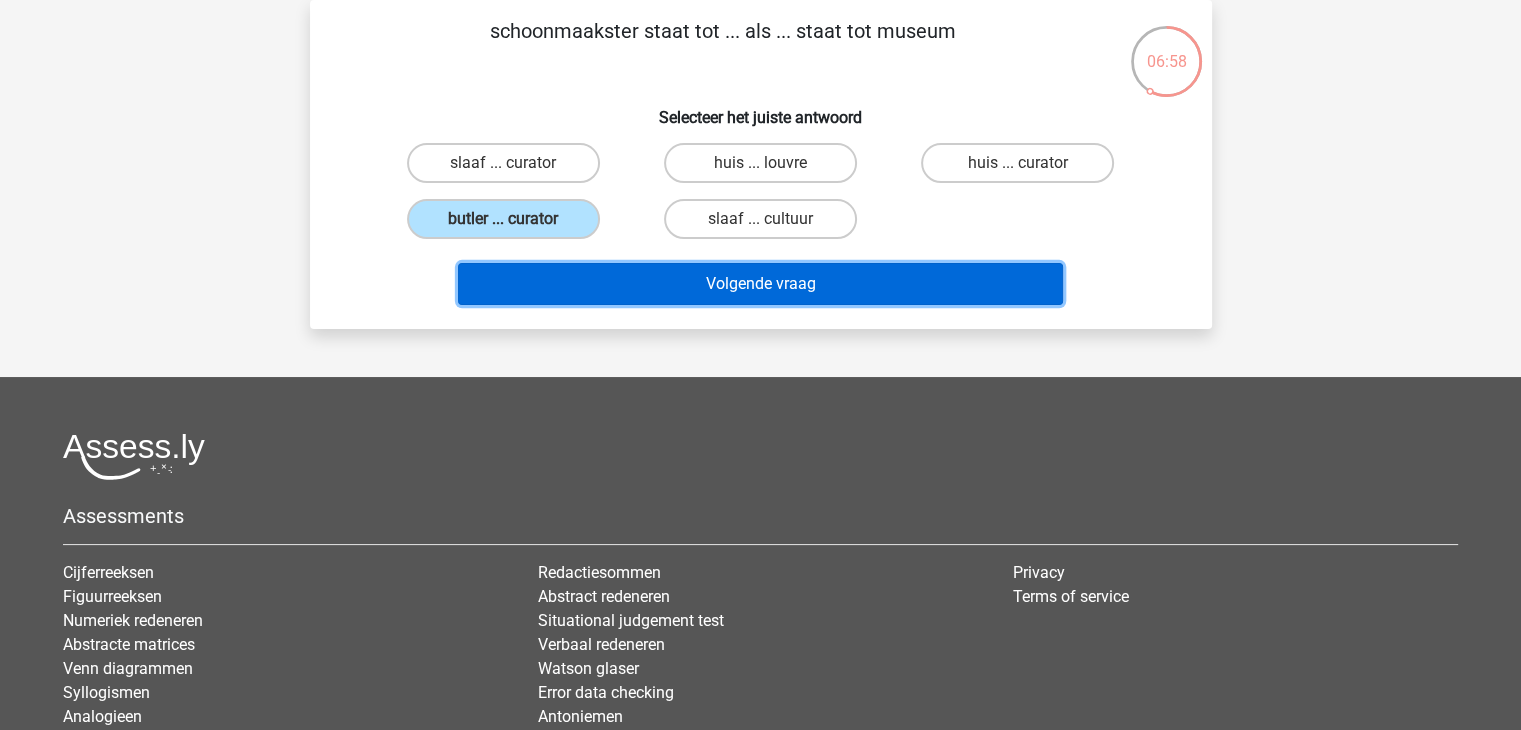 click on "Volgende vraag" at bounding box center (760, 284) 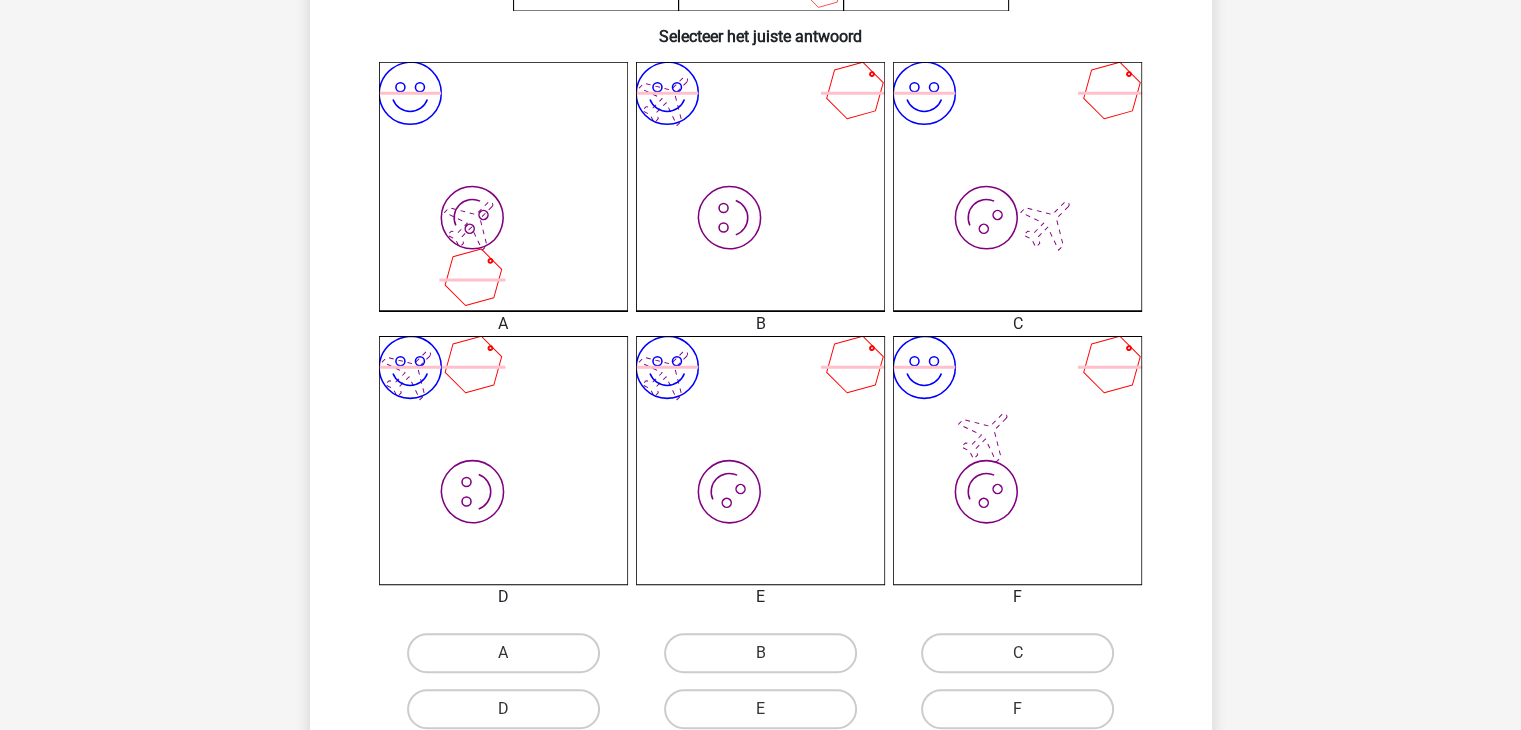 scroll, scrollTop: 732, scrollLeft: 0, axis: vertical 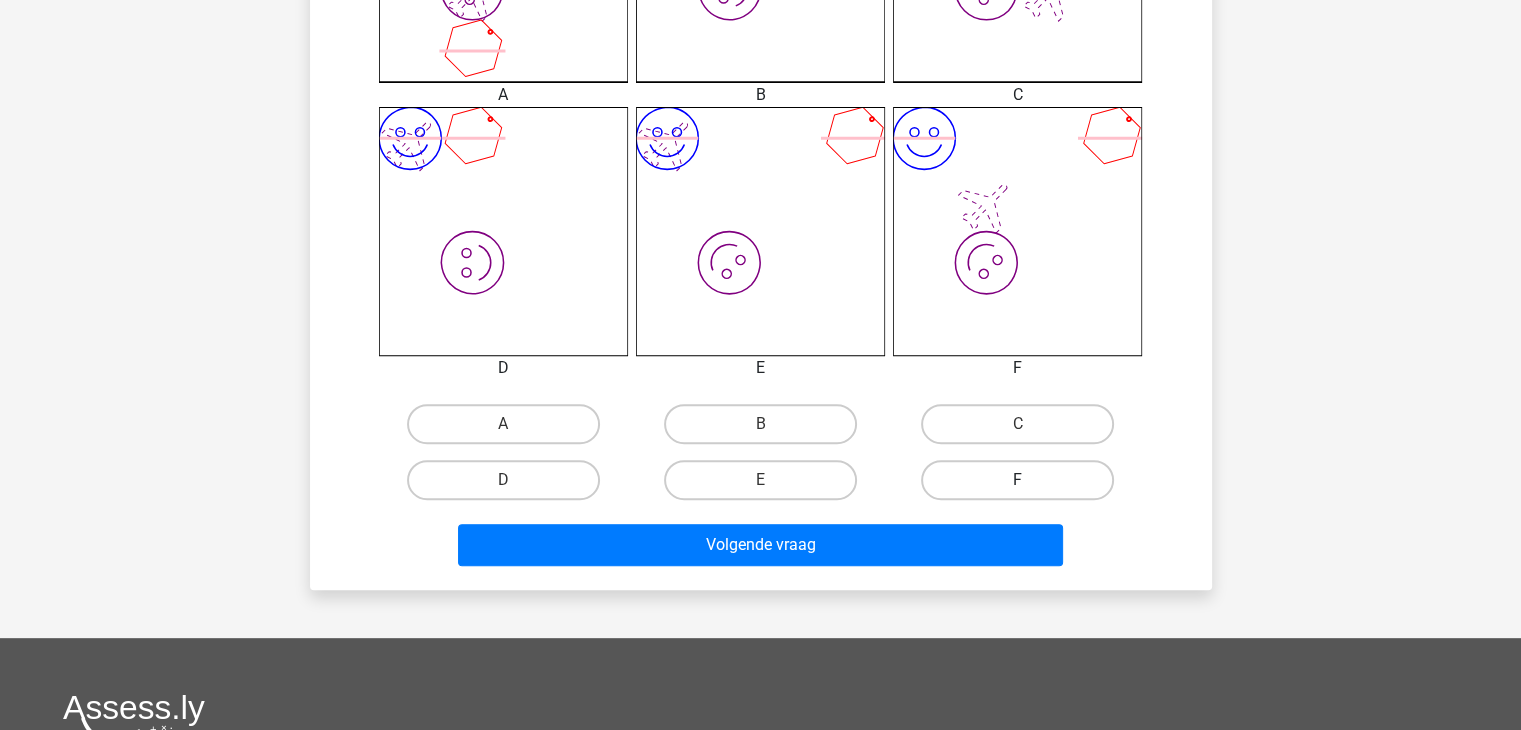 click on "F" at bounding box center (1017, 480) 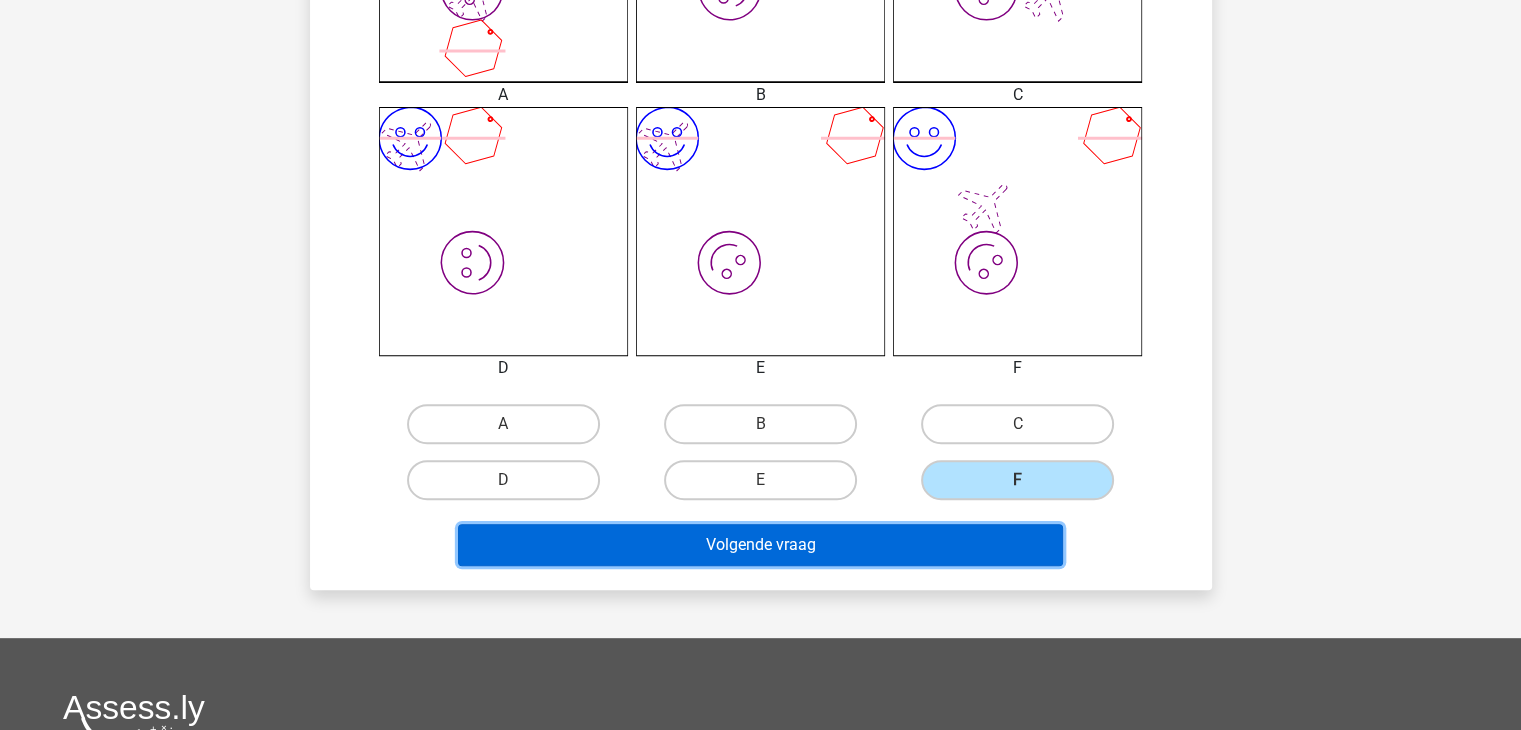 click on "Volgende vraag" at bounding box center [760, 545] 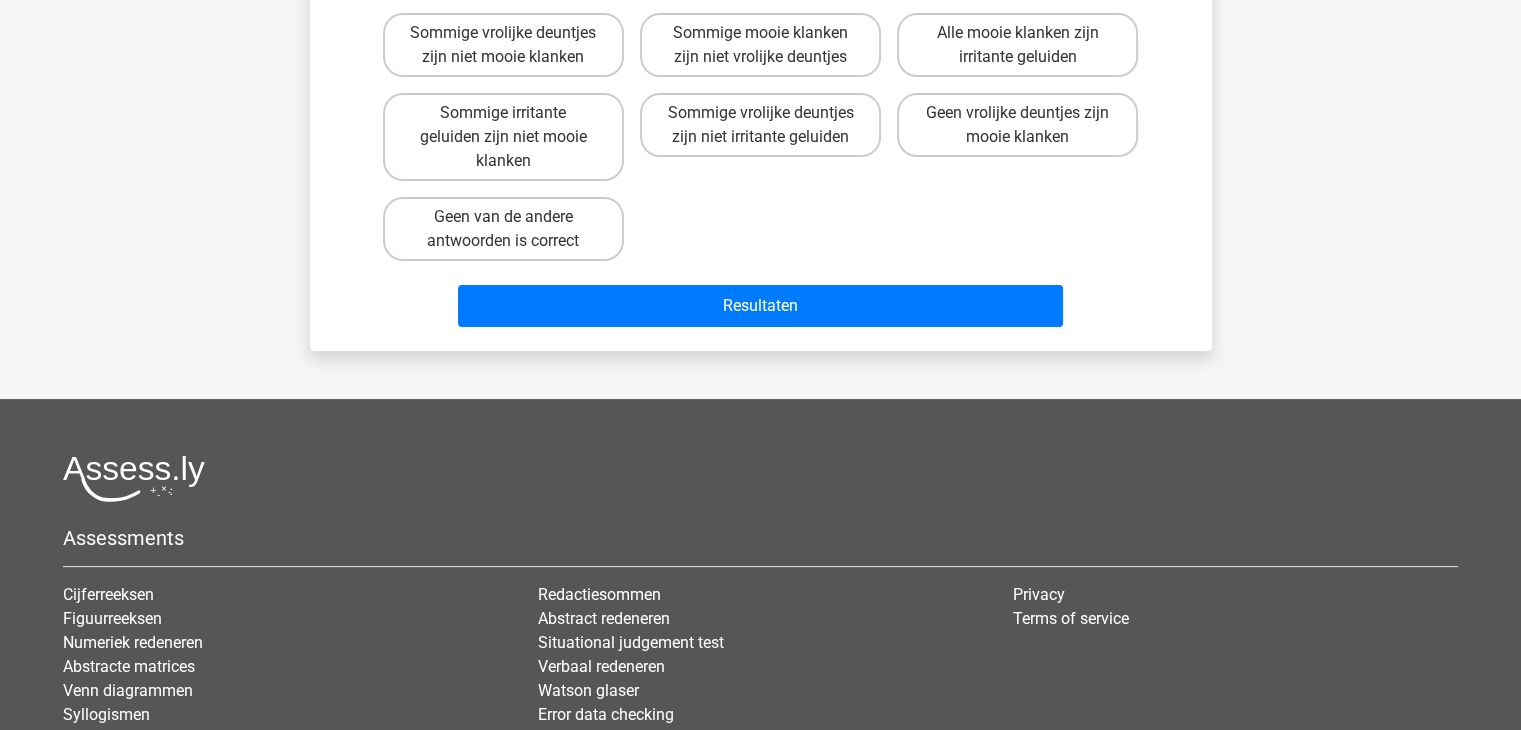 scroll, scrollTop: 92, scrollLeft: 0, axis: vertical 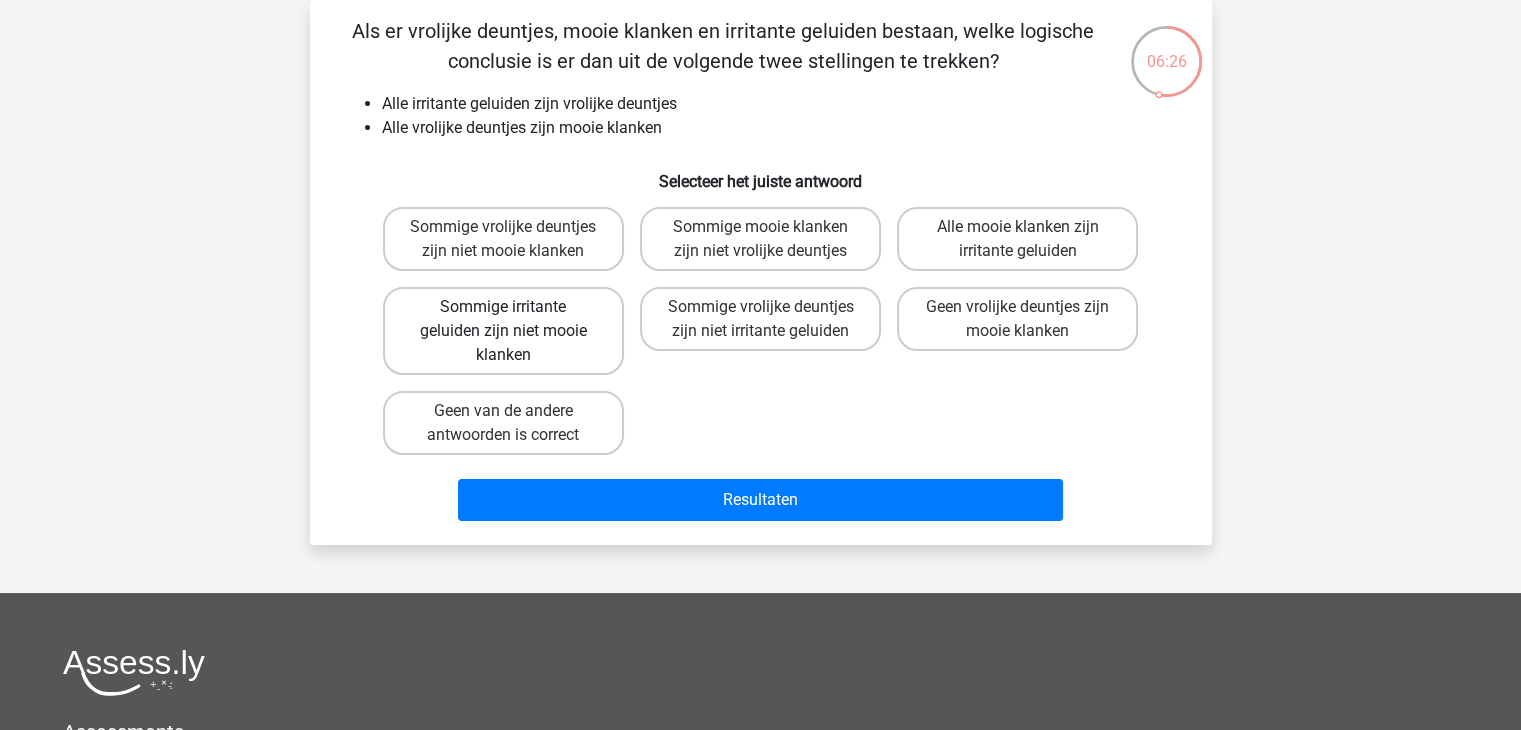 click on "Sommige irritante geluiden zijn niet mooie klanken" at bounding box center (503, 331) 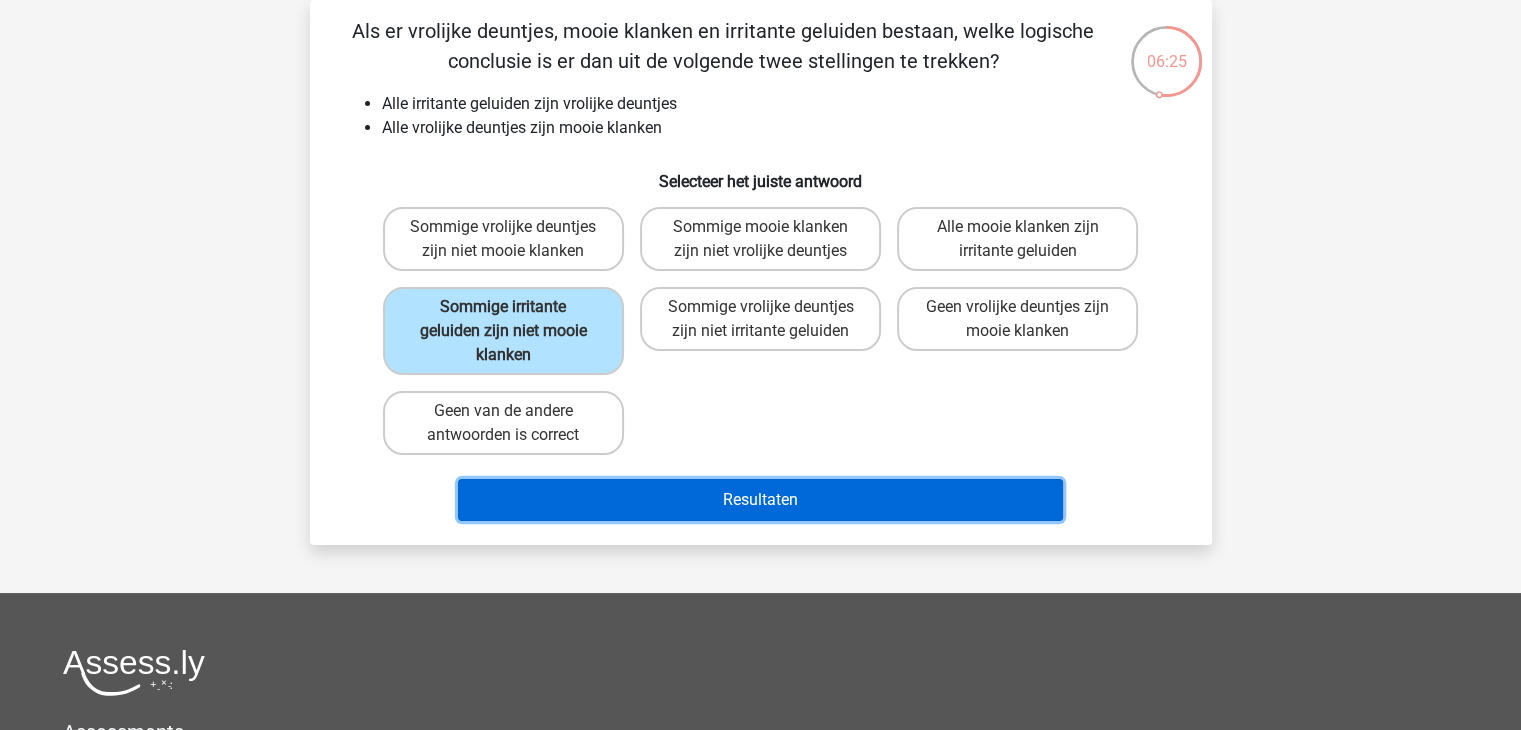 click on "Resultaten" at bounding box center (760, 500) 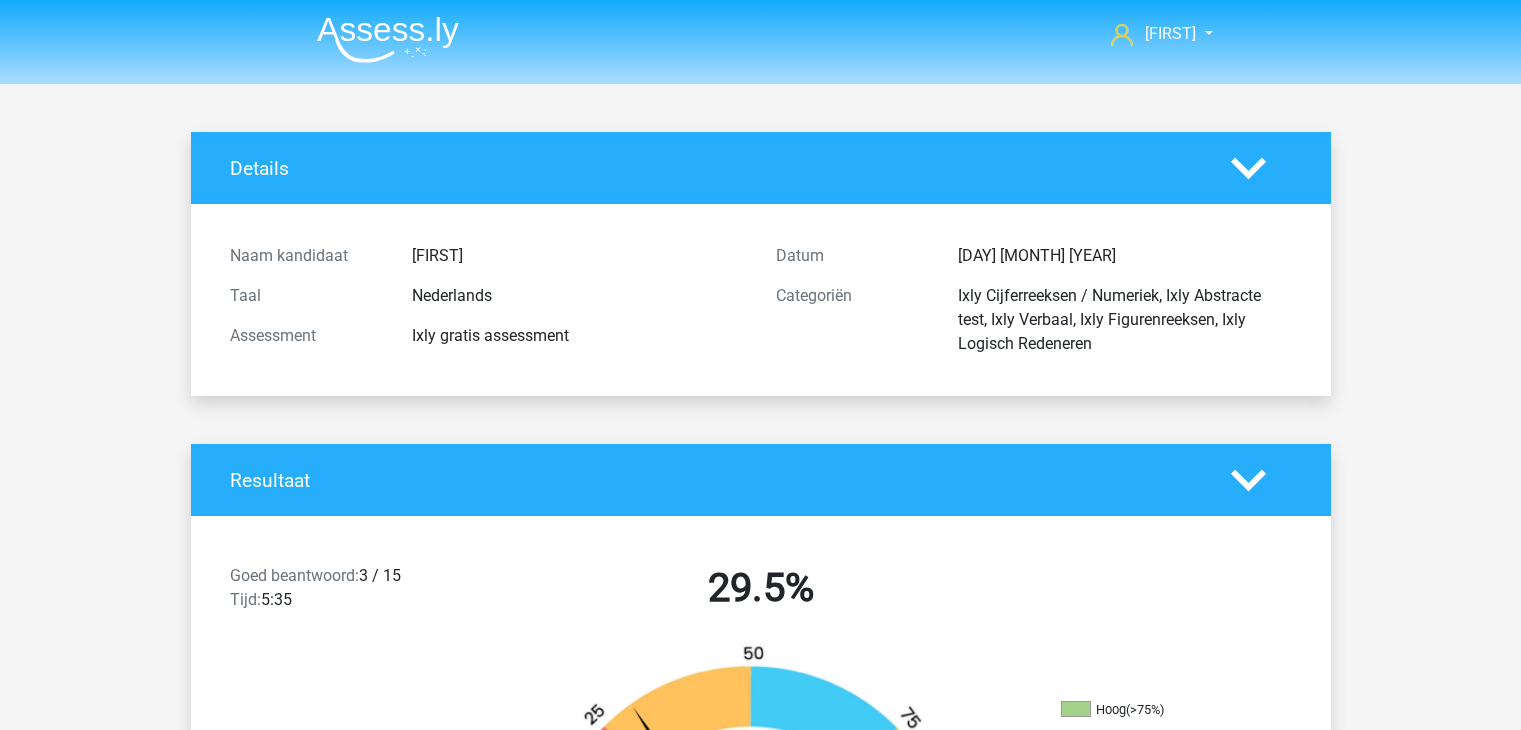 scroll, scrollTop: 0, scrollLeft: 0, axis: both 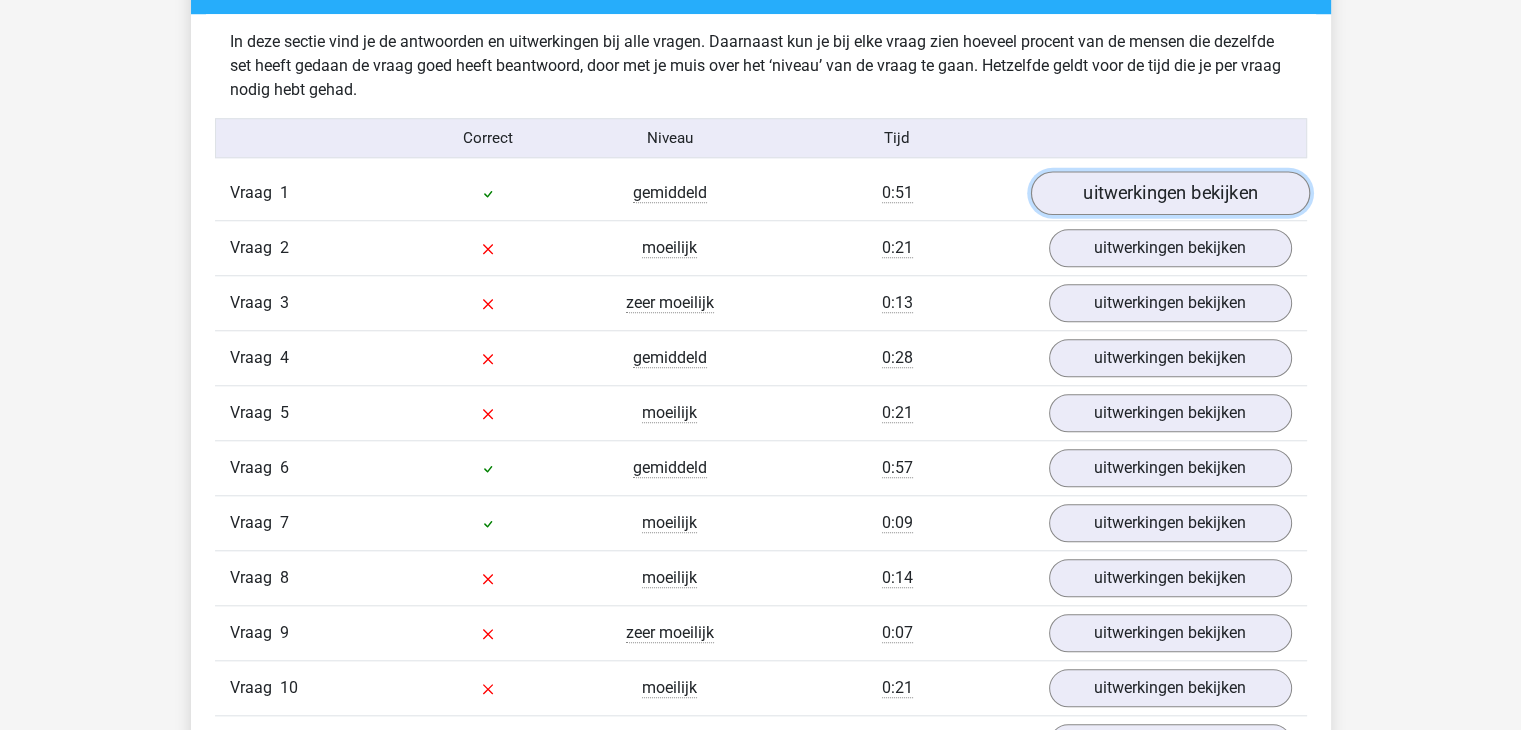 click on "uitwerkingen bekijken" at bounding box center [1169, 194] 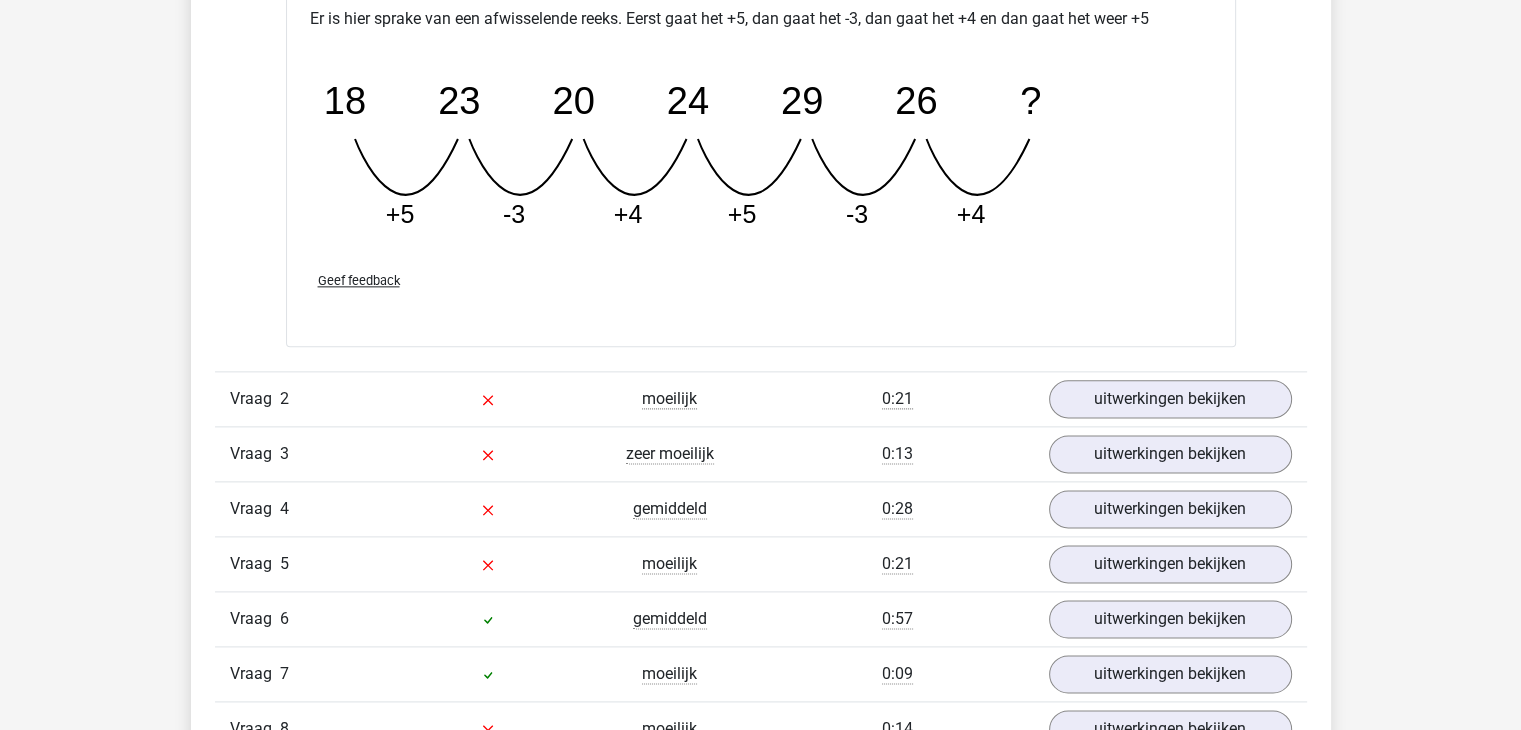 scroll, scrollTop: 2436, scrollLeft: 0, axis: vertical 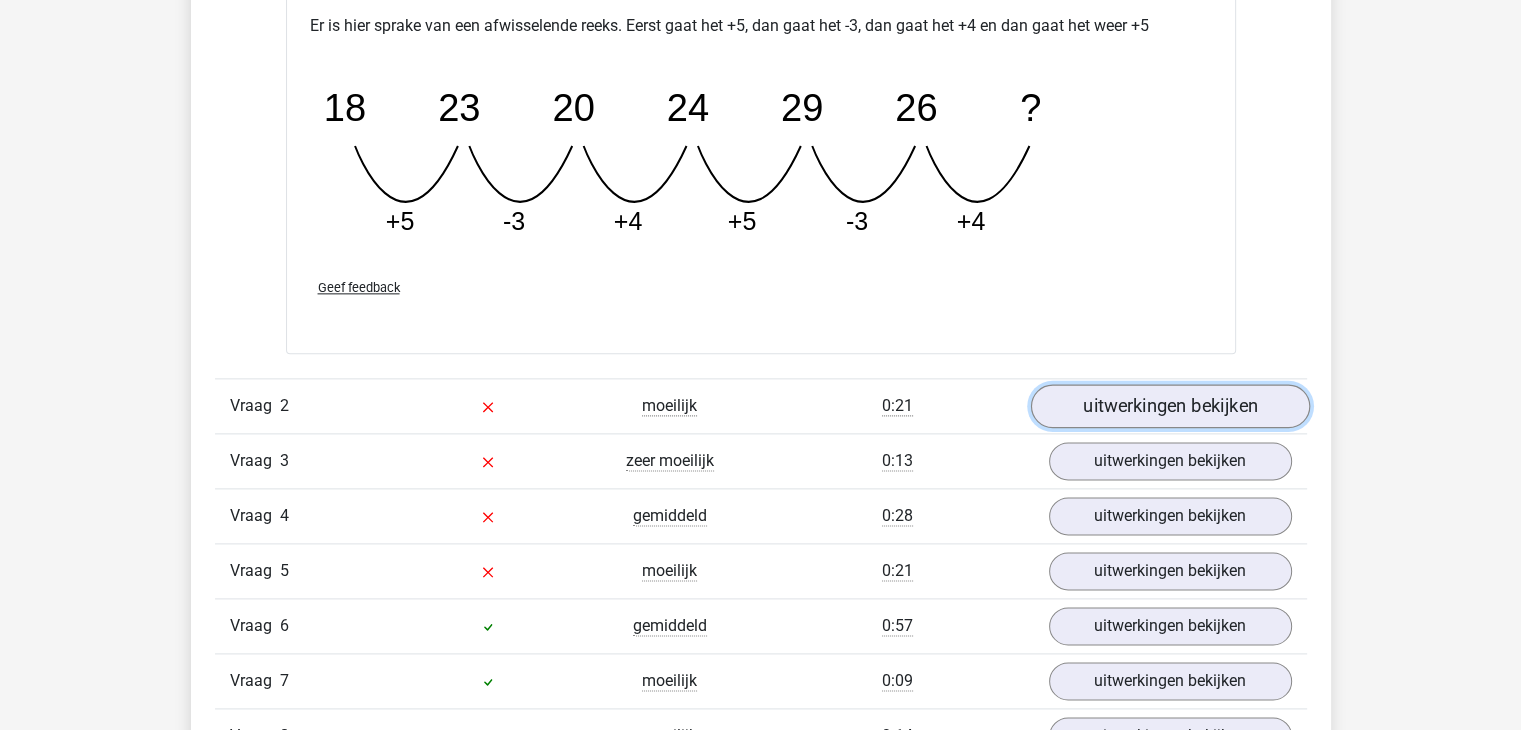 click on "uitwerkingen bekijken" at bounding box center [1169, 406] 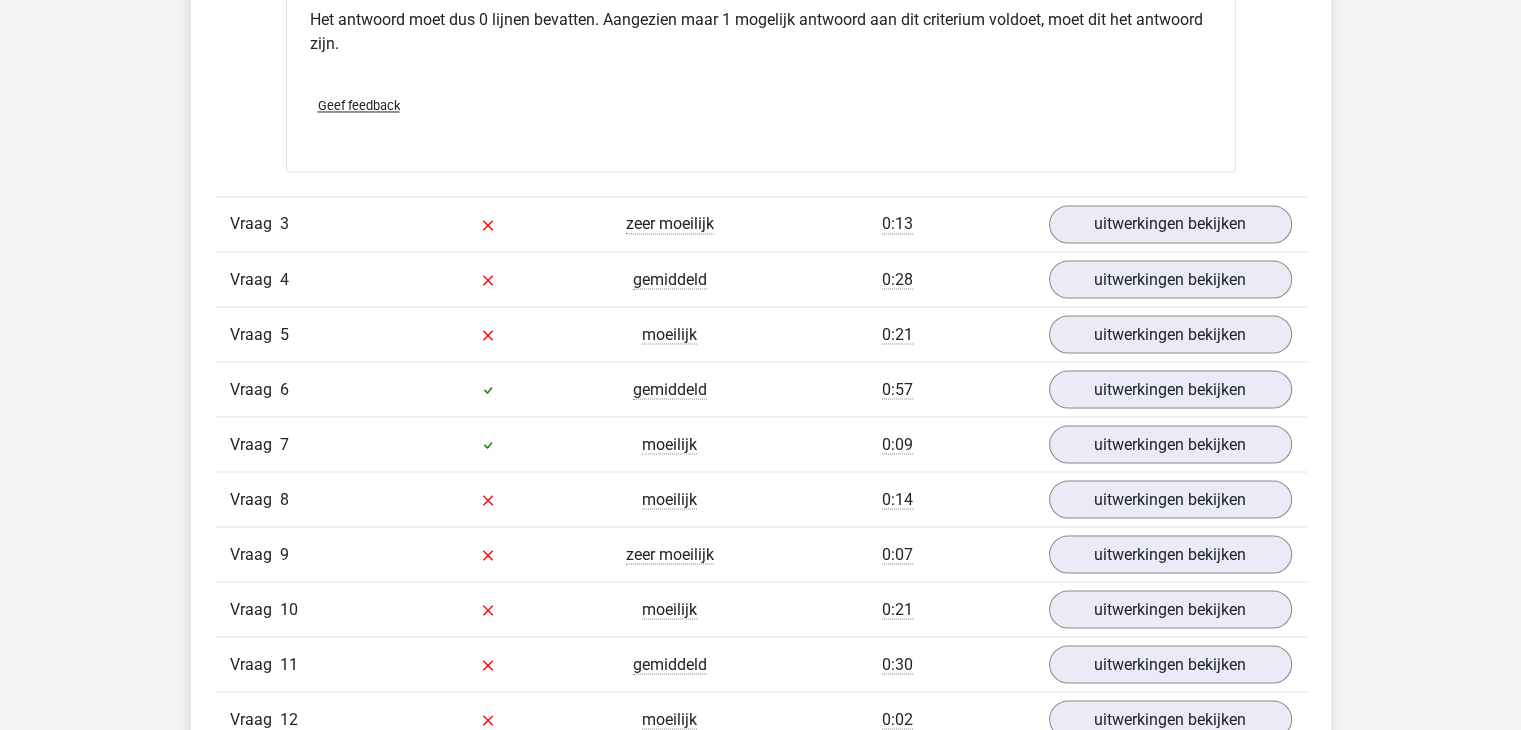 scroll, scrollTop: 3492, scrollLeft: 0, axis: vertical 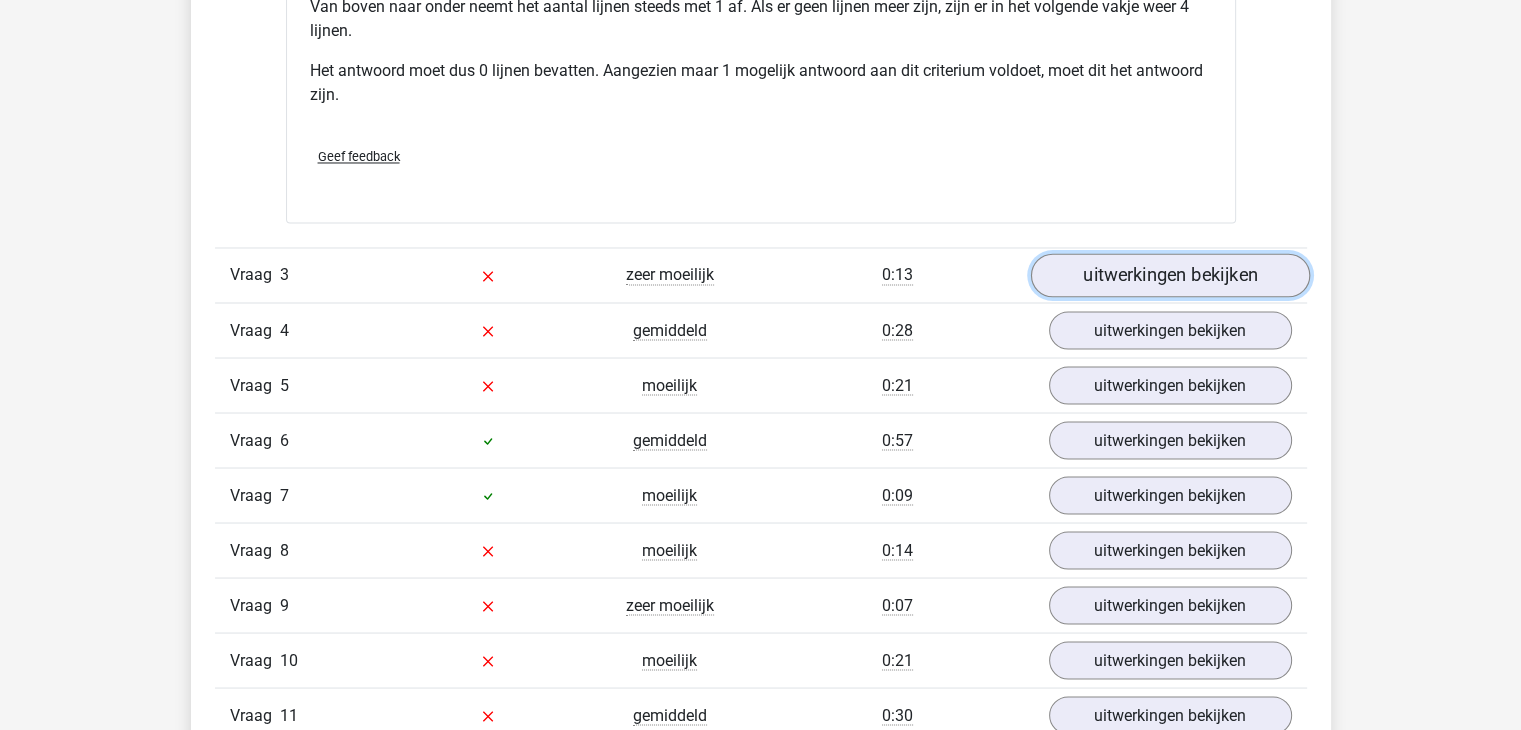 click on "uitwerkingen bekijken" at bounding box center (1169, 276) 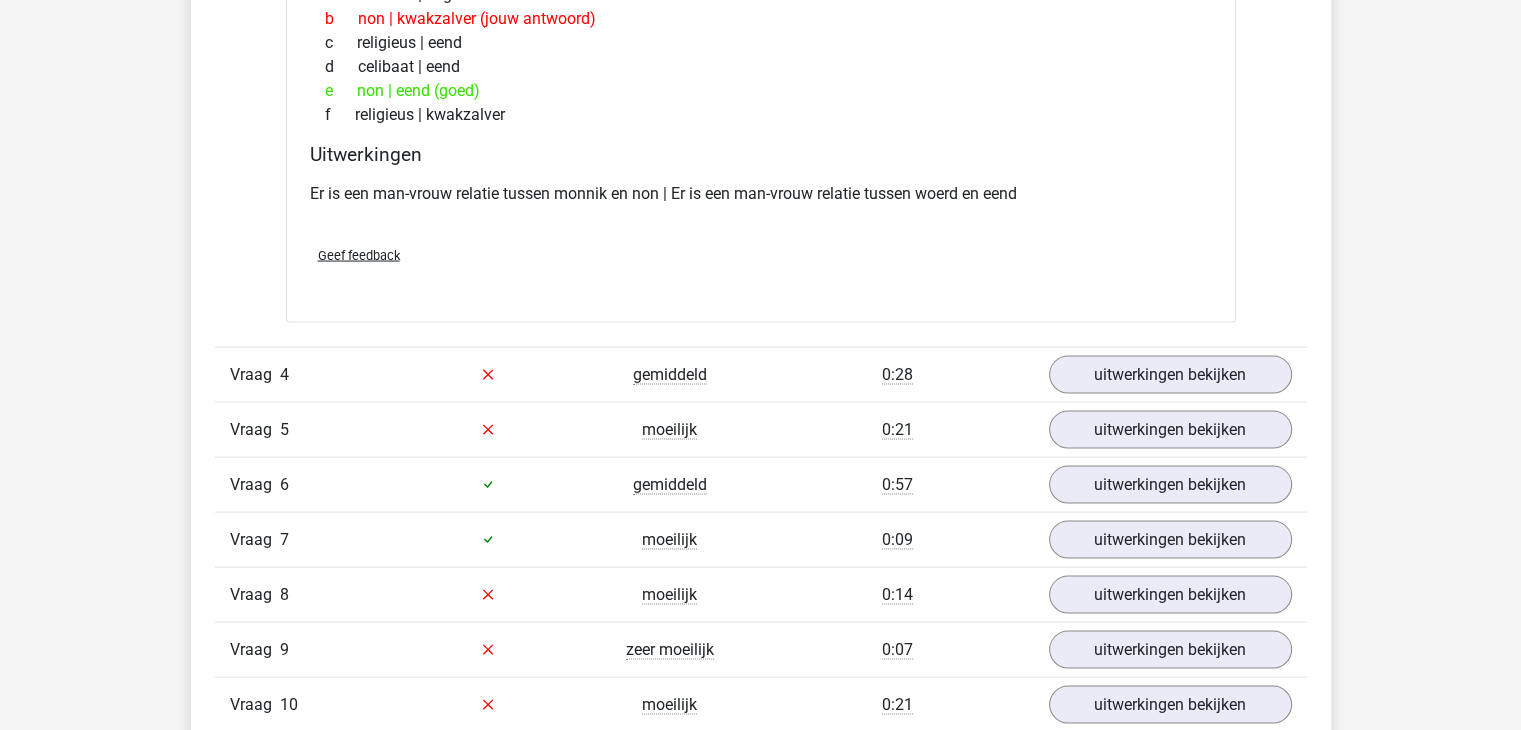 scroll, scrollTop: 3977, scrollLeft: 0, axis: vertical 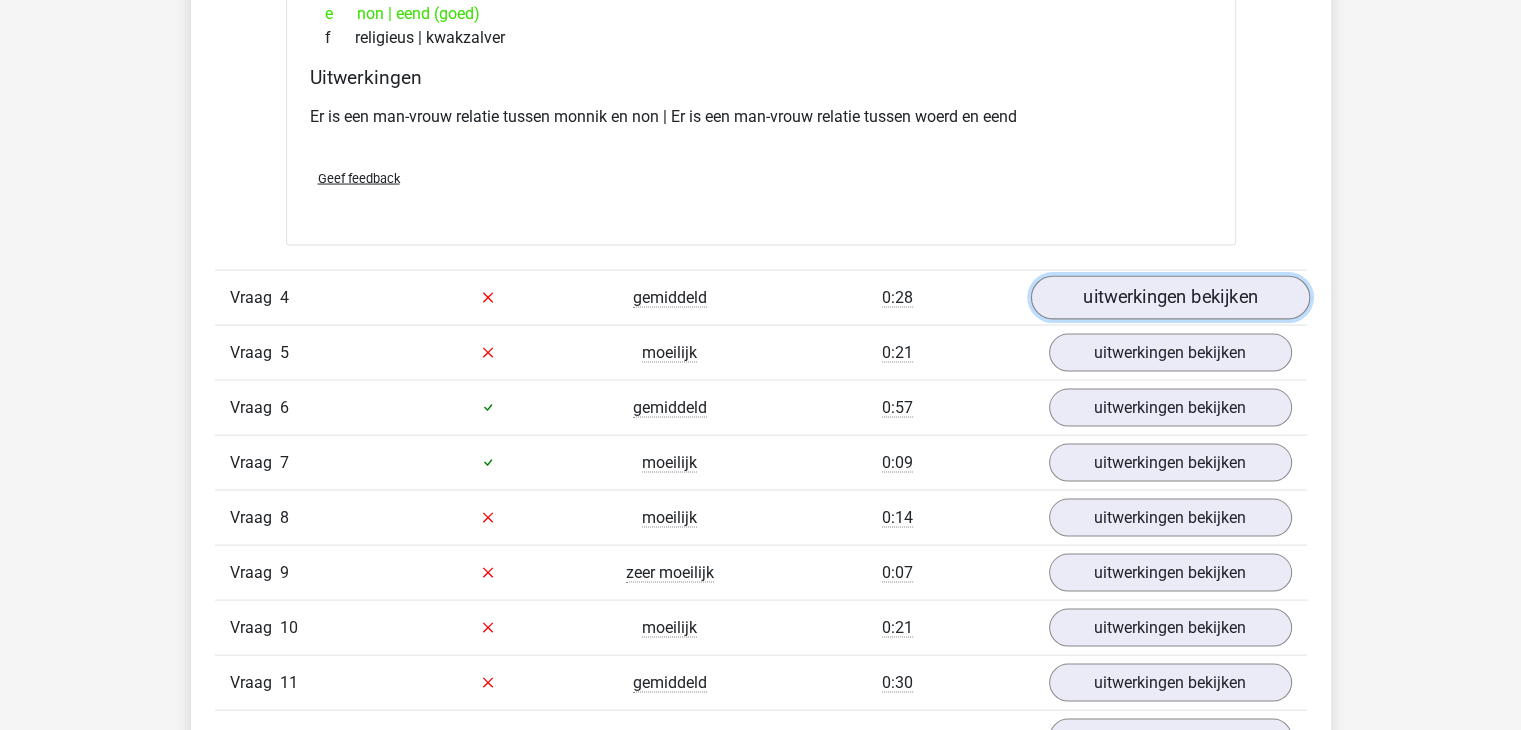 click on "uitwerkingen bekijken" at bounding box center (1169, 298) 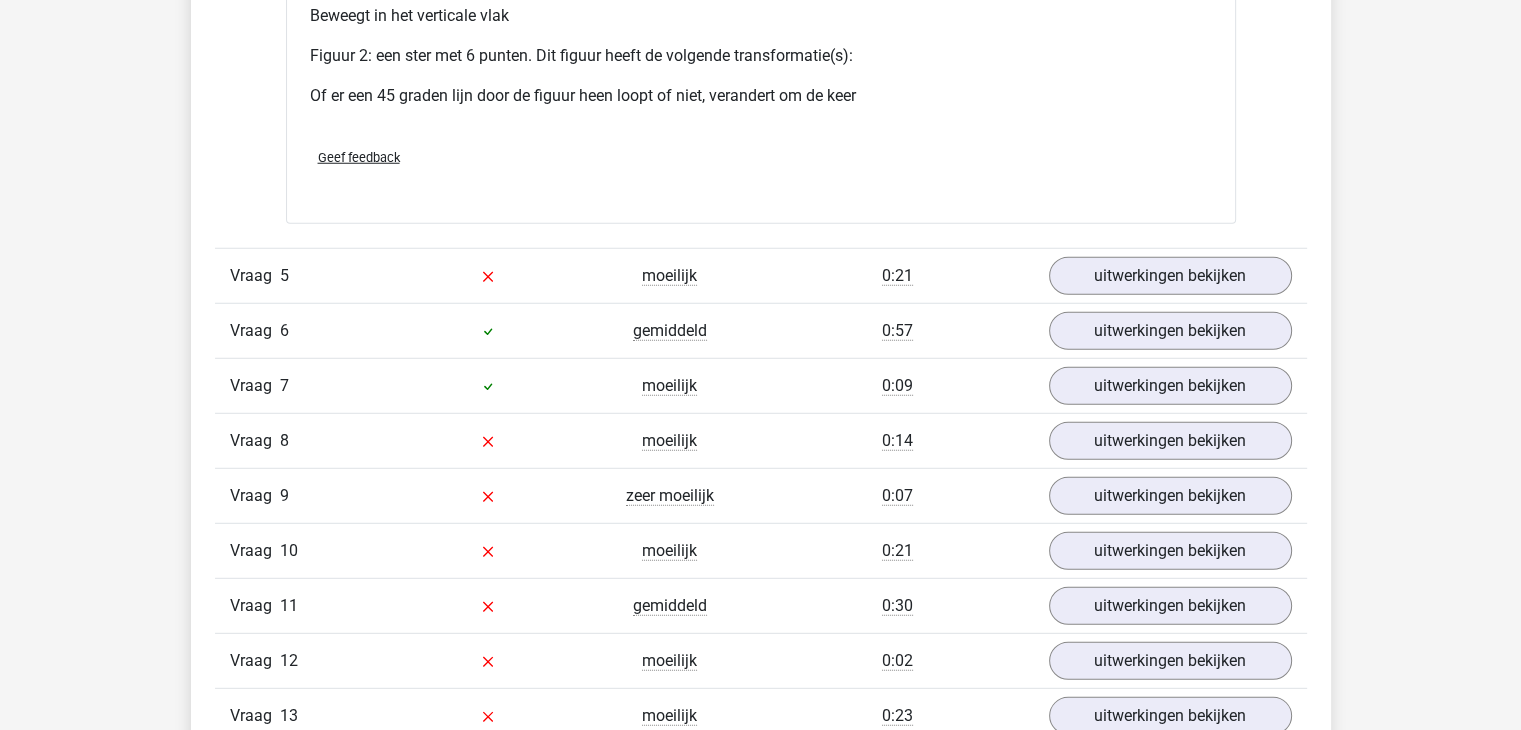 scroll, scrollTop: 5524, scrollLeft: 0, axis: vertical 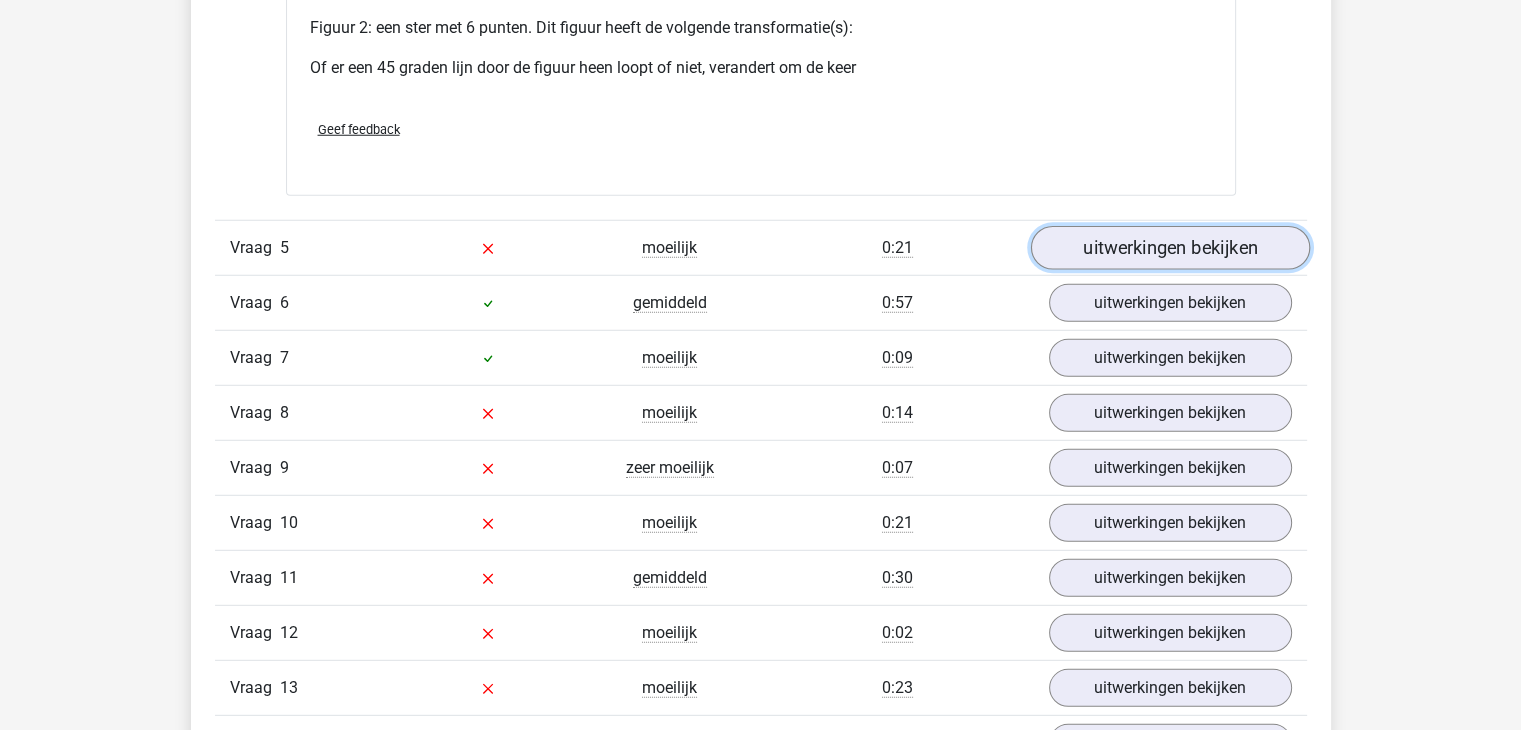 click on "uitwerkingen bekijken" at bounding box center [1169, 248] 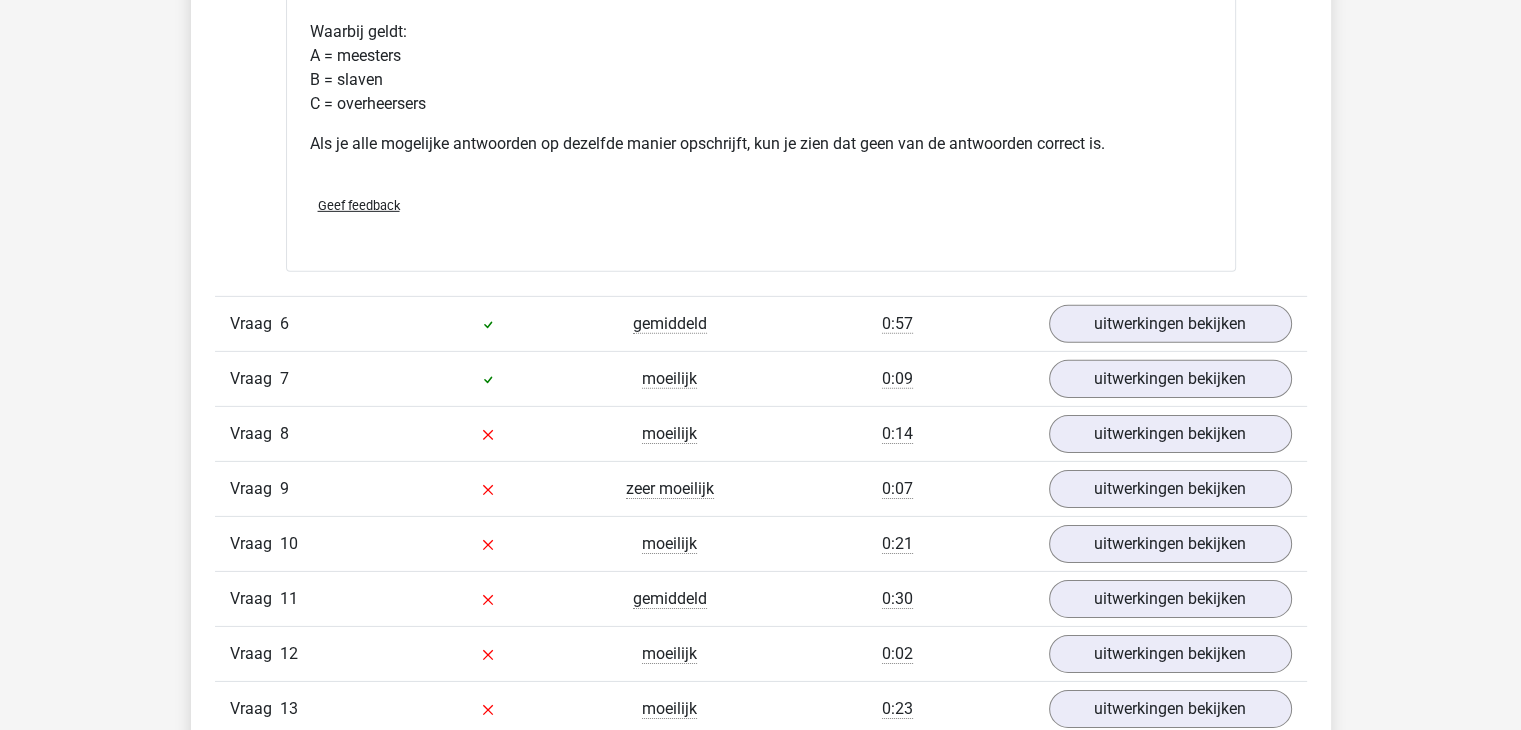 scroll, scrollTop: 6269, scrollLeft: 0, axis: vertical 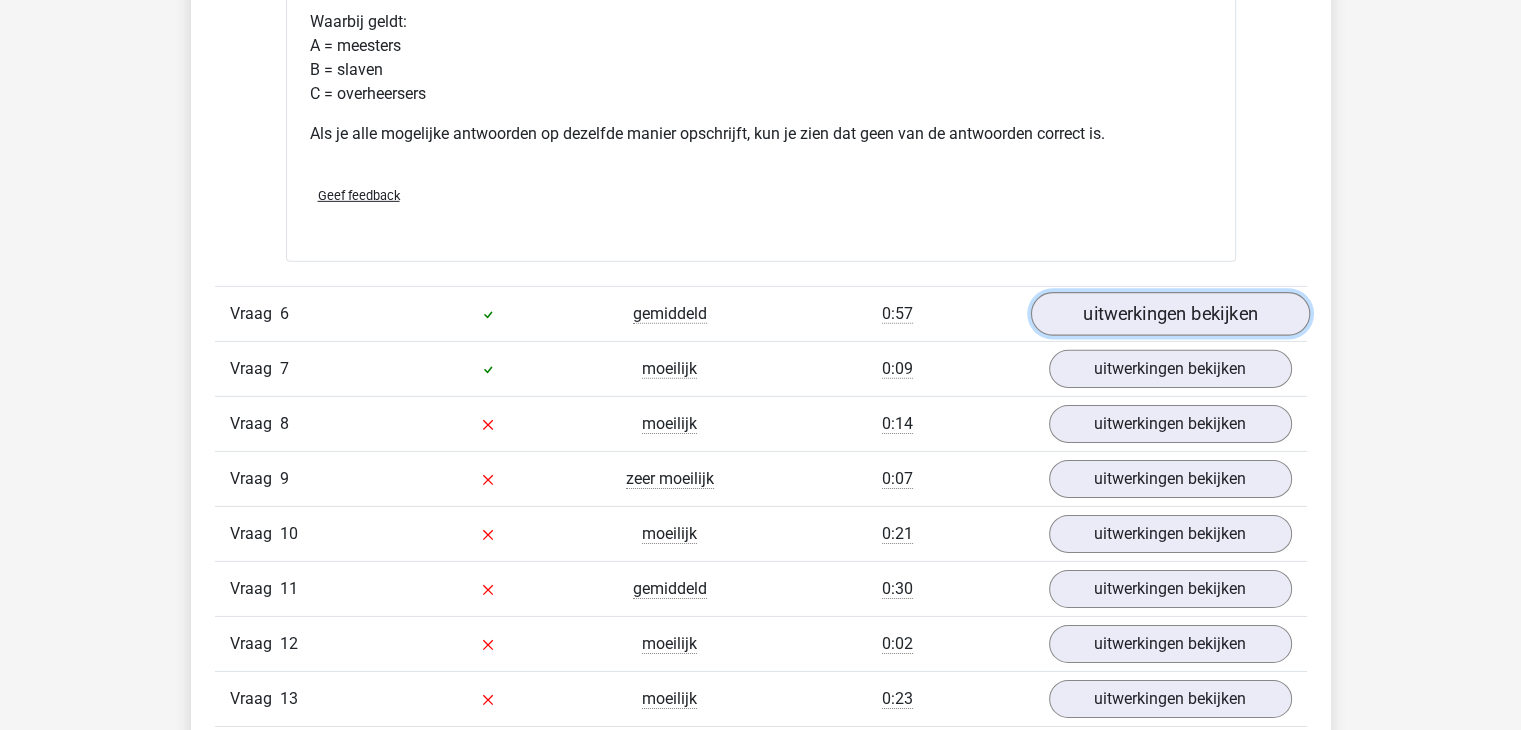 click on "uitwerkingen bekijken" at bounding box center [1169, 314] 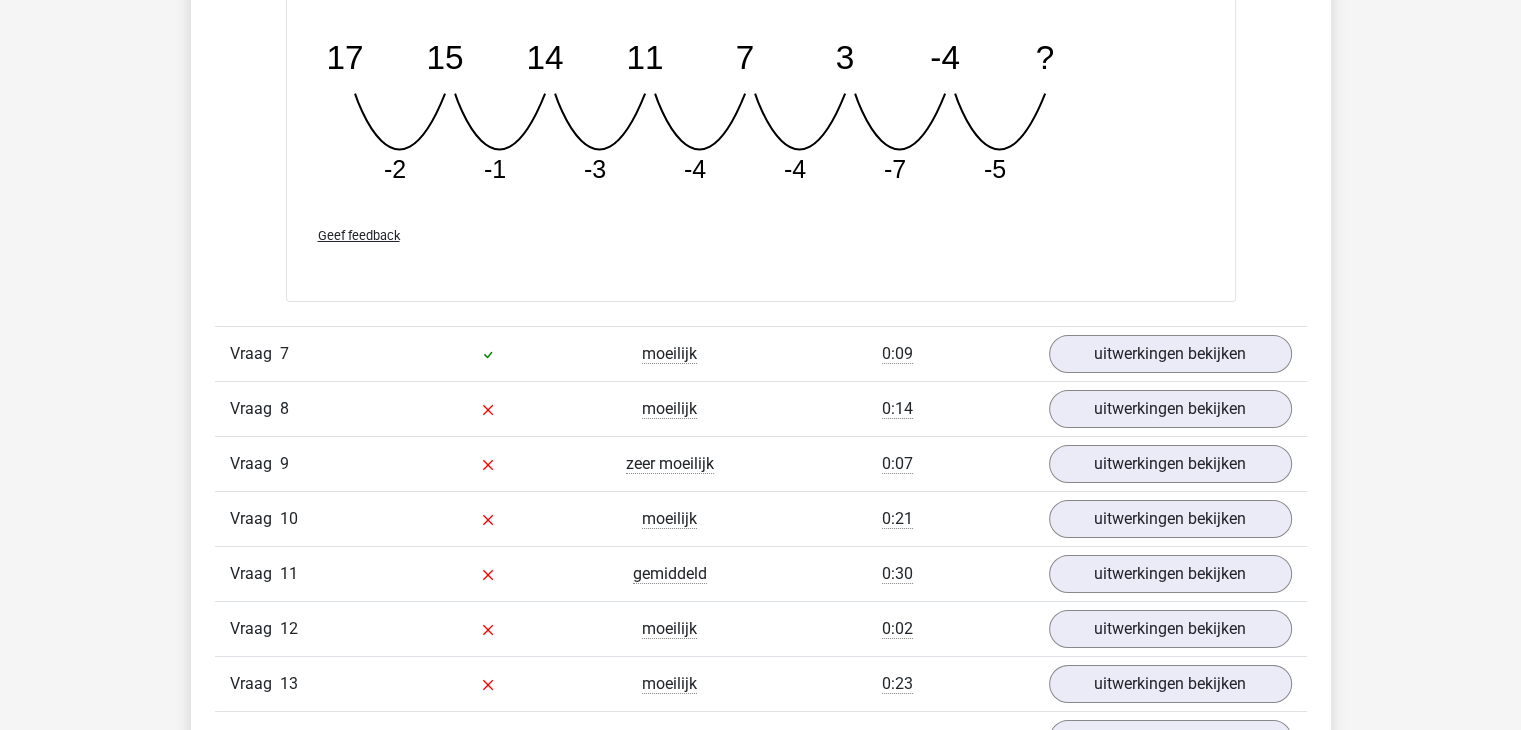 scroll, scrollTop: 7330, scrollLeft: 0, axis: vertical 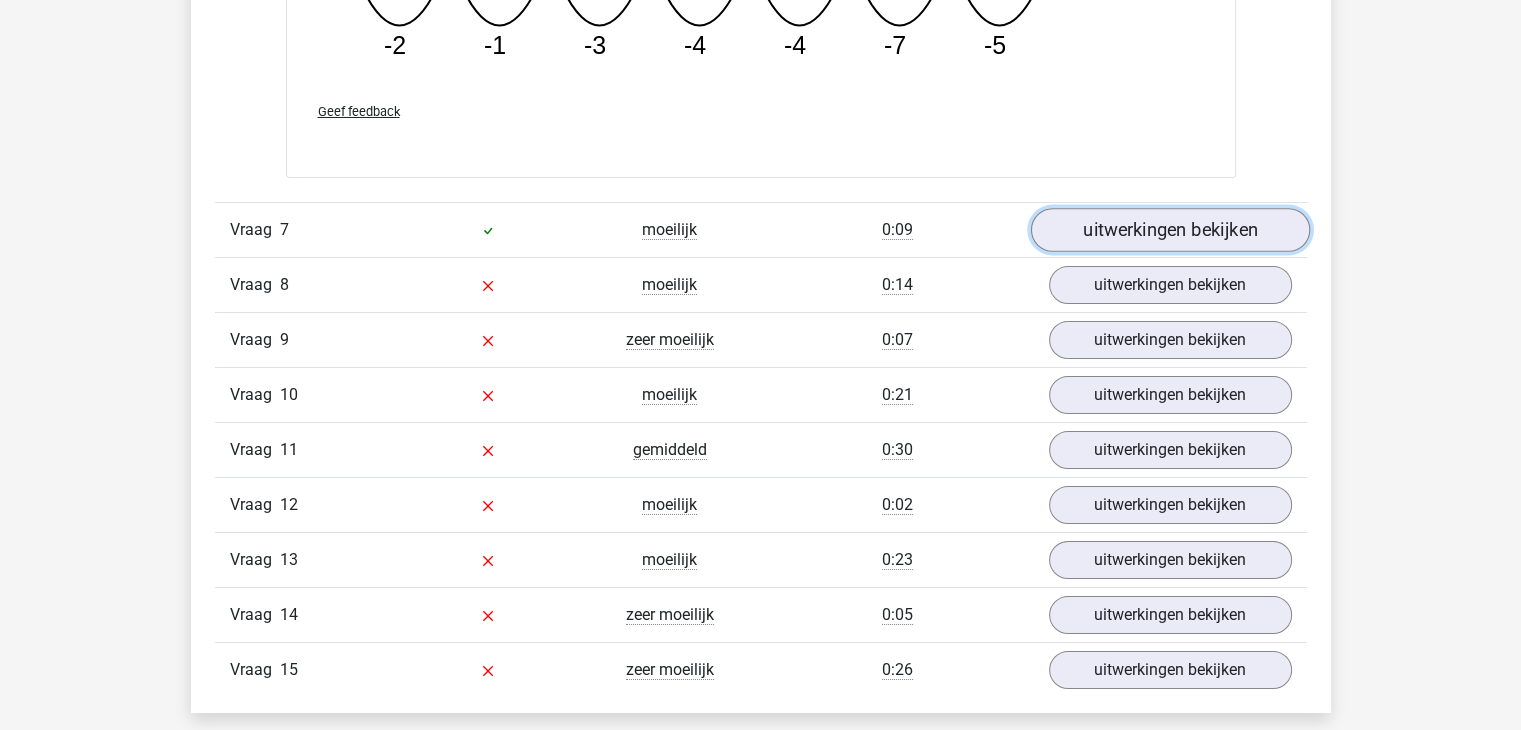 click on "uitwerkingen bekijken" at bounding box center [1169, 230] 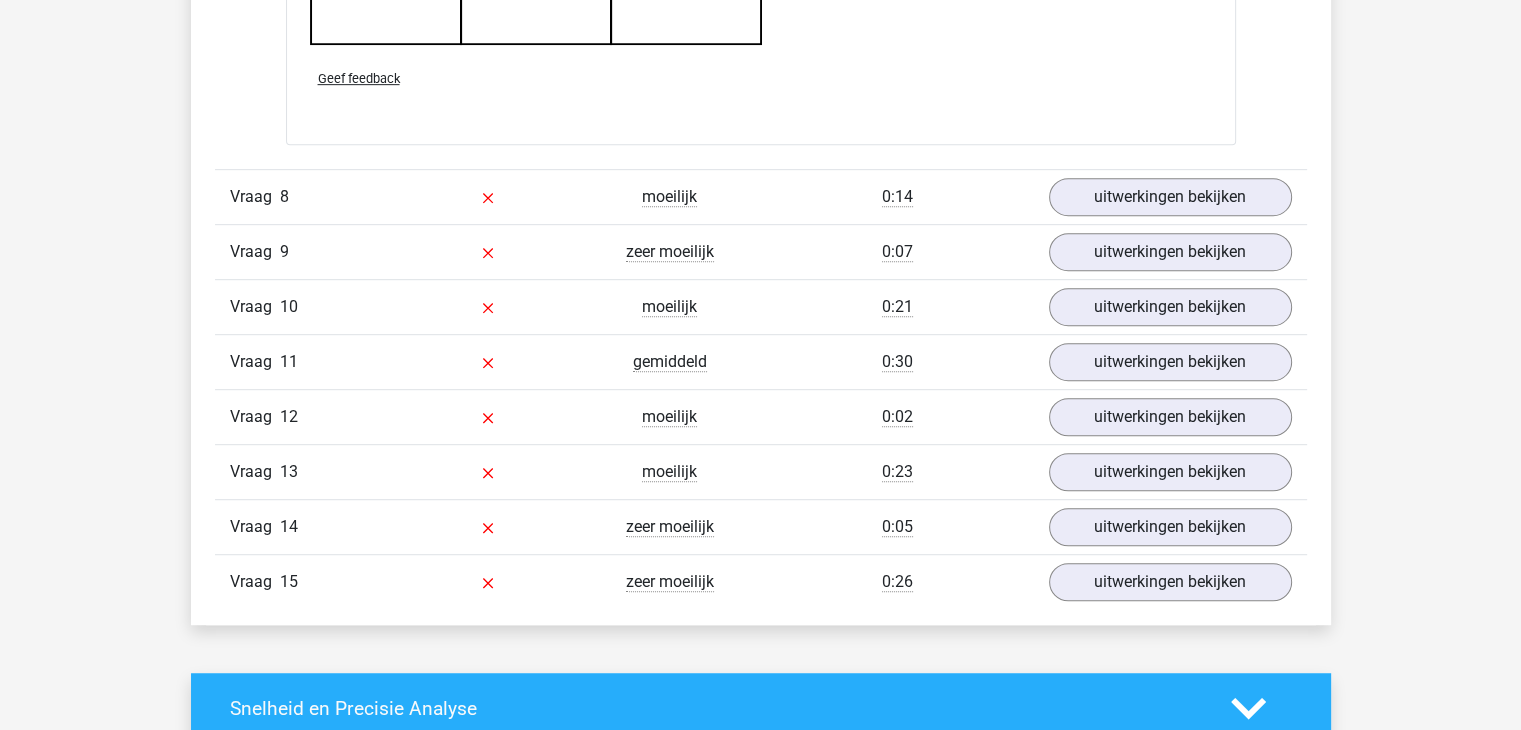 scroll, scrollTop: 8767, scrollLeft: 0, axis: vertical 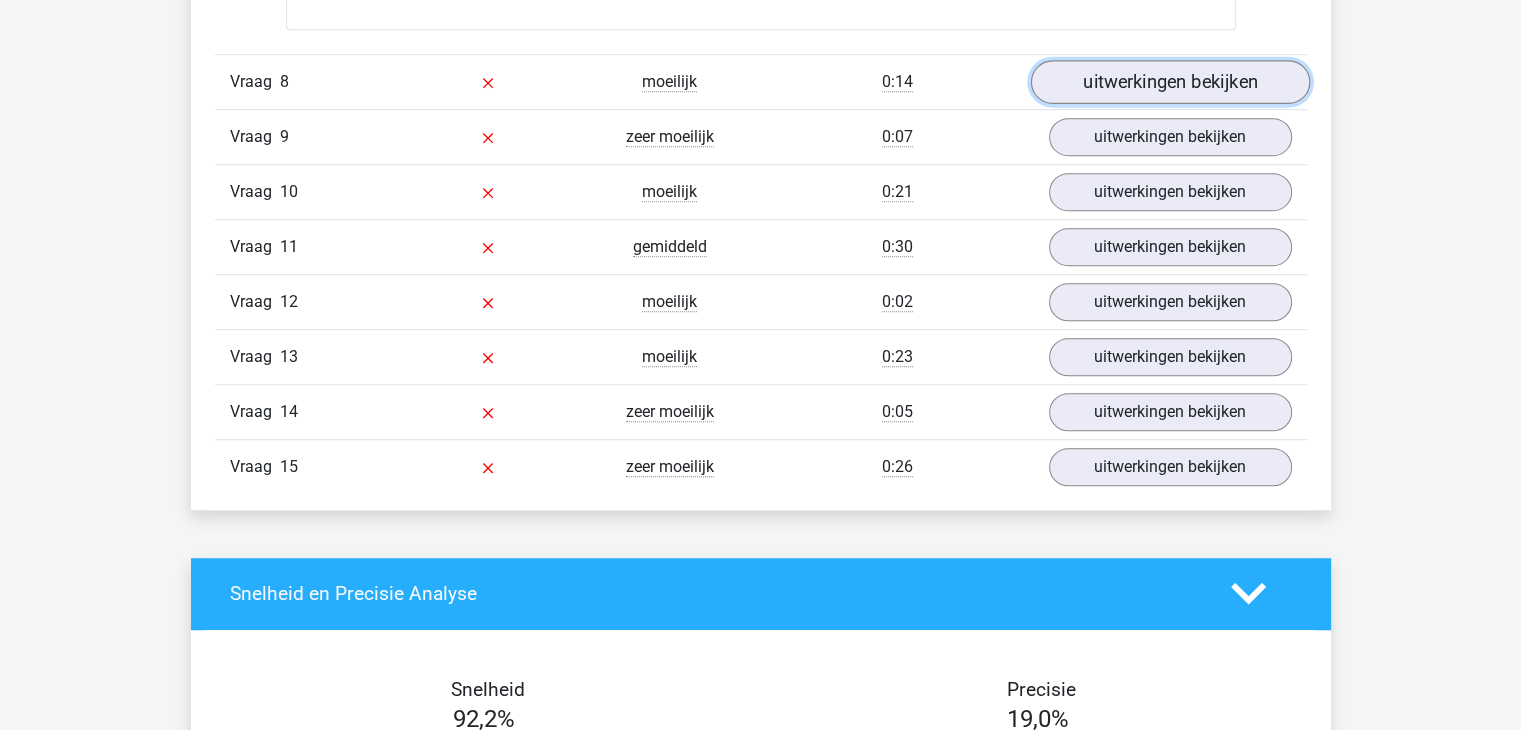 click on "uitwerkingen bekijken" at bounding box center [1169, 82] 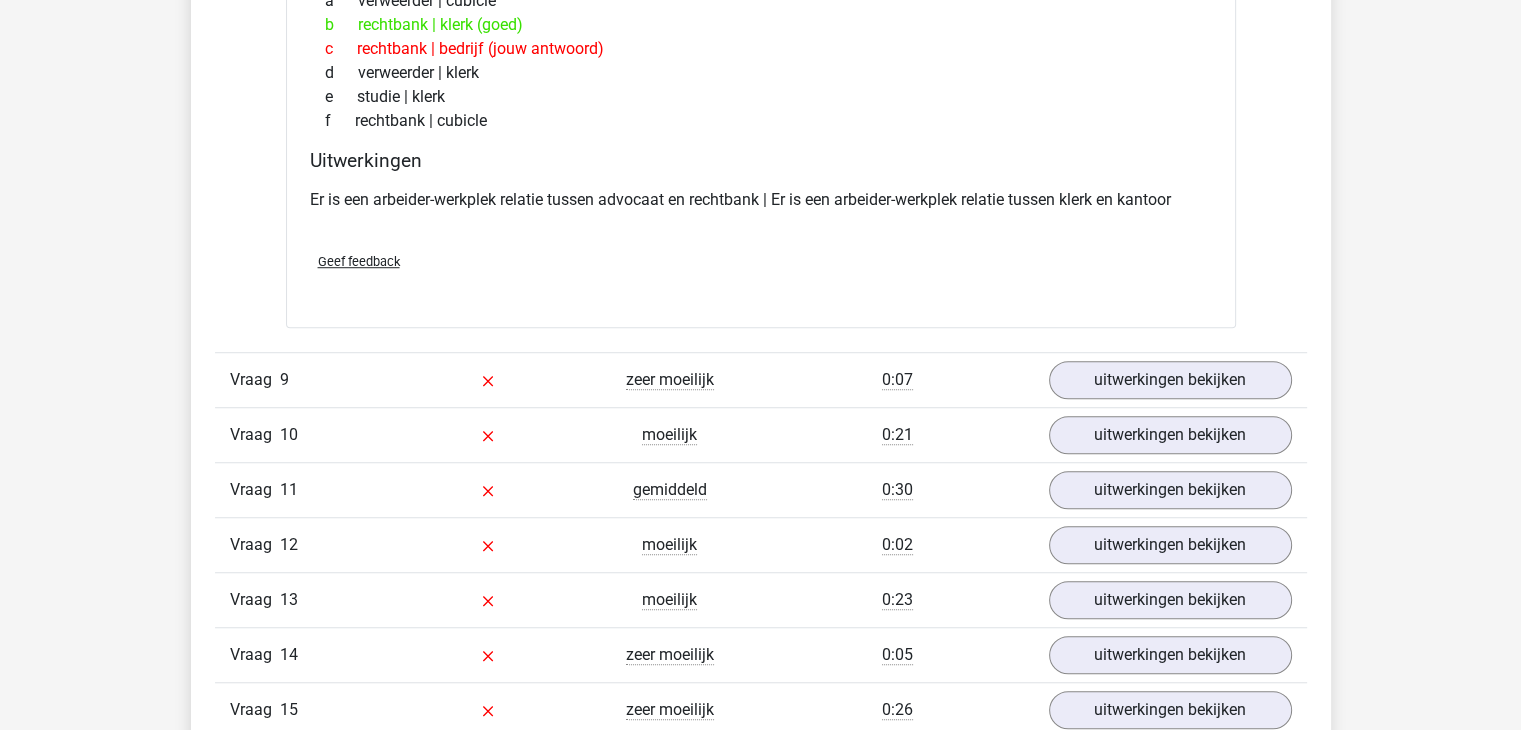 scroll, scrollTop: 9082, scrollLeft: 0, axis: vertical 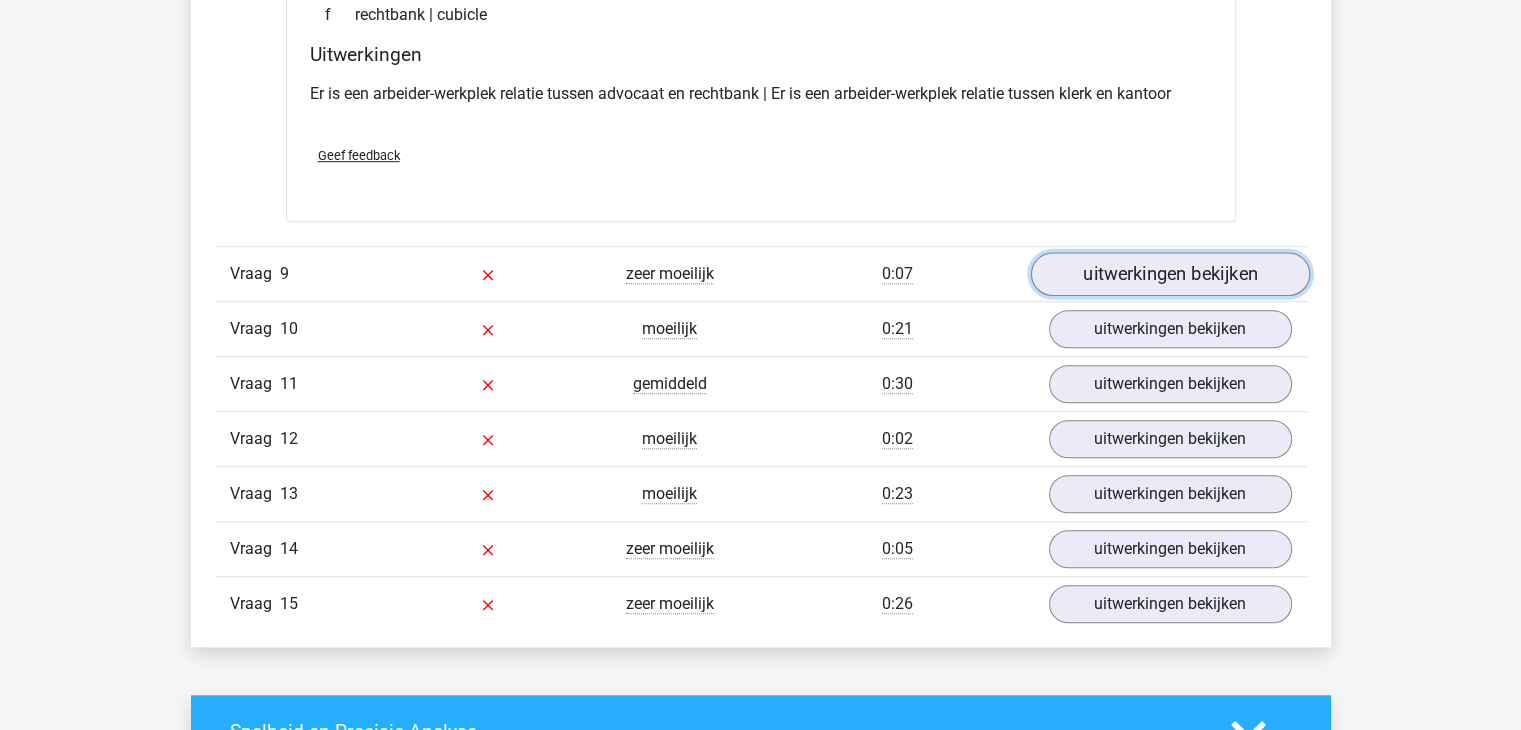 click on "uitwerkingen bekijken" at bounding box center [1169, 274] 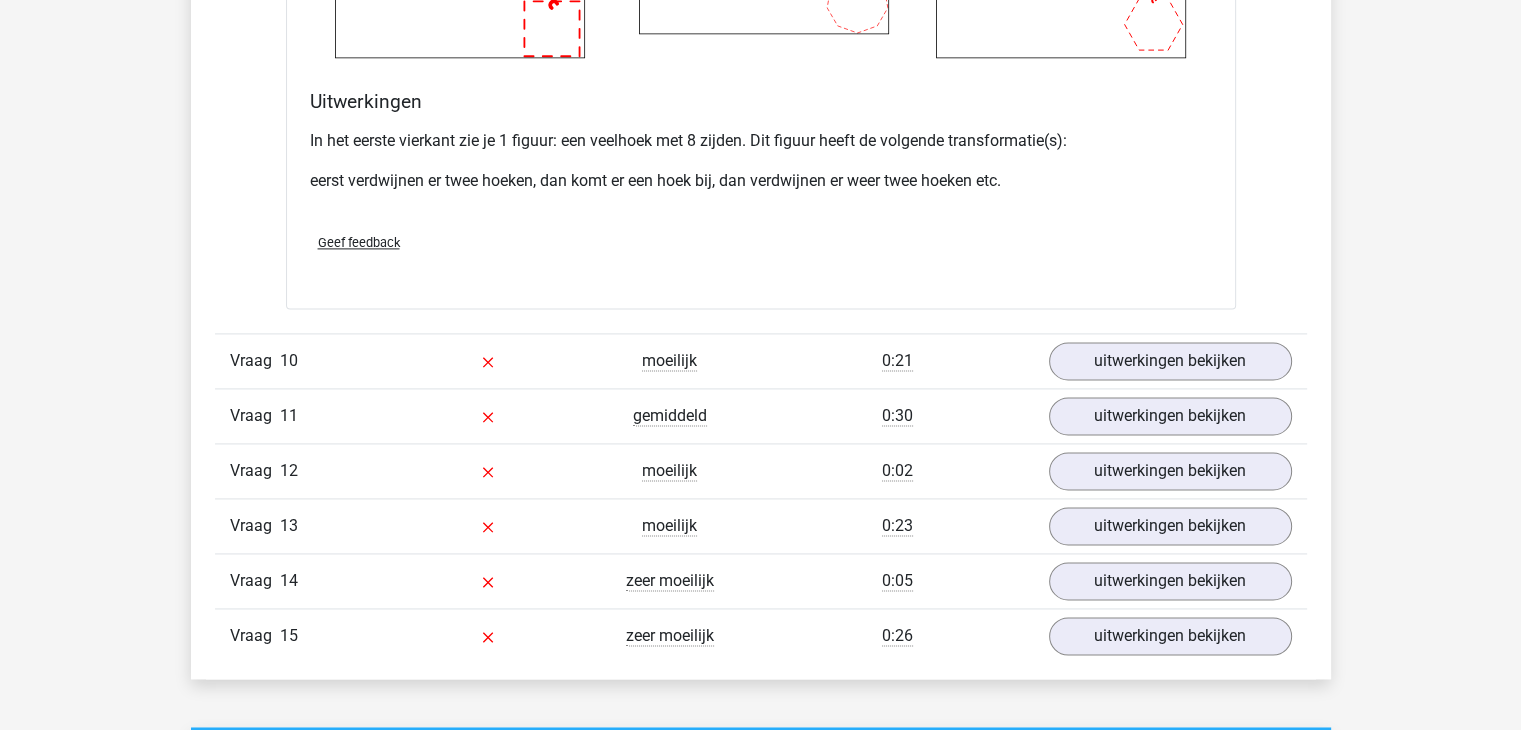 scroll, scrollTop: 10392, scrollLeft: 0, axis: vertical 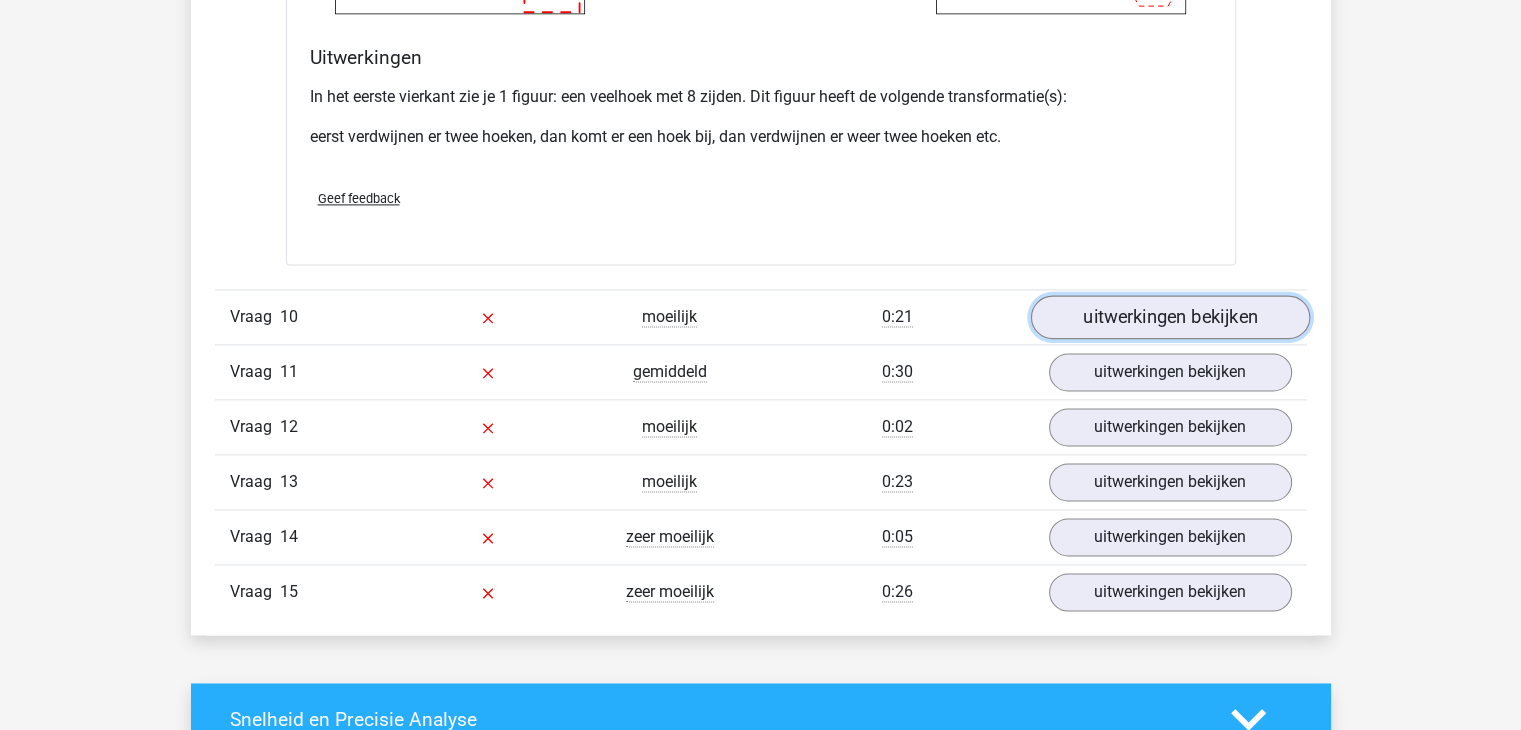 click on "uitwerkingen bekijken" at bounding box center [1169, 318] 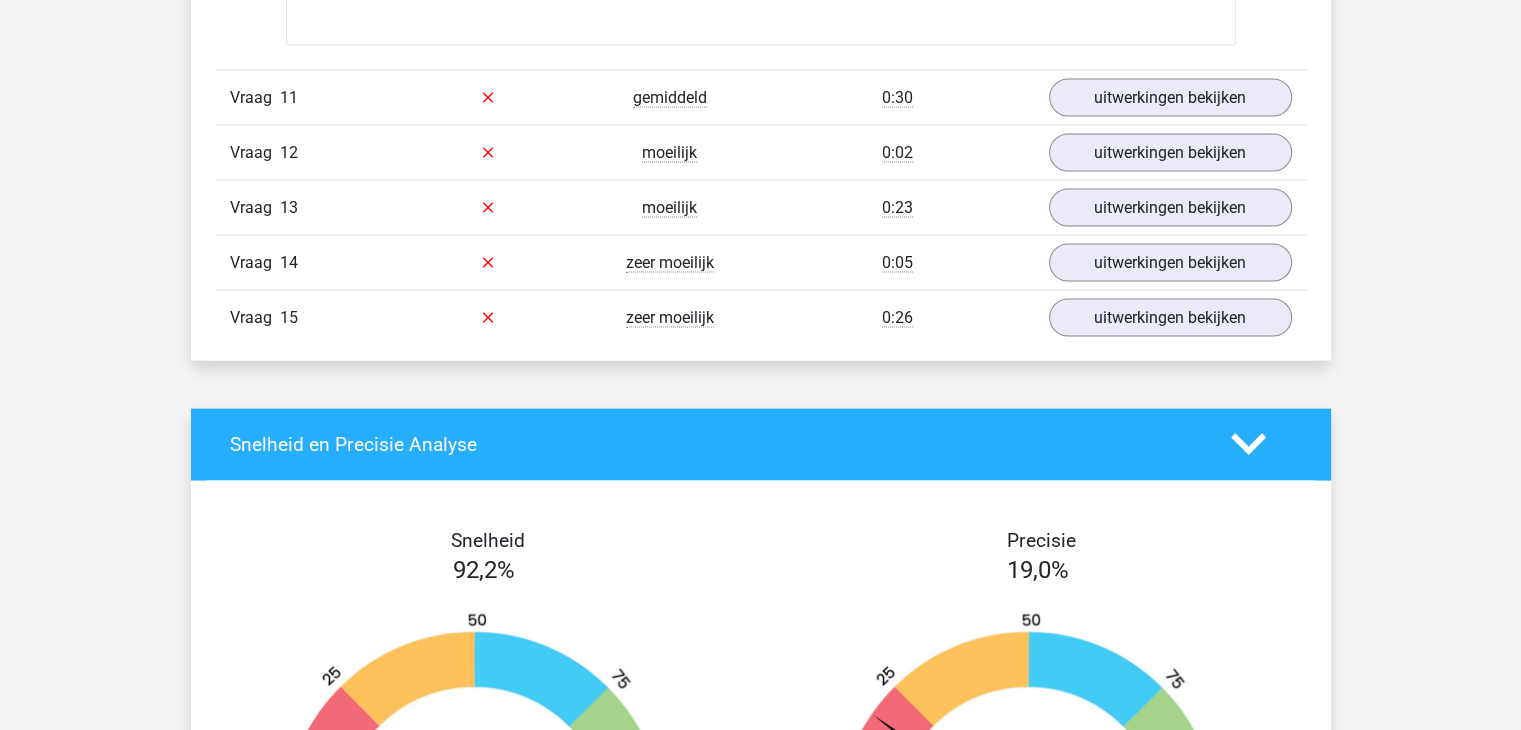 scroll, scrollTop: 11503, scrollLeft: 0, axis: vertical 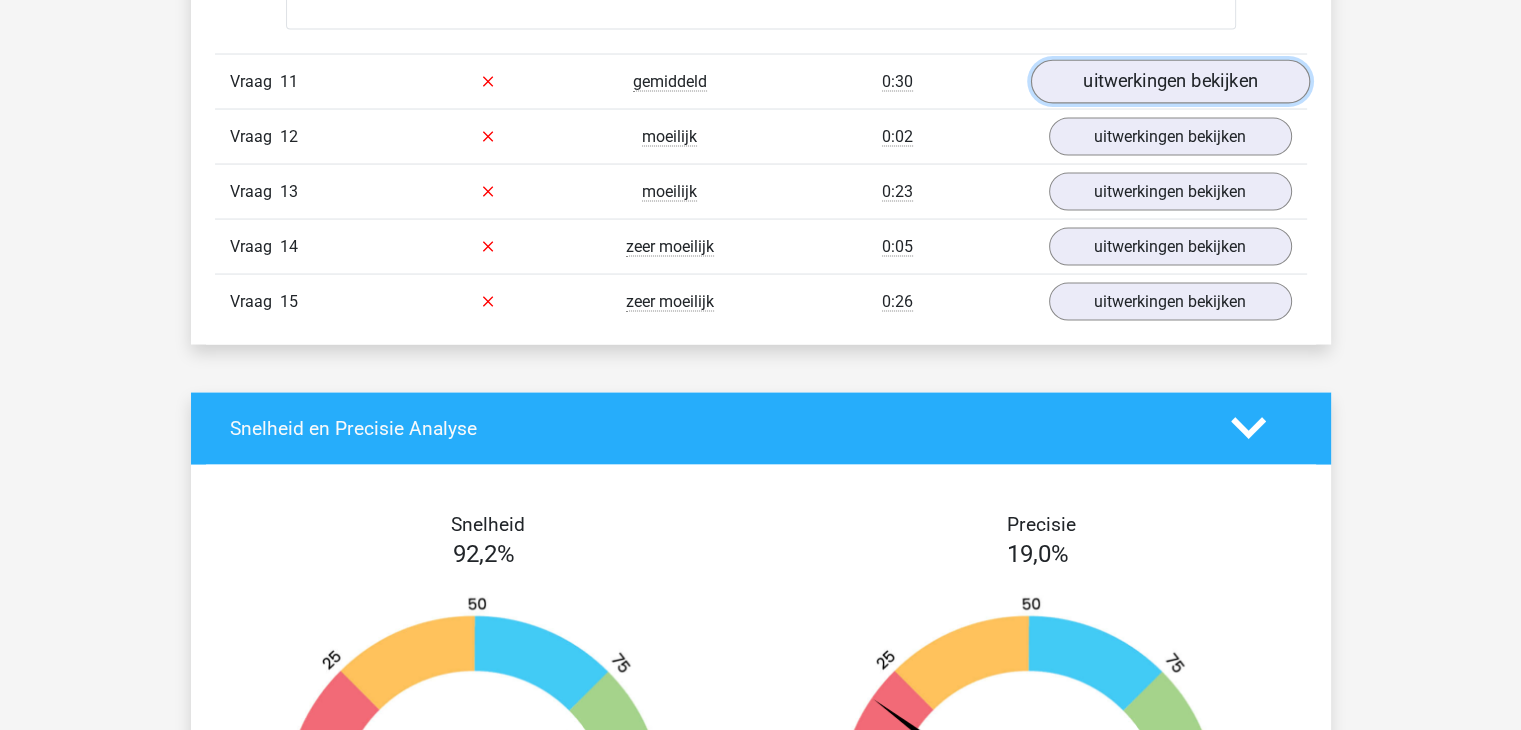 click on "uitwerkingen bekijken" at bounding box center (1169, 82) 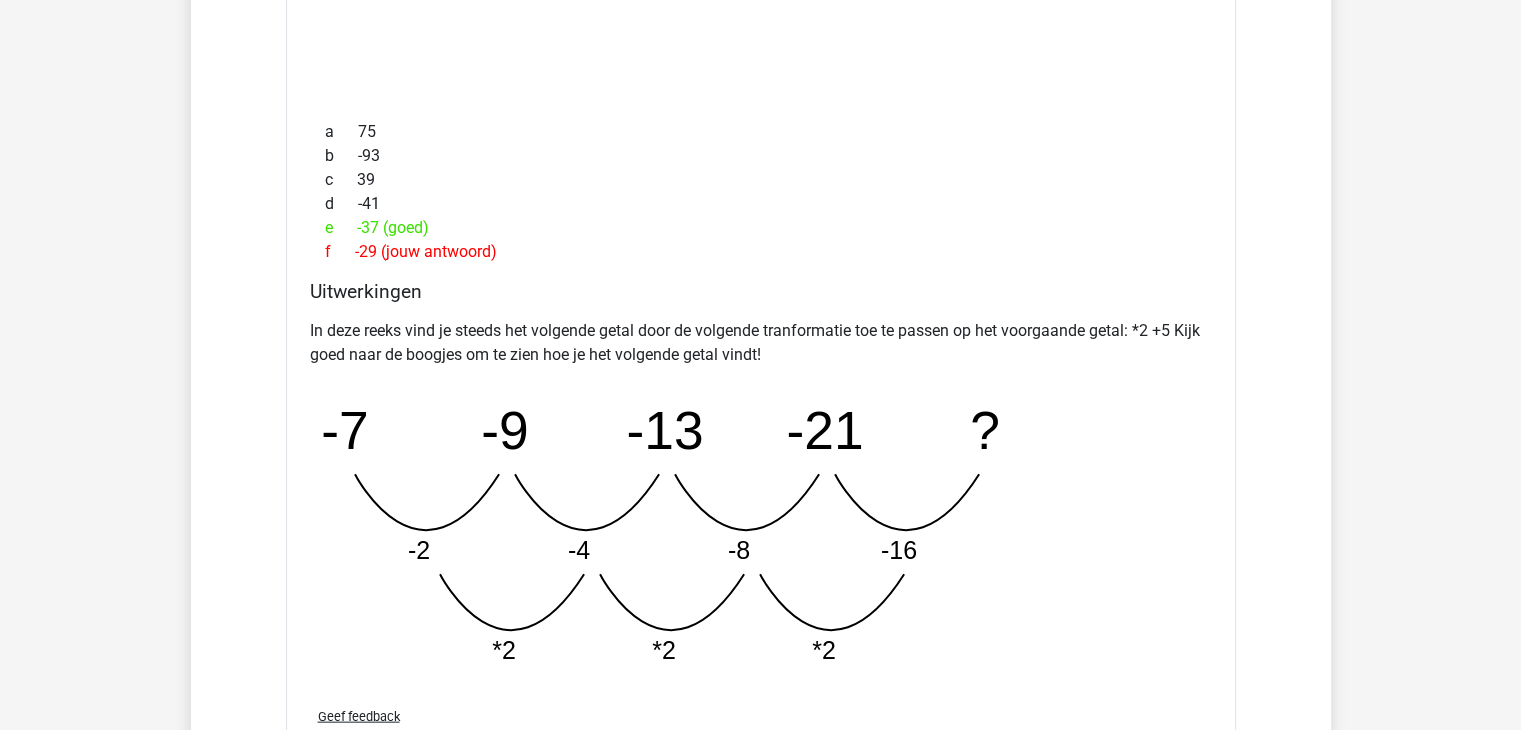 scroll, scrollTop: 11819, scrollLeft: 0, axis: vertical 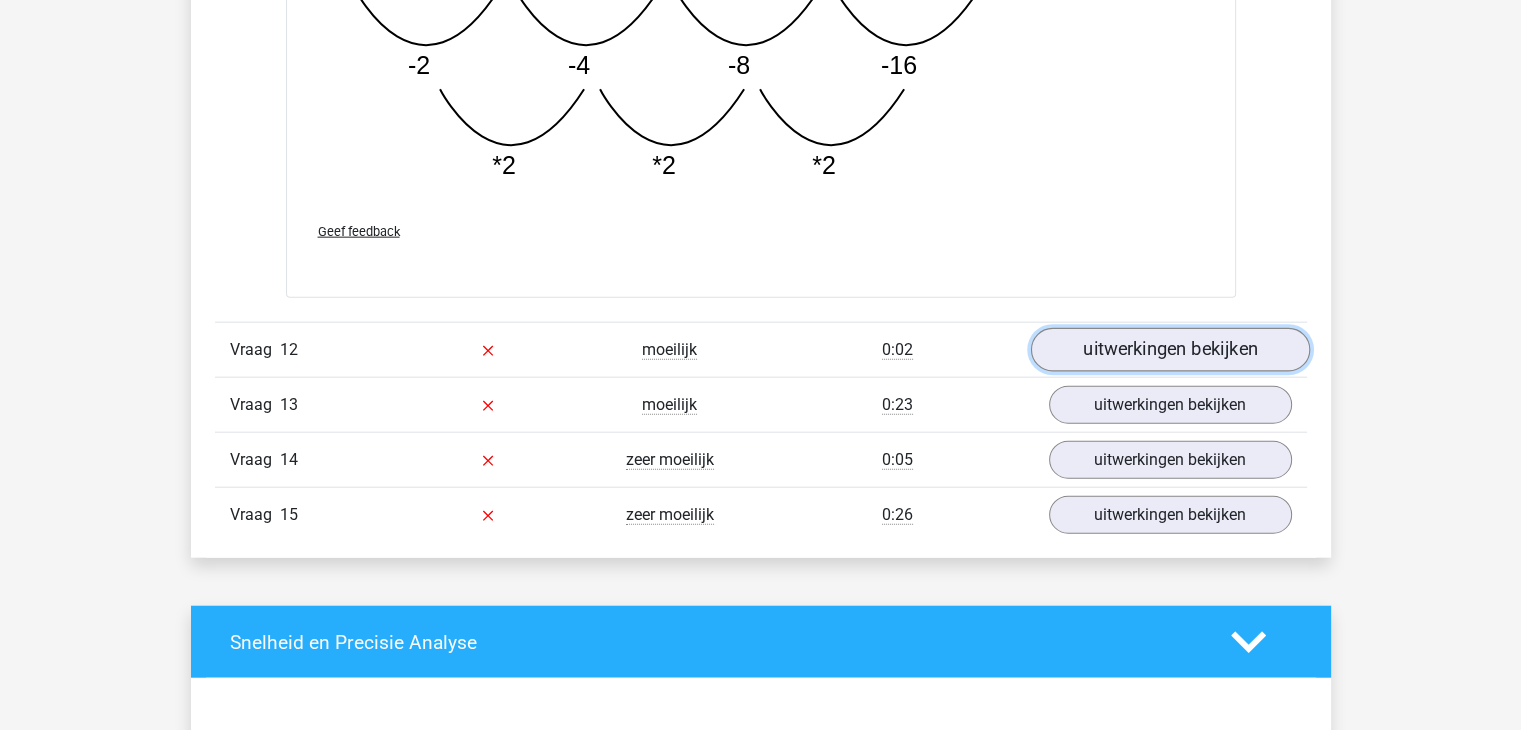 click on "uitwerkingen bekijken" at bounding box center (1169, 350) 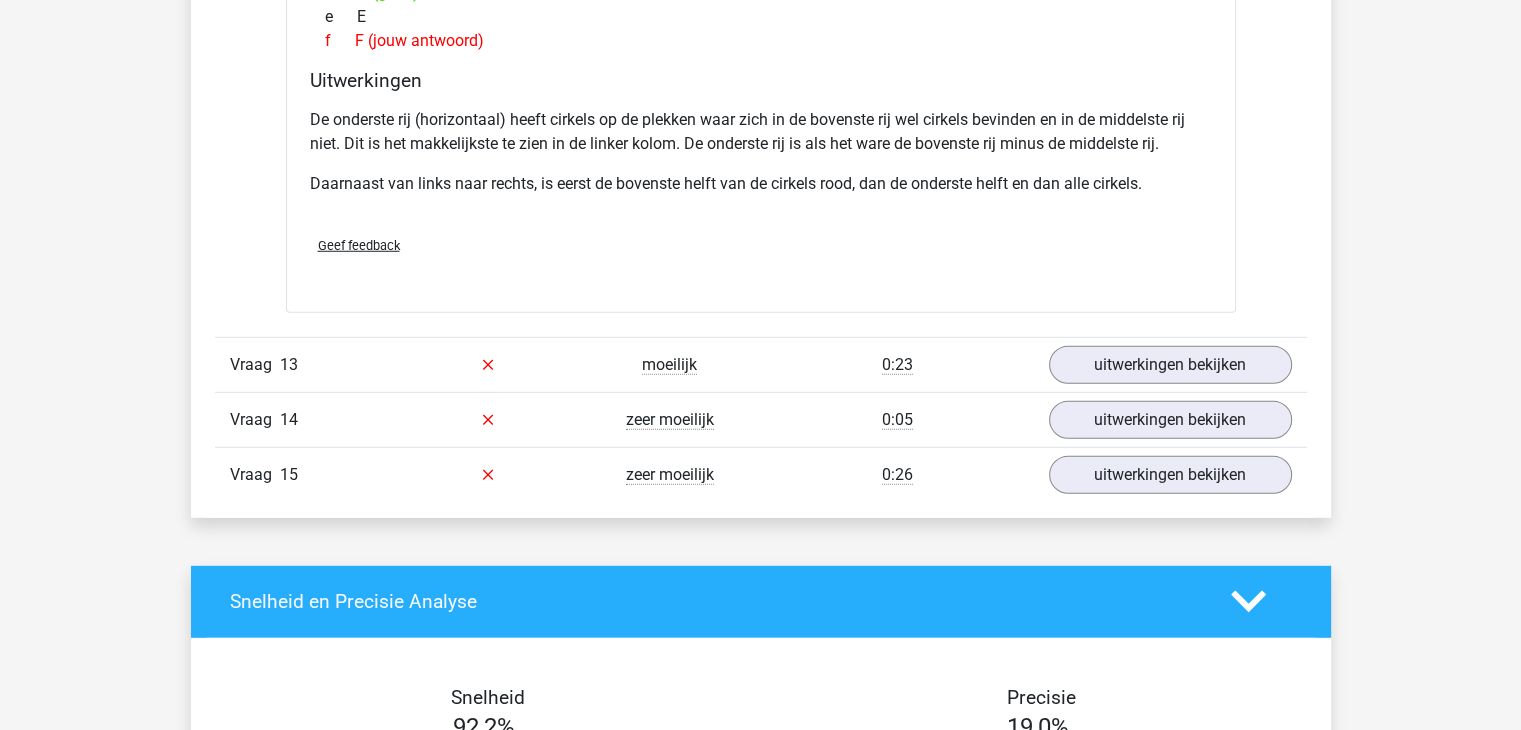 scroll, scrollTop: 13192, scrollLeft: 0, axis: vertical 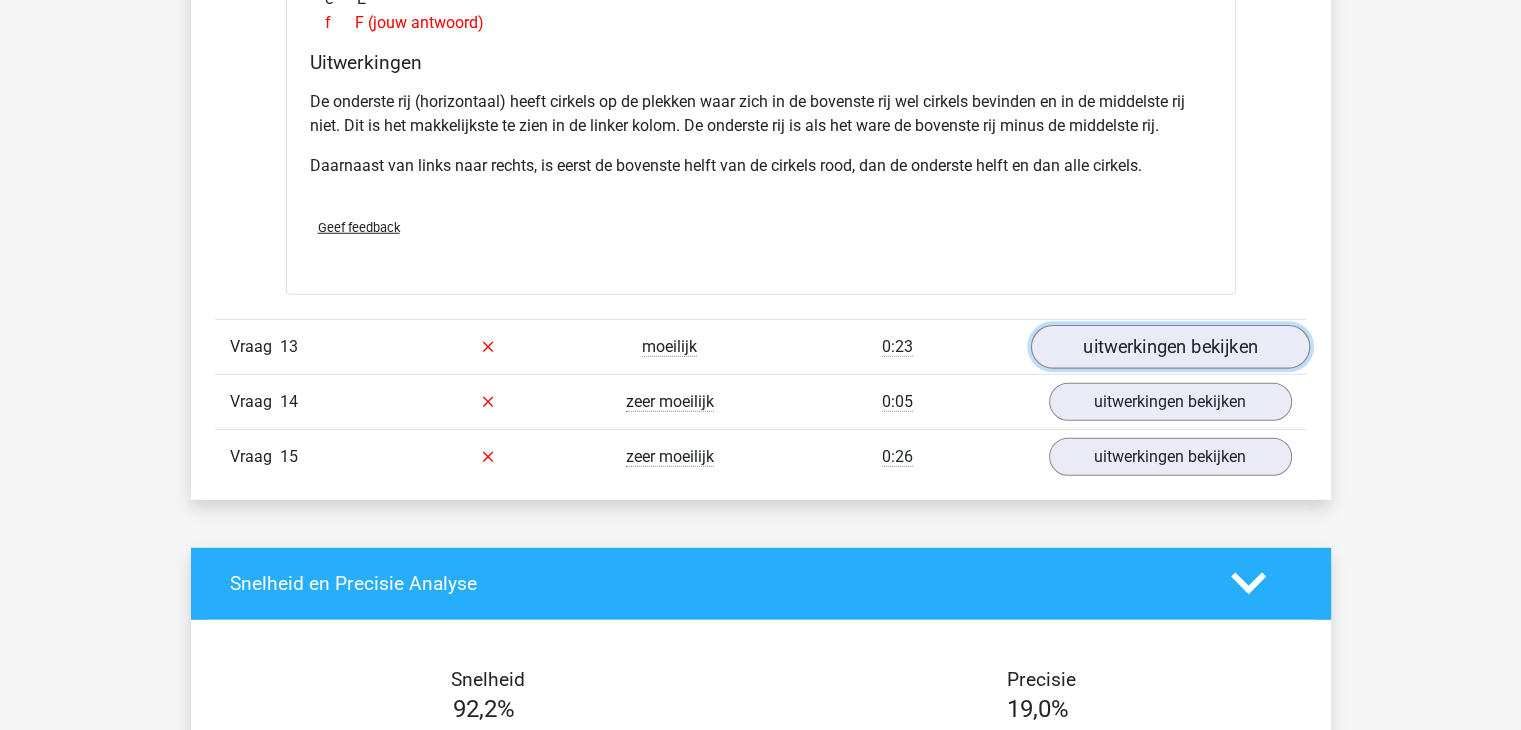 click on "uitwerkingen bekijken" at bounding box center (1169, 347) 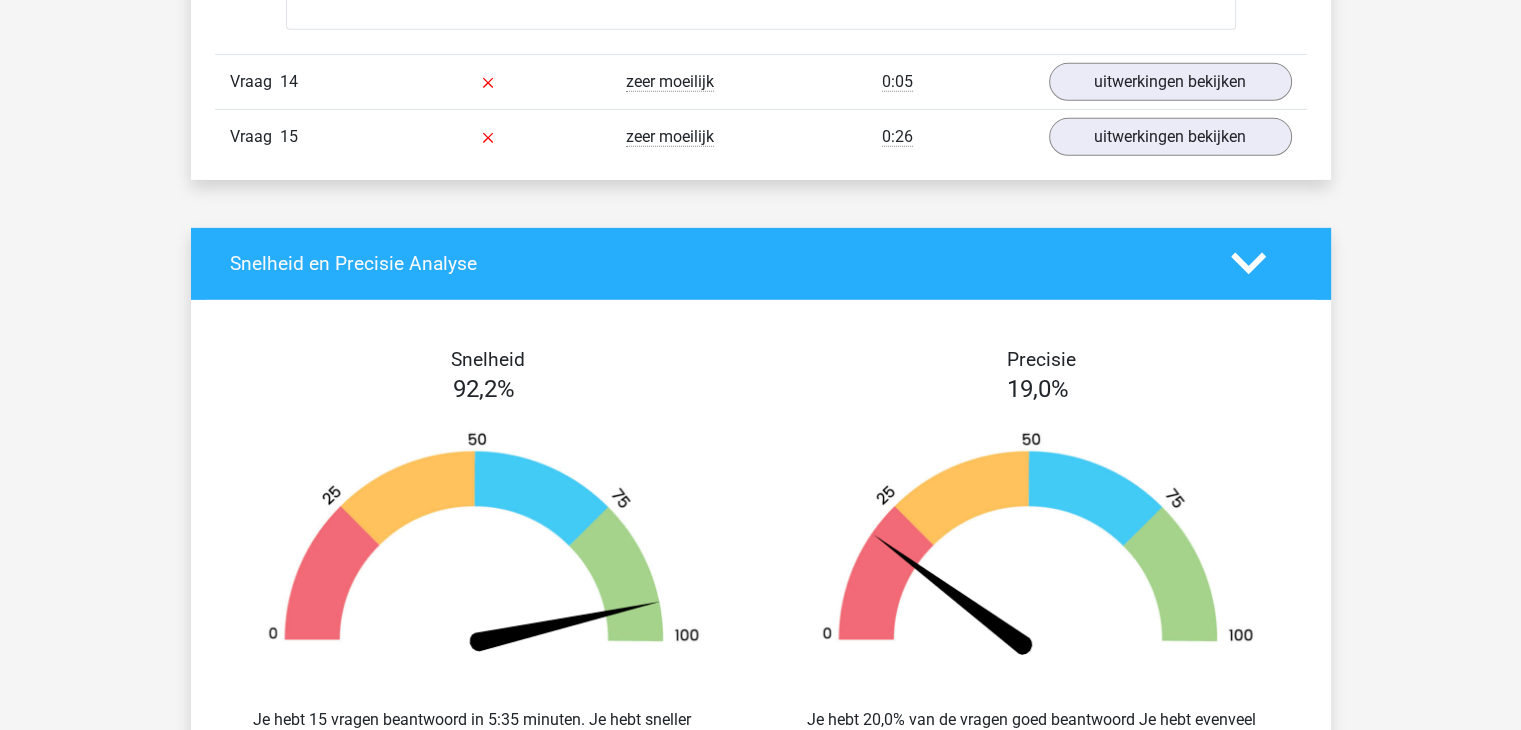 scroll, scrollTop: 13812, scrollLeft: 0, axis: vertical 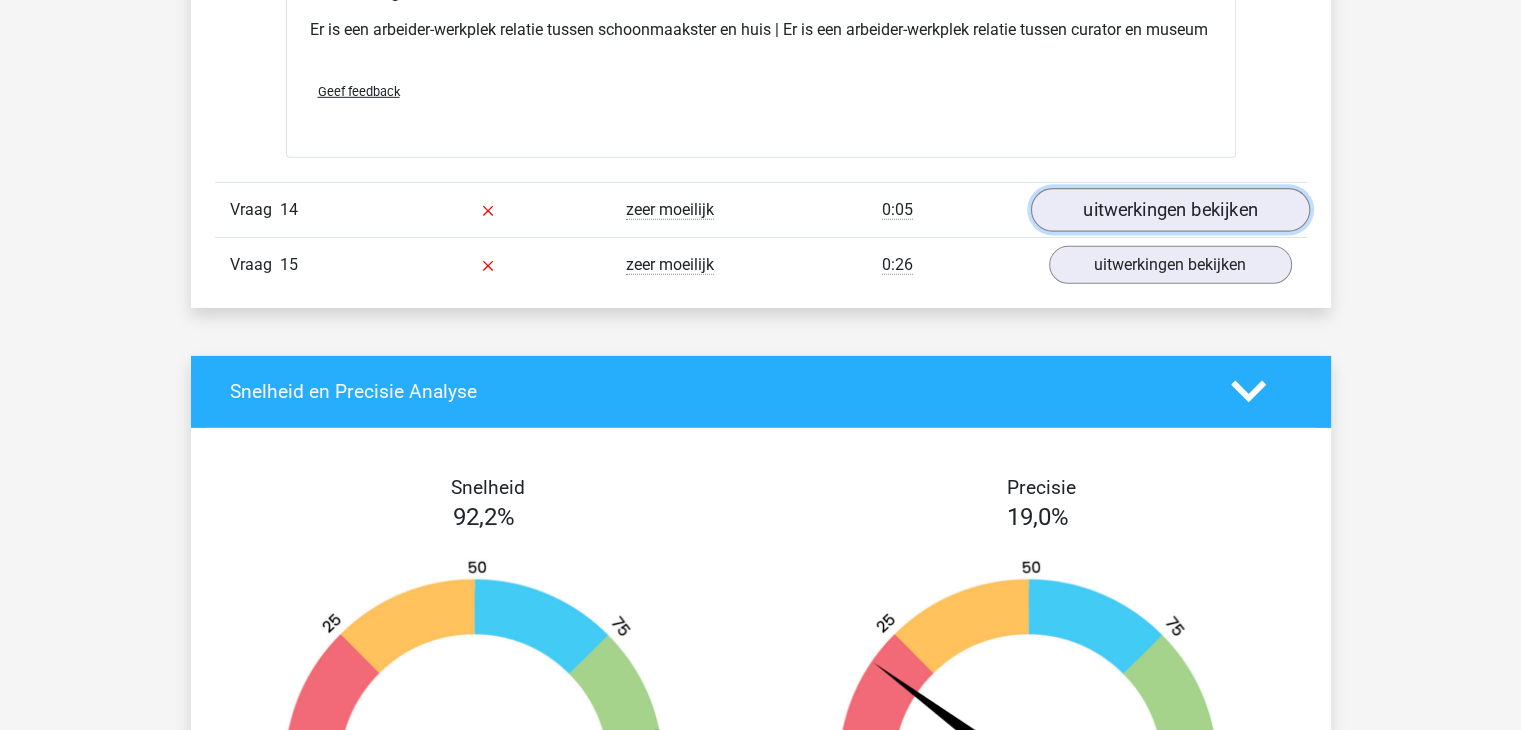 click on "uitwerkingen bekijken" at bounding box center [1169, 210] 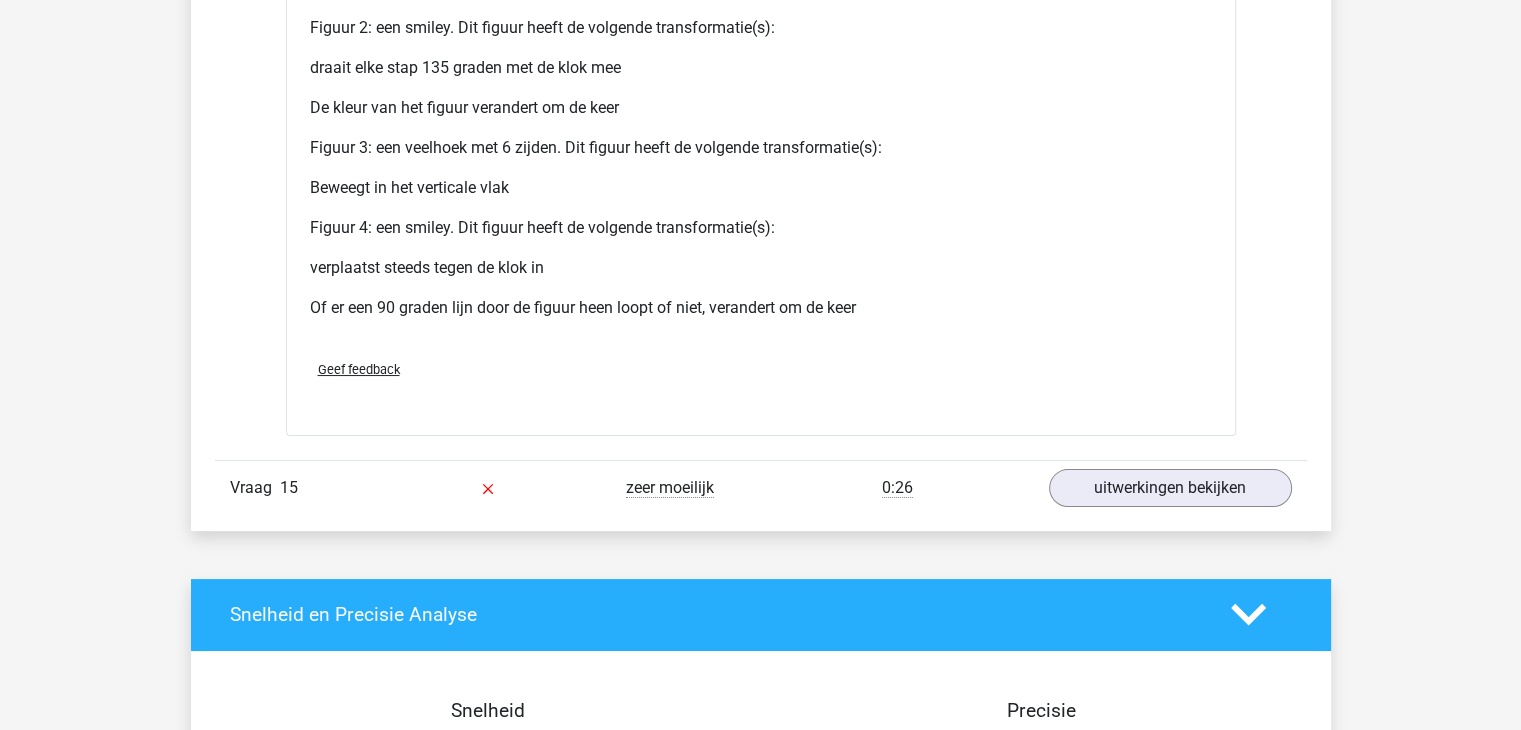 scroll, scrollTop: 15388, scrollLeft: 0, axis: vertical 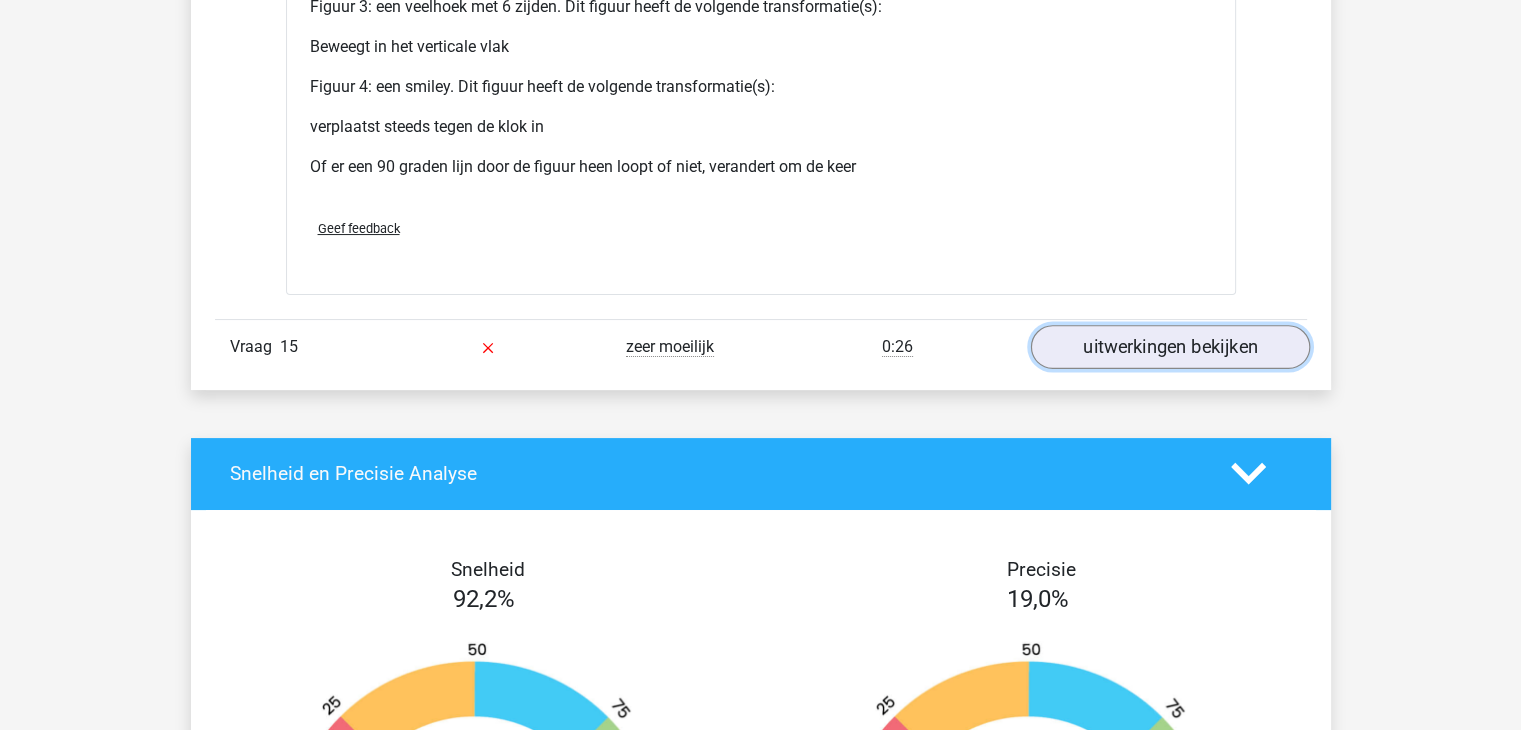 click on "uitwerkingen bekijken" at bounding box center (1169, 347) 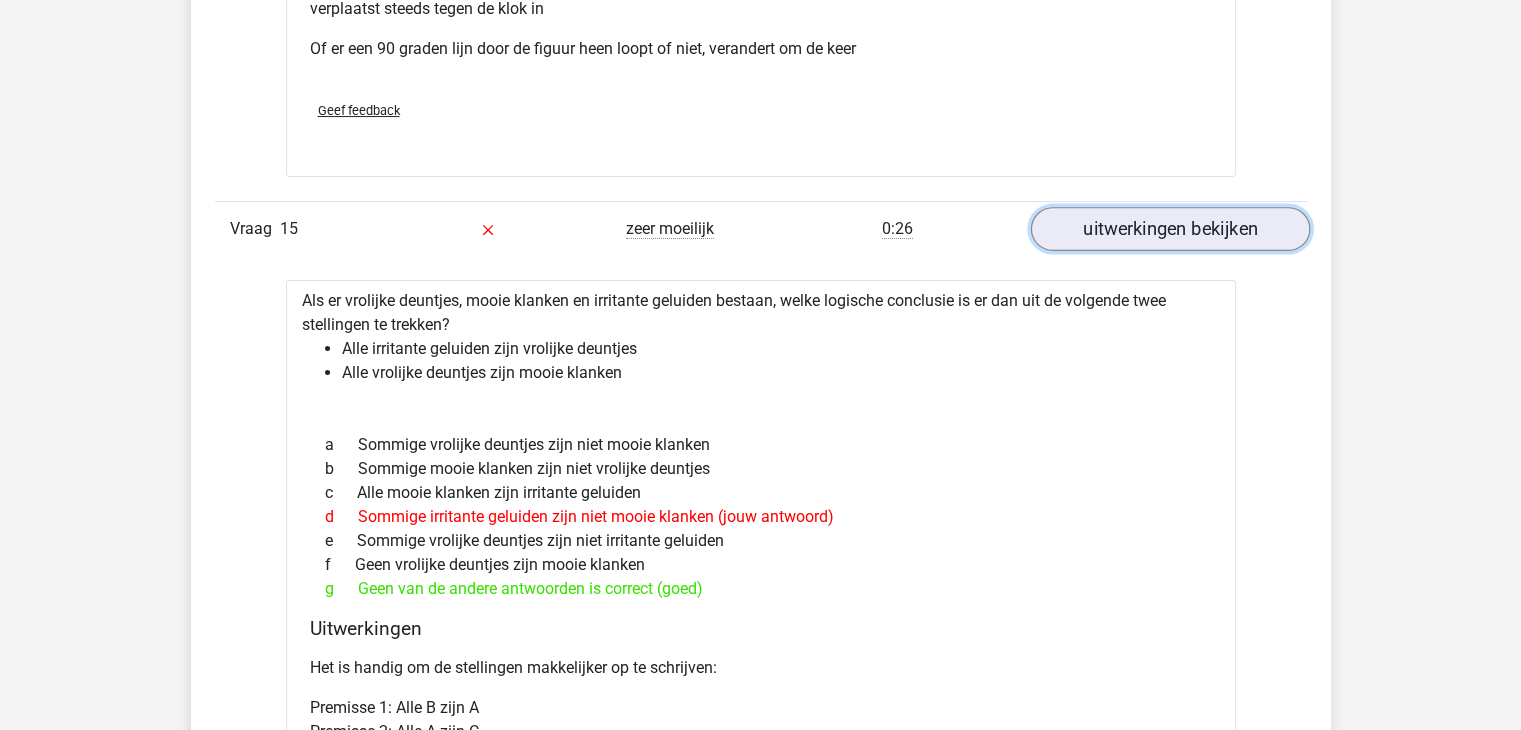 scroll, scrollTop: 15508, scrollLeft: 0, axis: vertical 